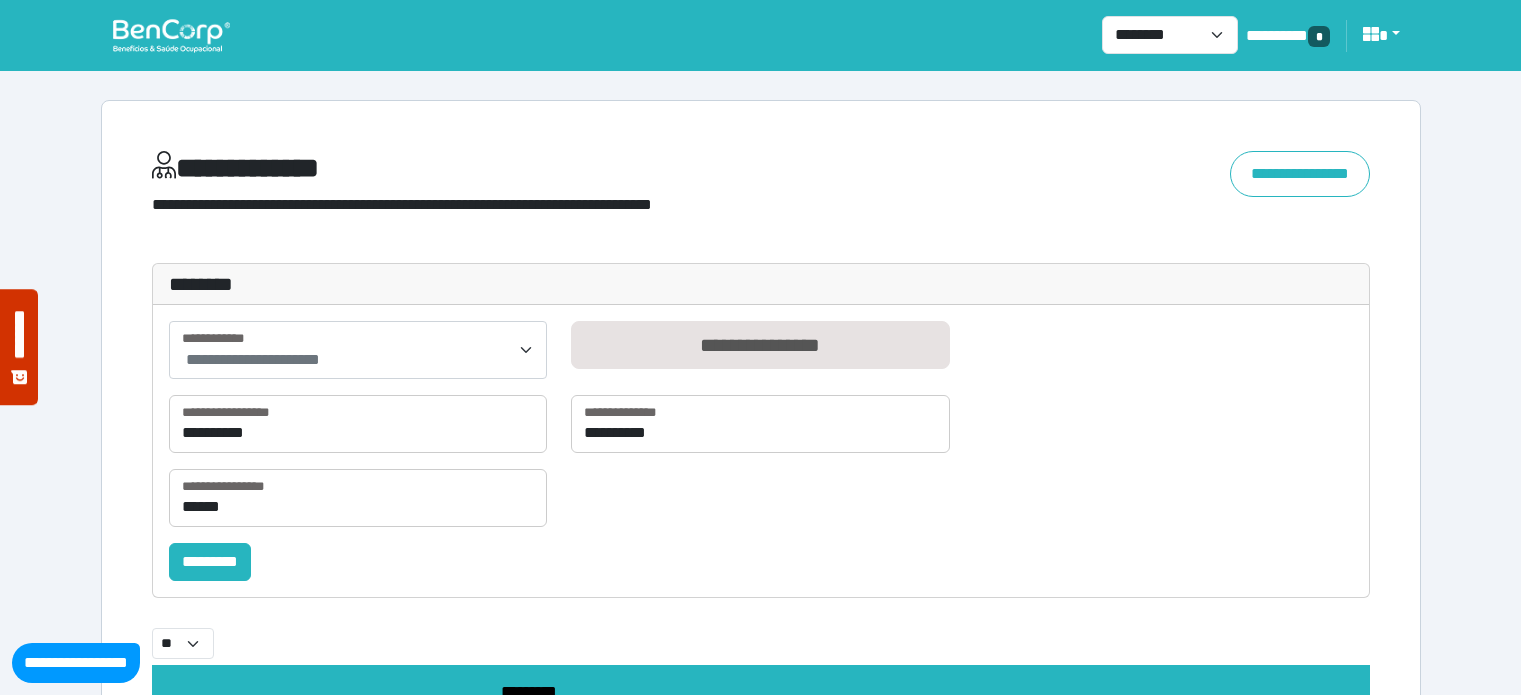 select 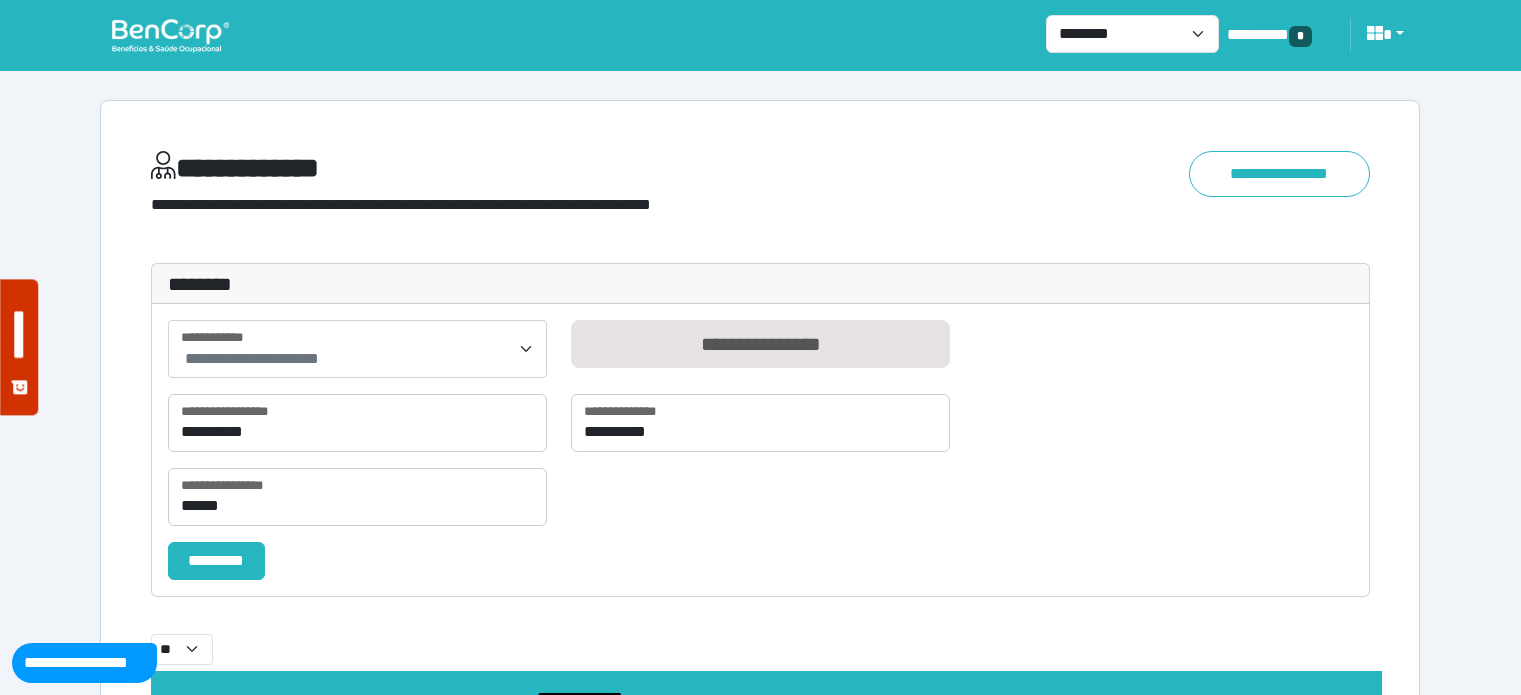 scroll, scrollTop: 283, scrollLeft: 0, axis: vertical 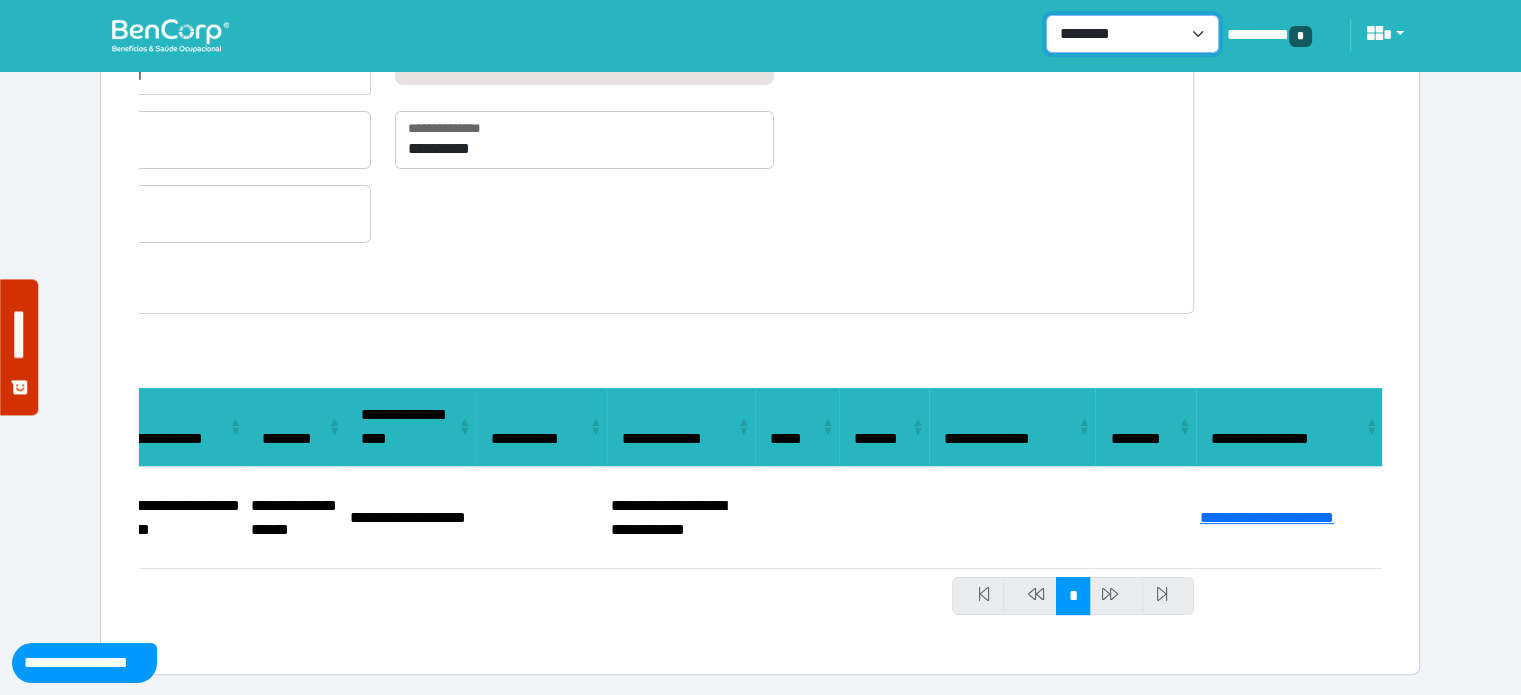 click on "**********" at bounding box center [1132, 34] 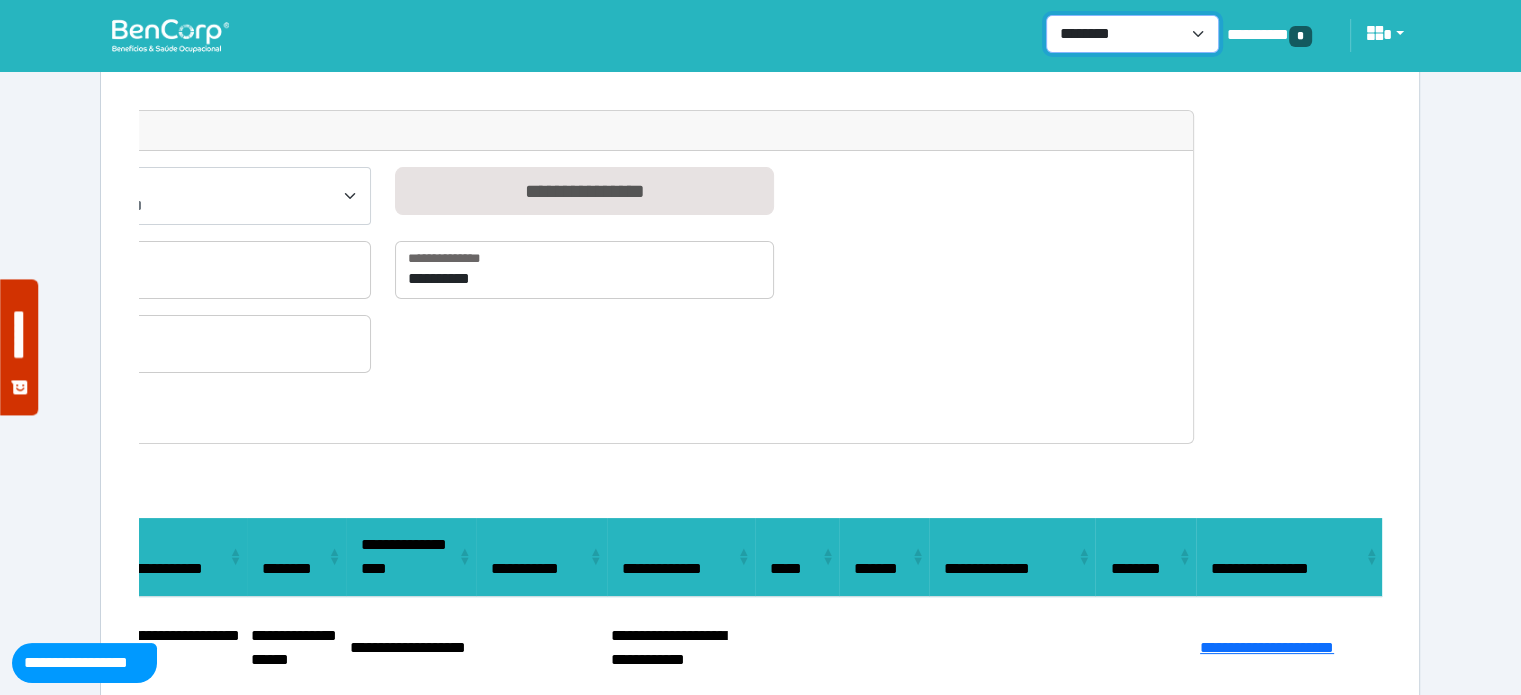 scroll, scrollTop: 0, scrollLeft: 0, axis: both 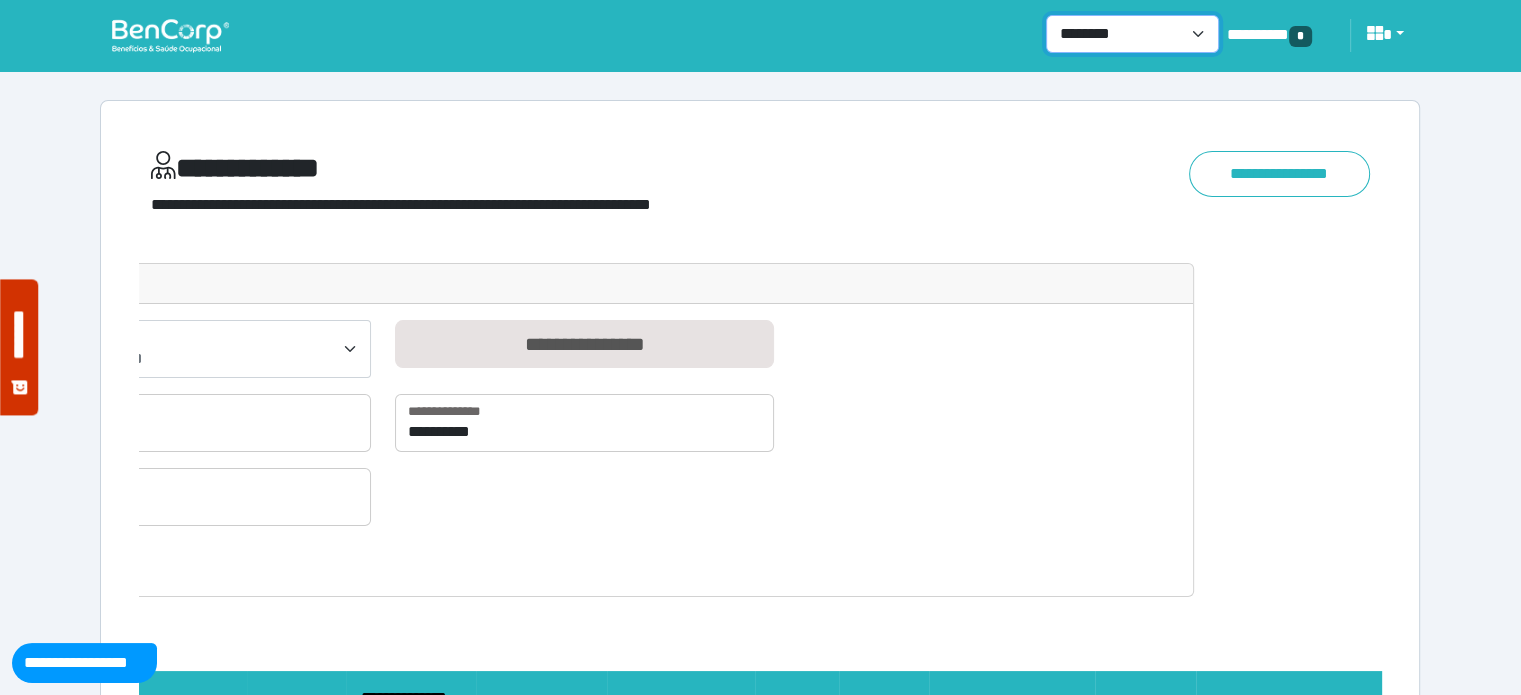 click on "**********" at bounding box center (1132, 34) 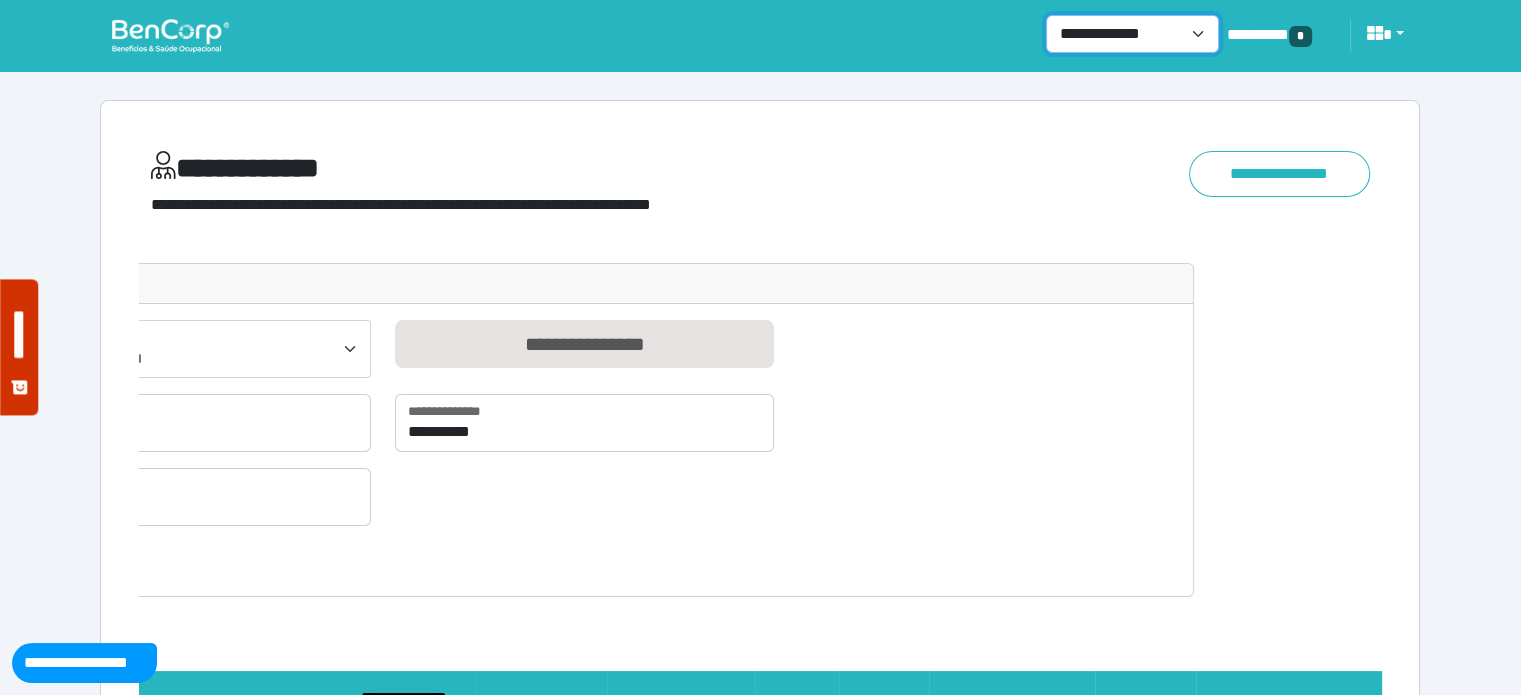 click on "**********" at bounding box center [1132, 34] 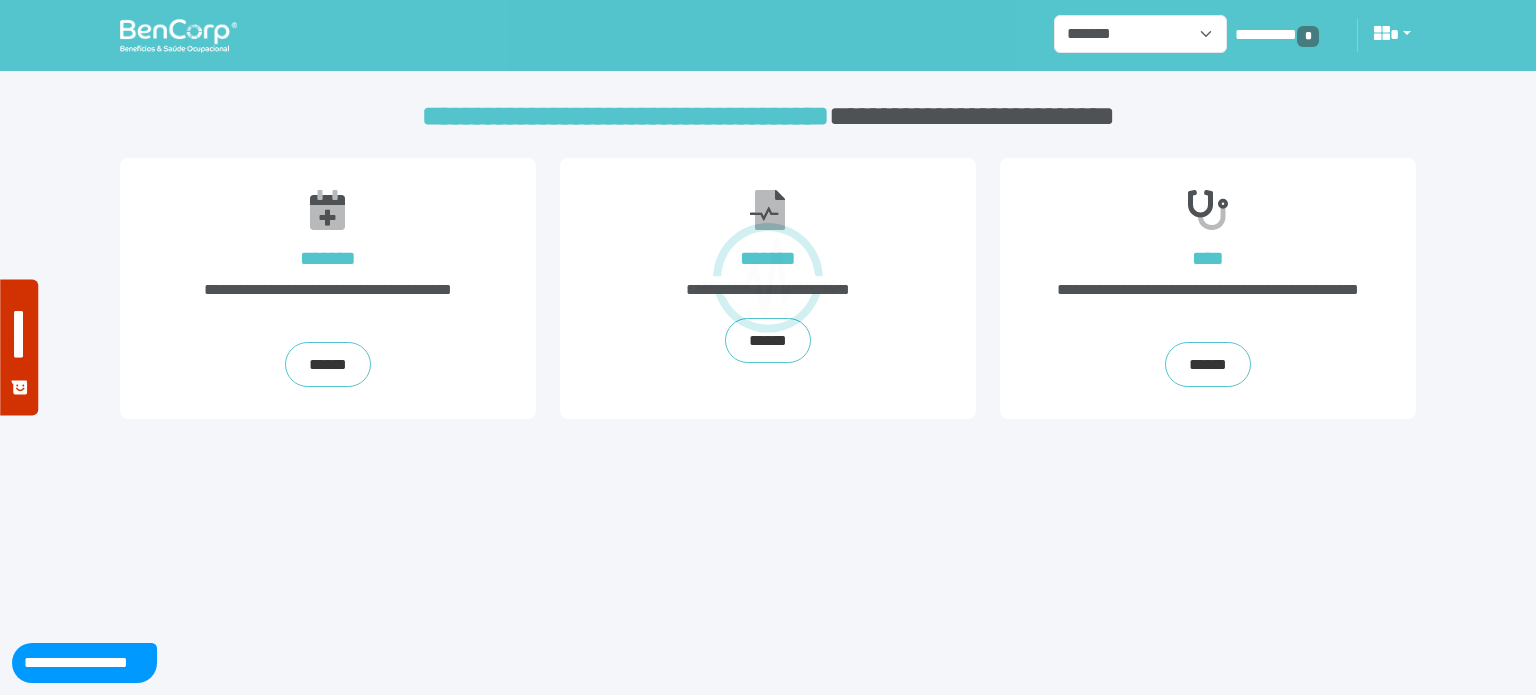 scroll, scrollTop: 0, scrollLeft: 0, axis: both 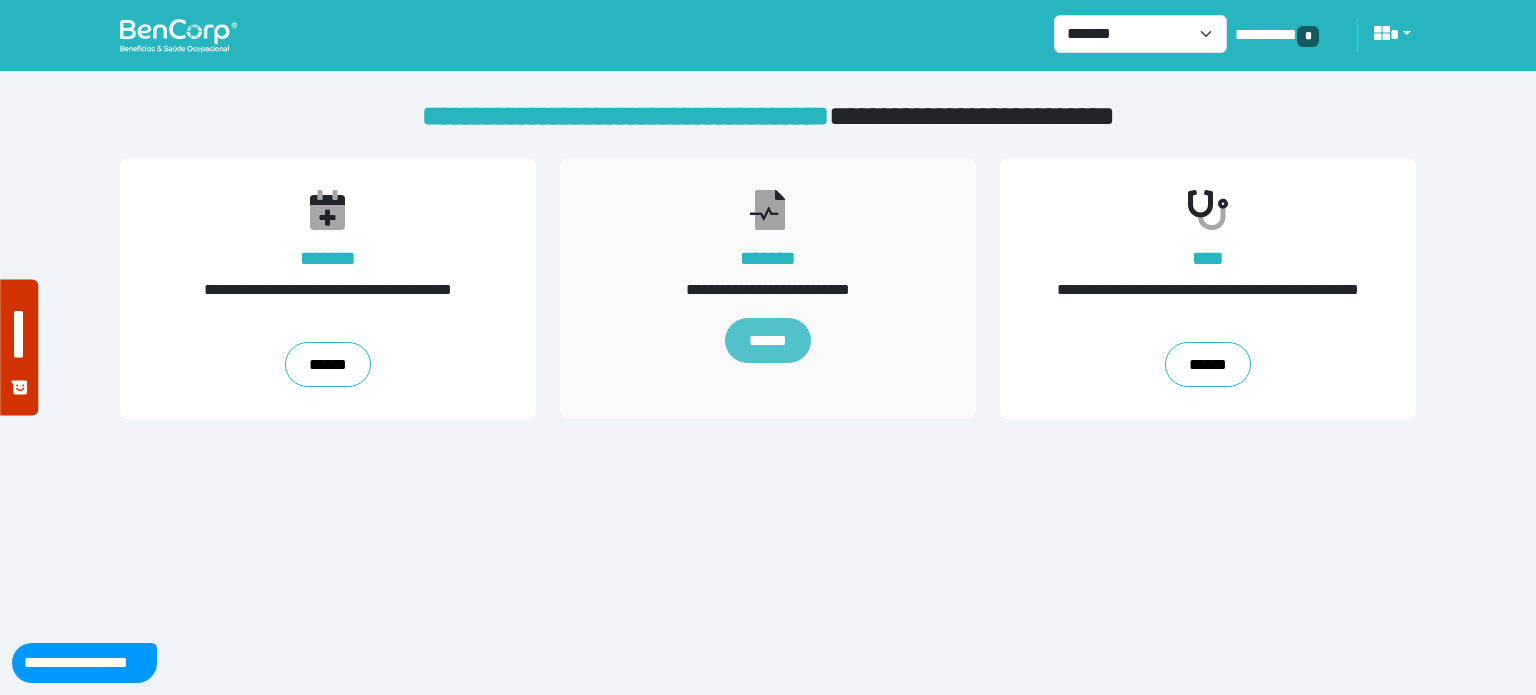 click on "******" at bounding box center [768, 341] 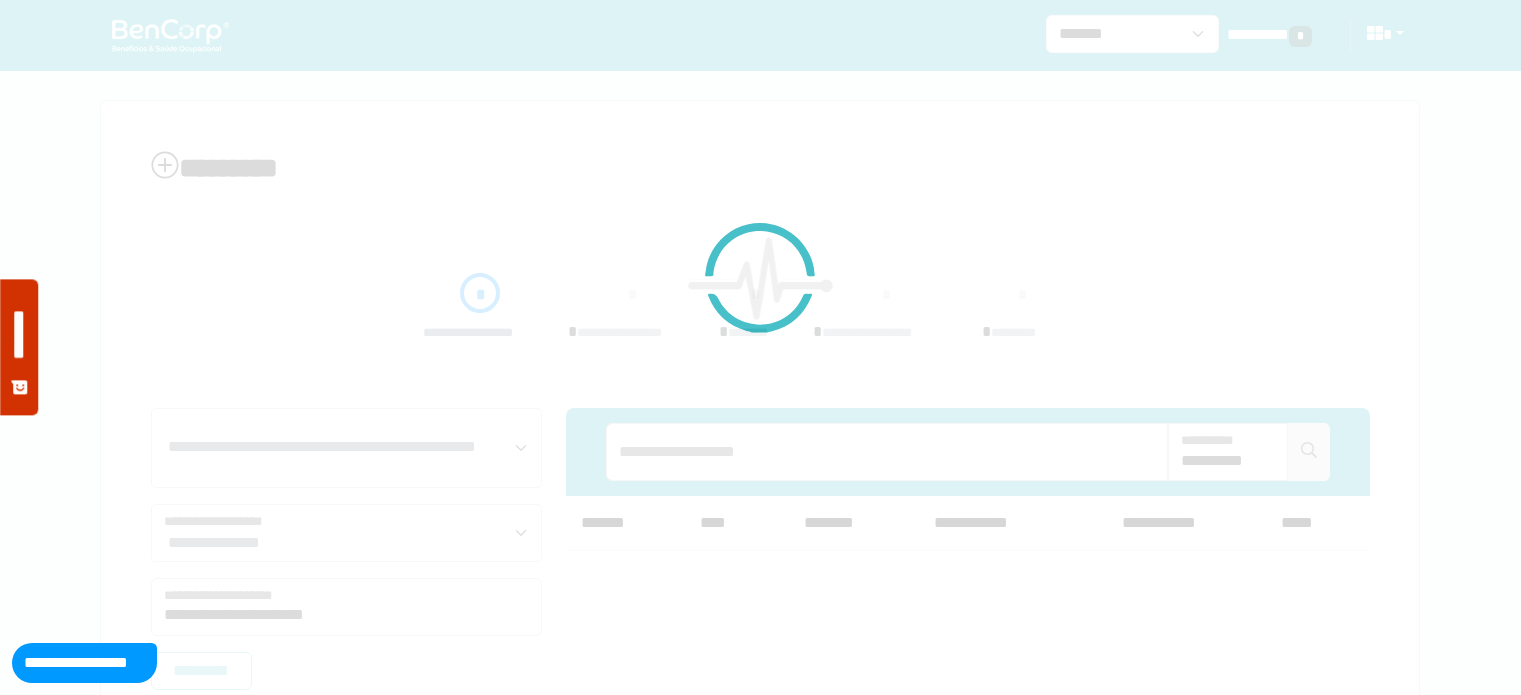 scroll, scrollTop: 0, scrollLeft: 0, axis: both 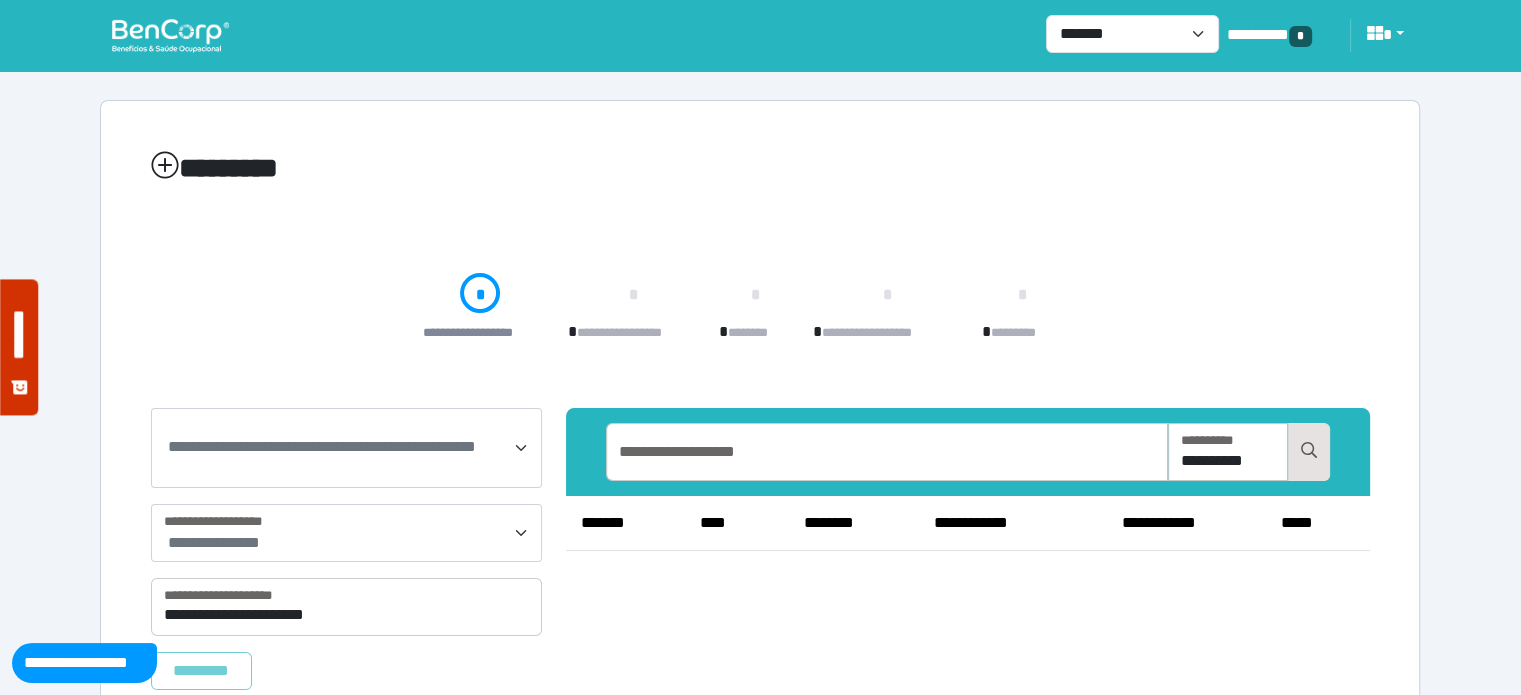 click on "**********" at bounding box center [346, 448] 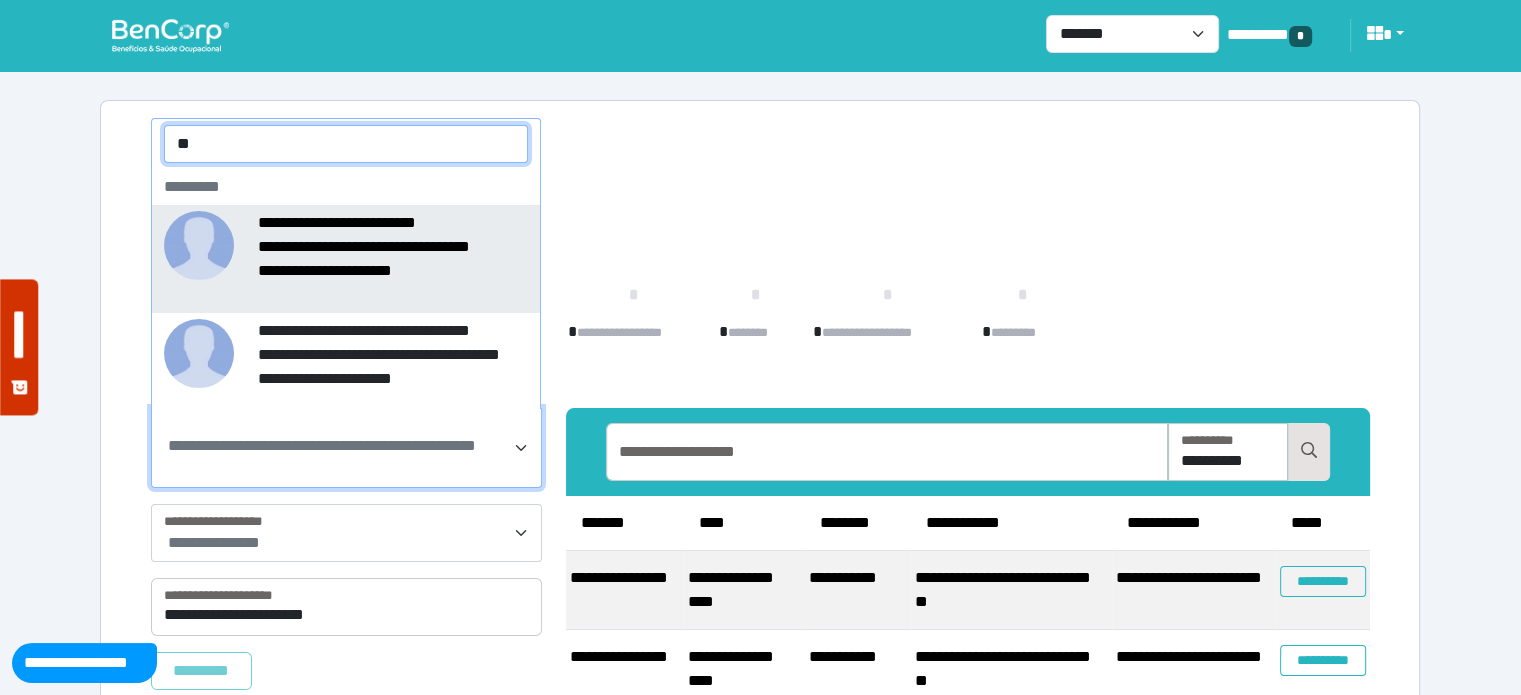 type on "*" 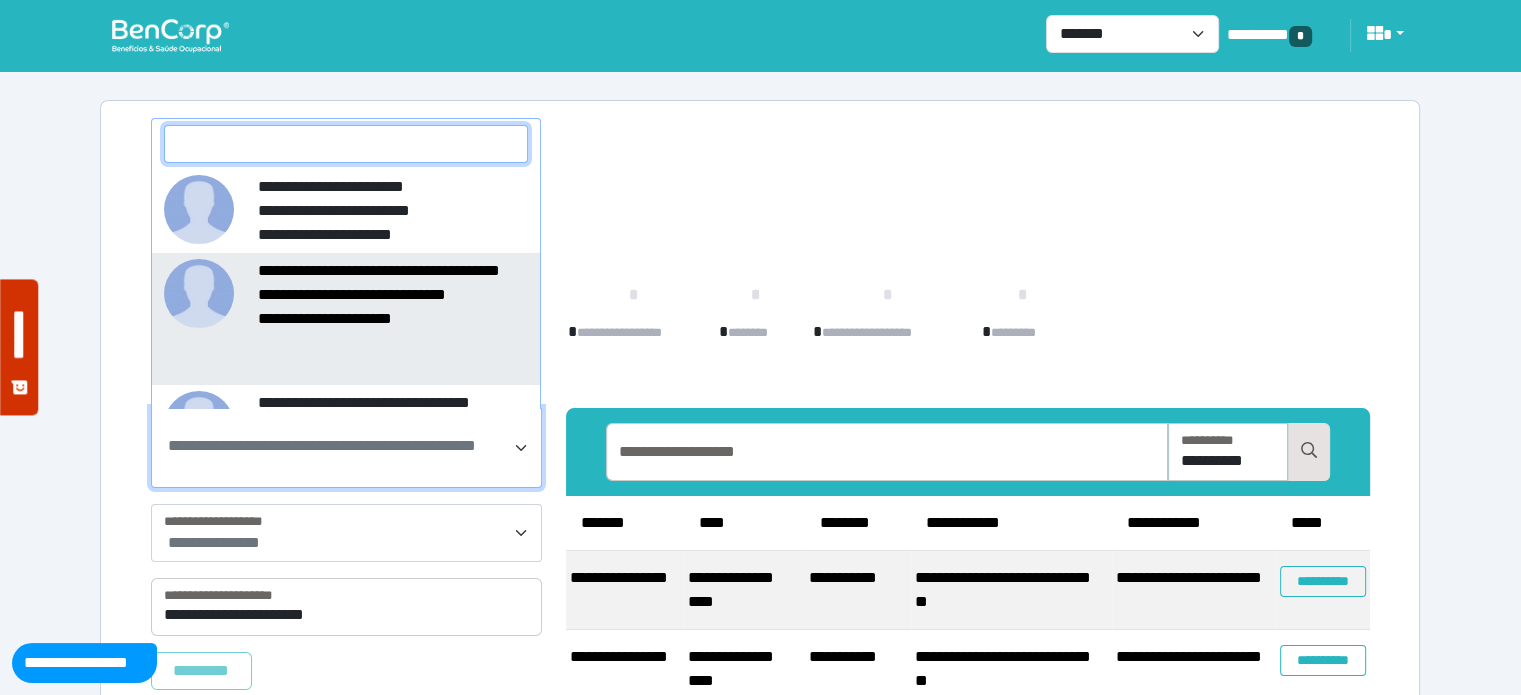 paste on "**********" 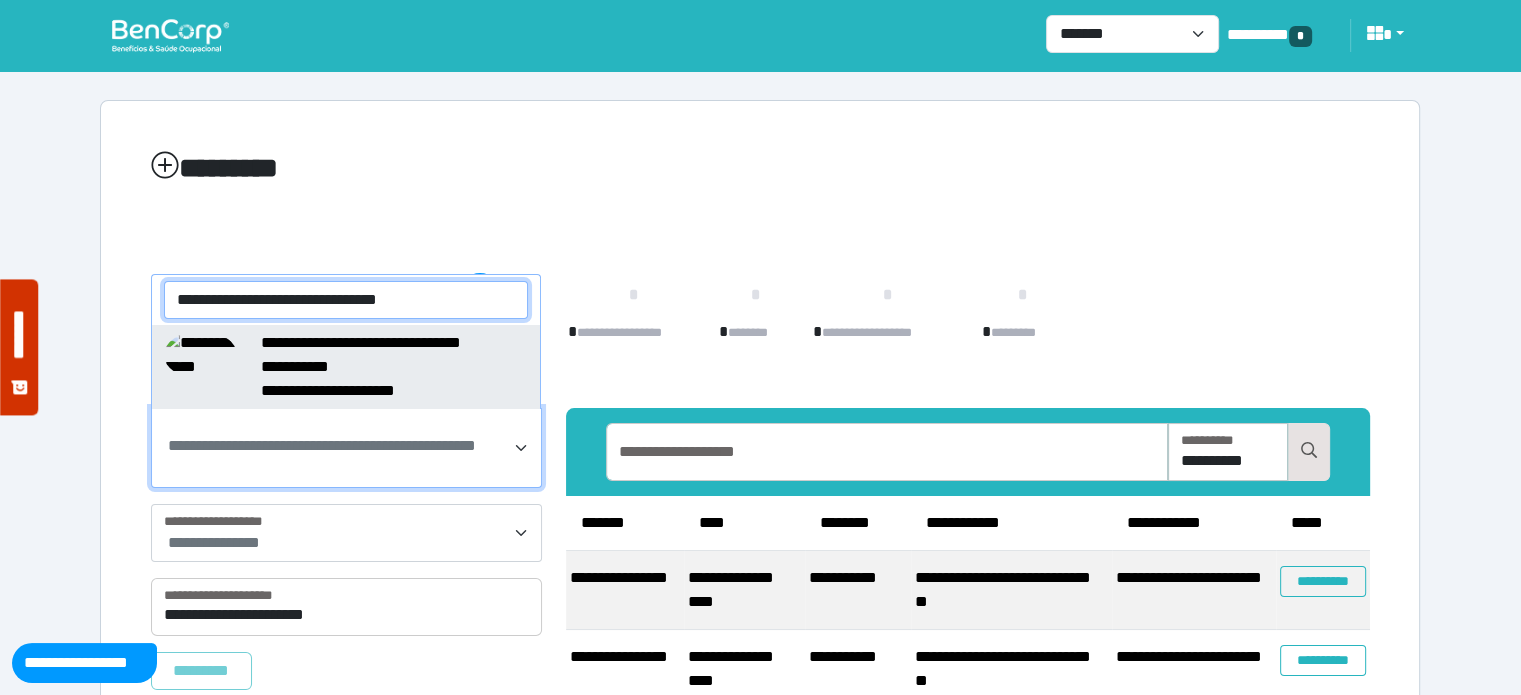 type on "**********" 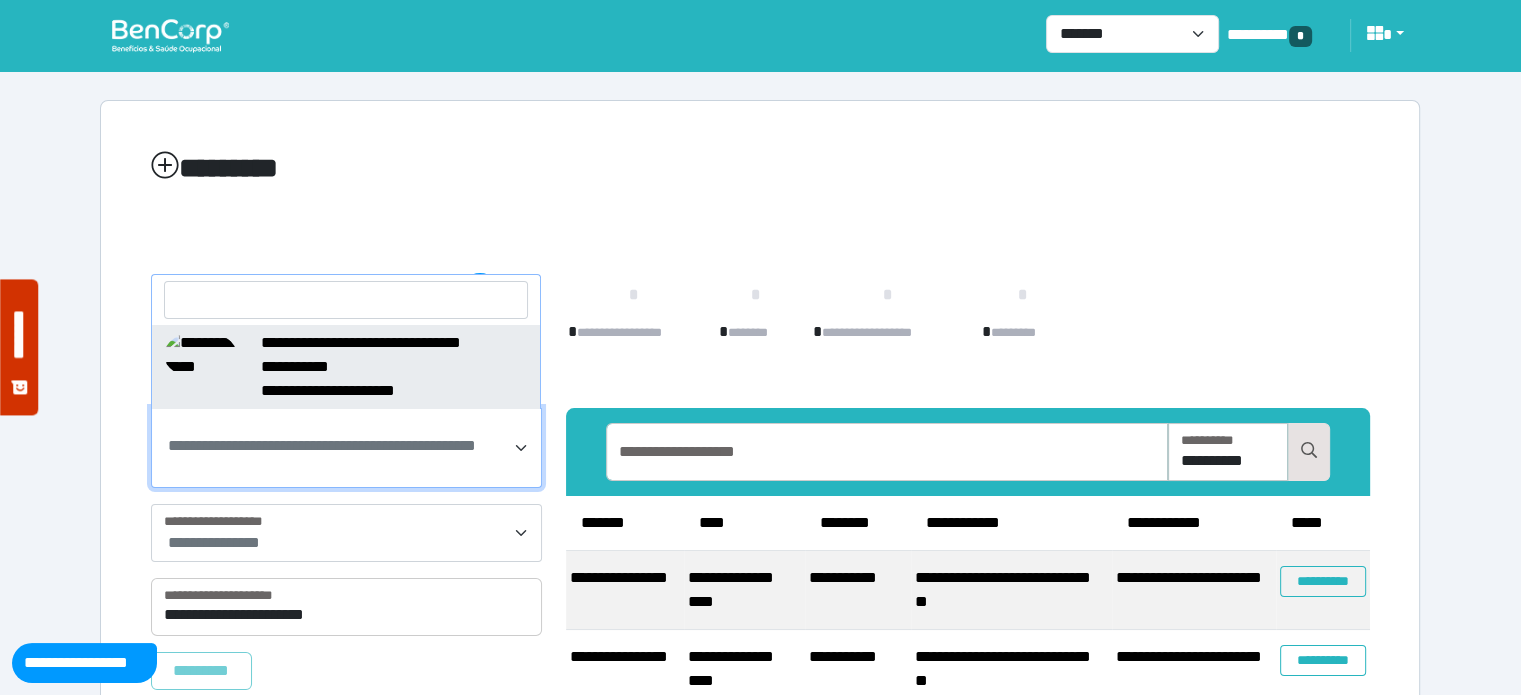 select on "*****" 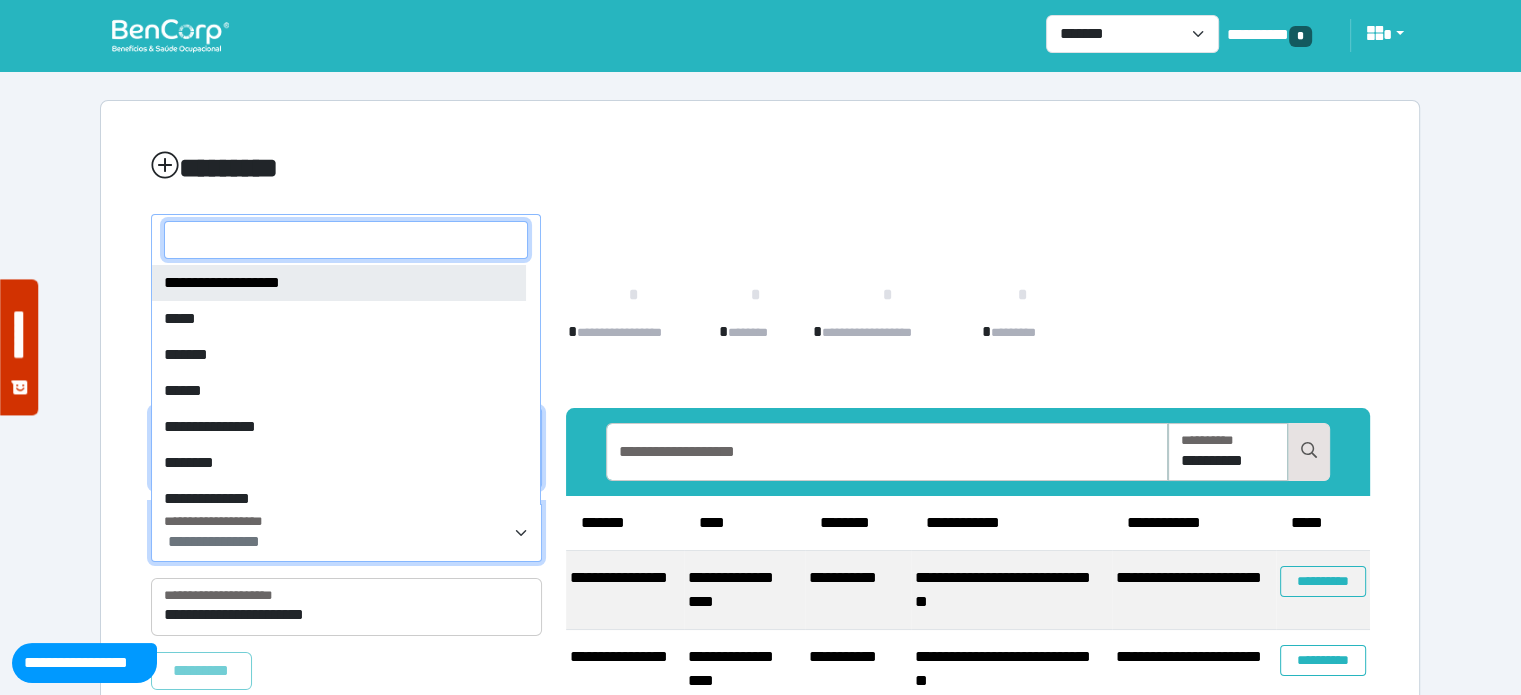 click on "**********" at bounding box center (348, 542) 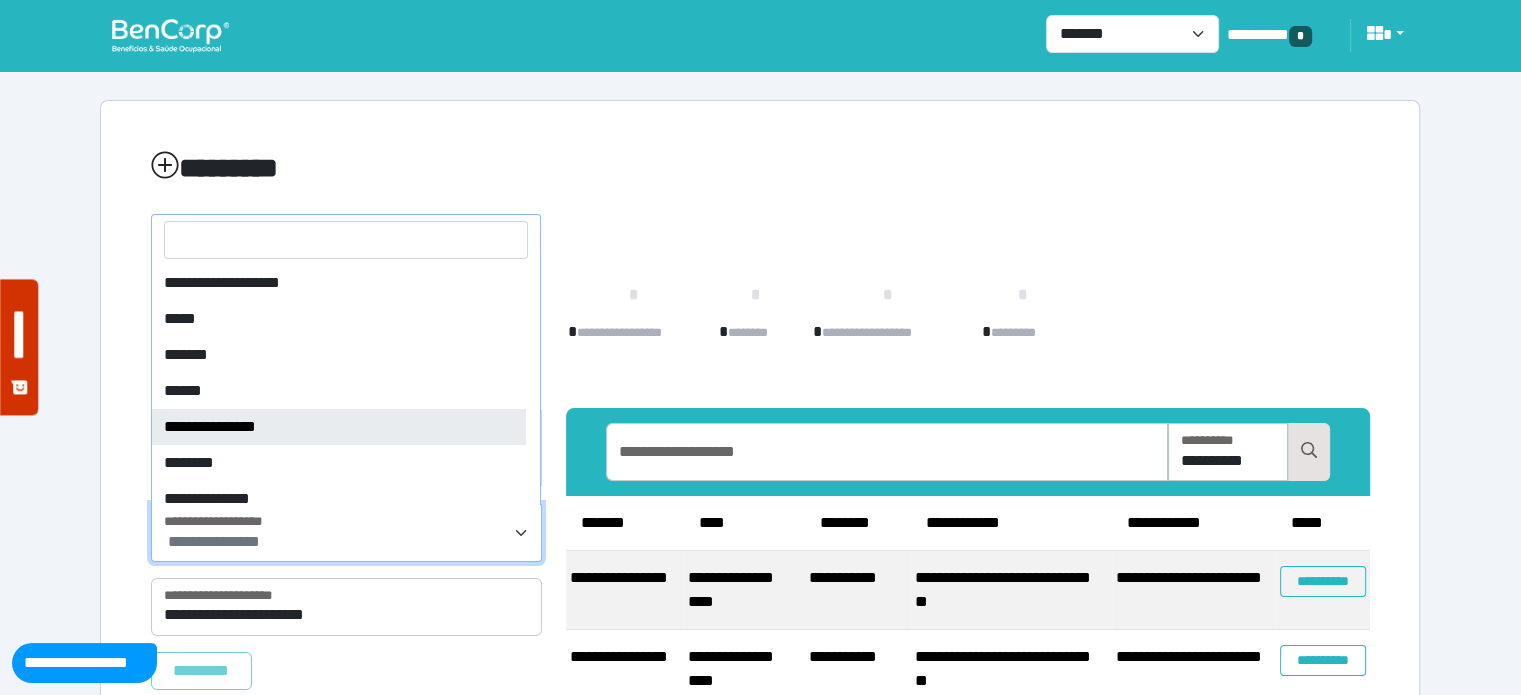 select on "*" 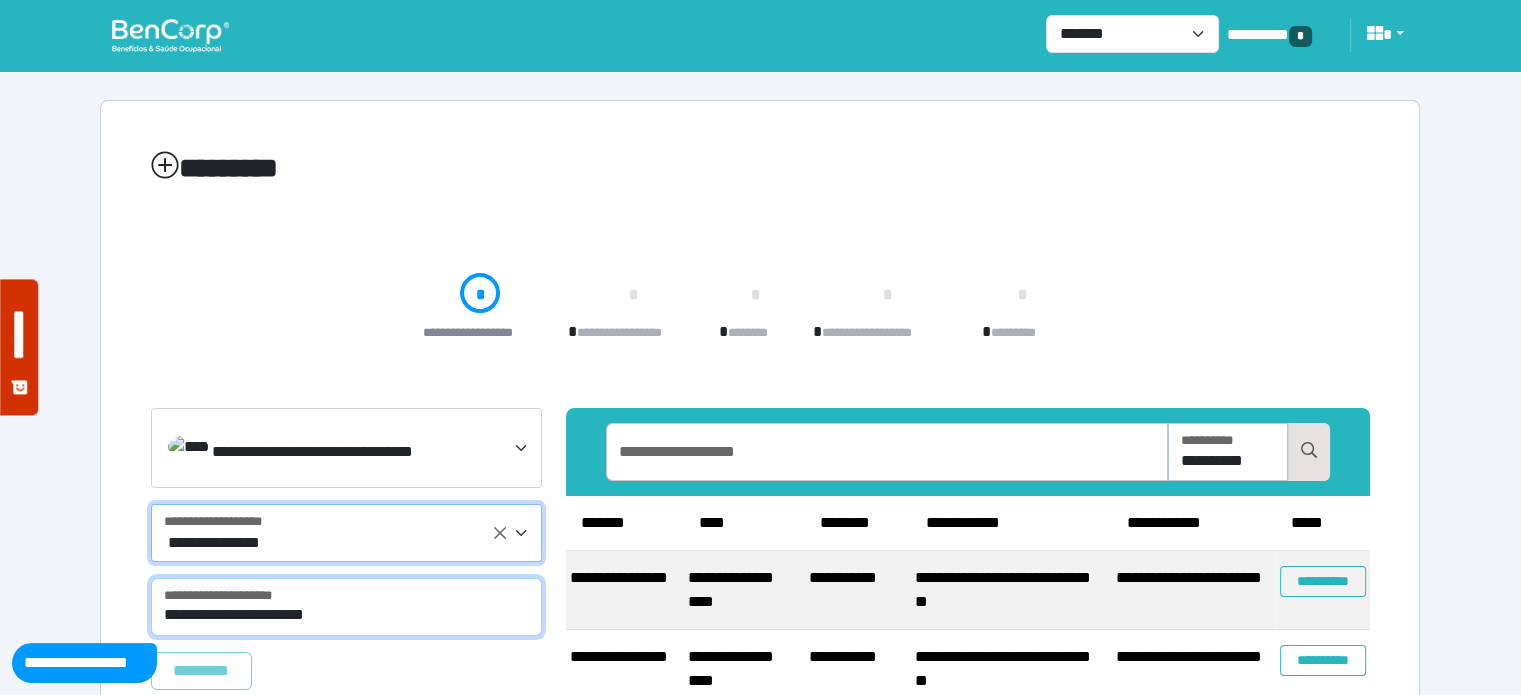 click on "**********" at bounding box center (346, 607) 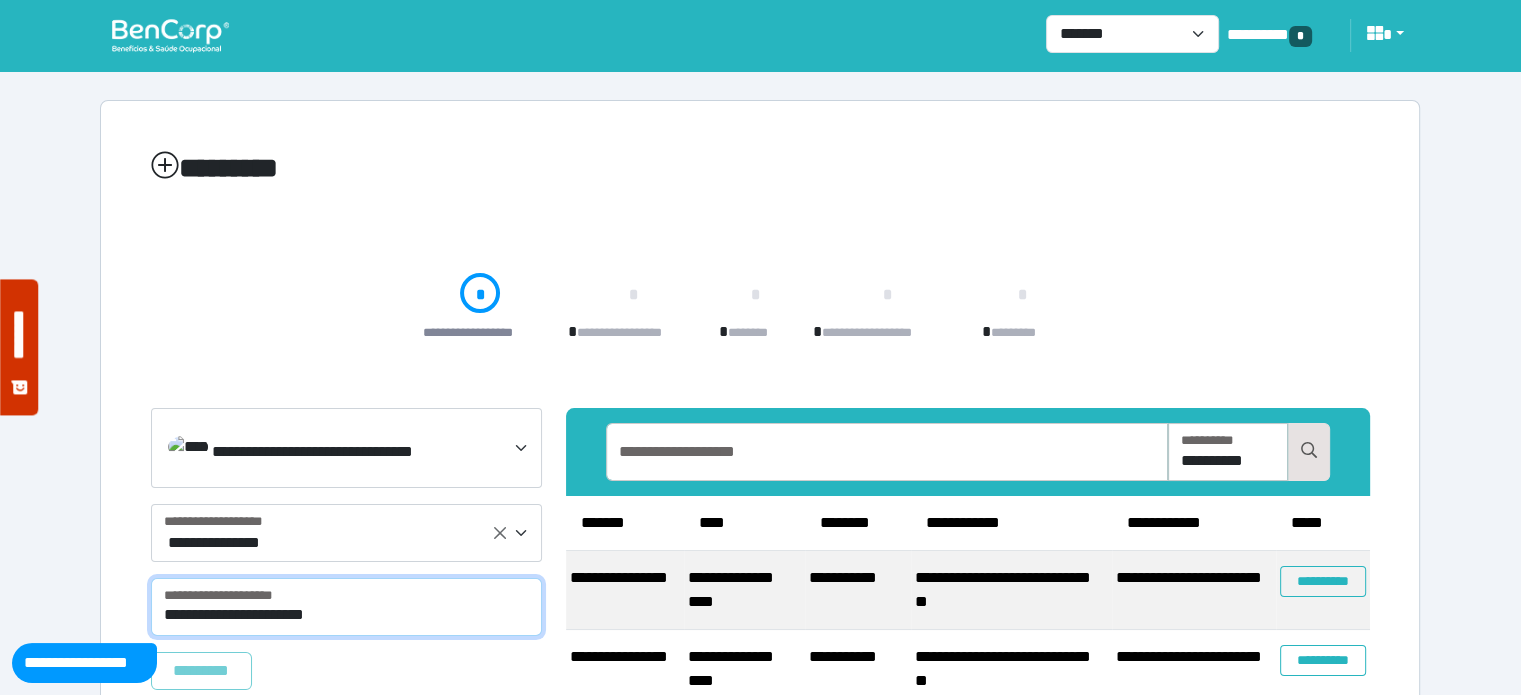 select on "****" 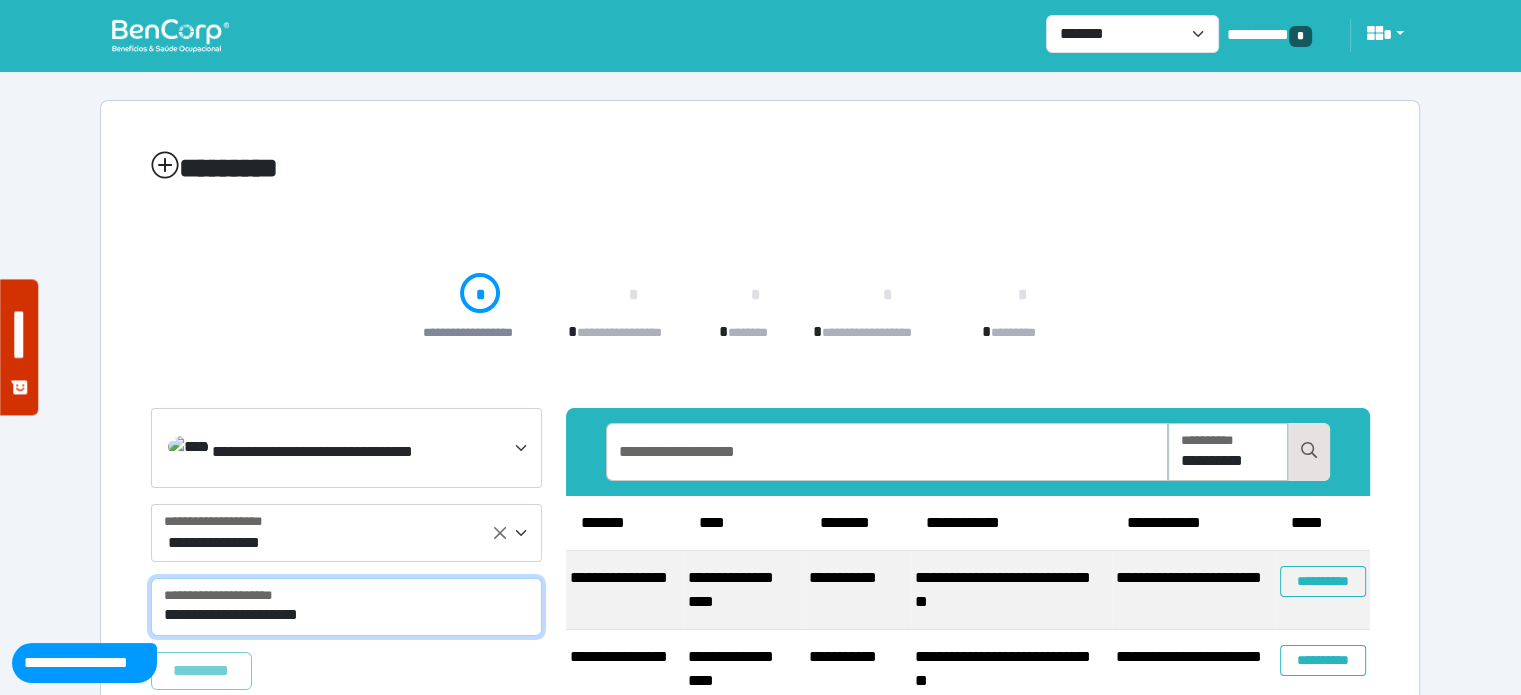 click on "**********" at bounding box center (346, 607) 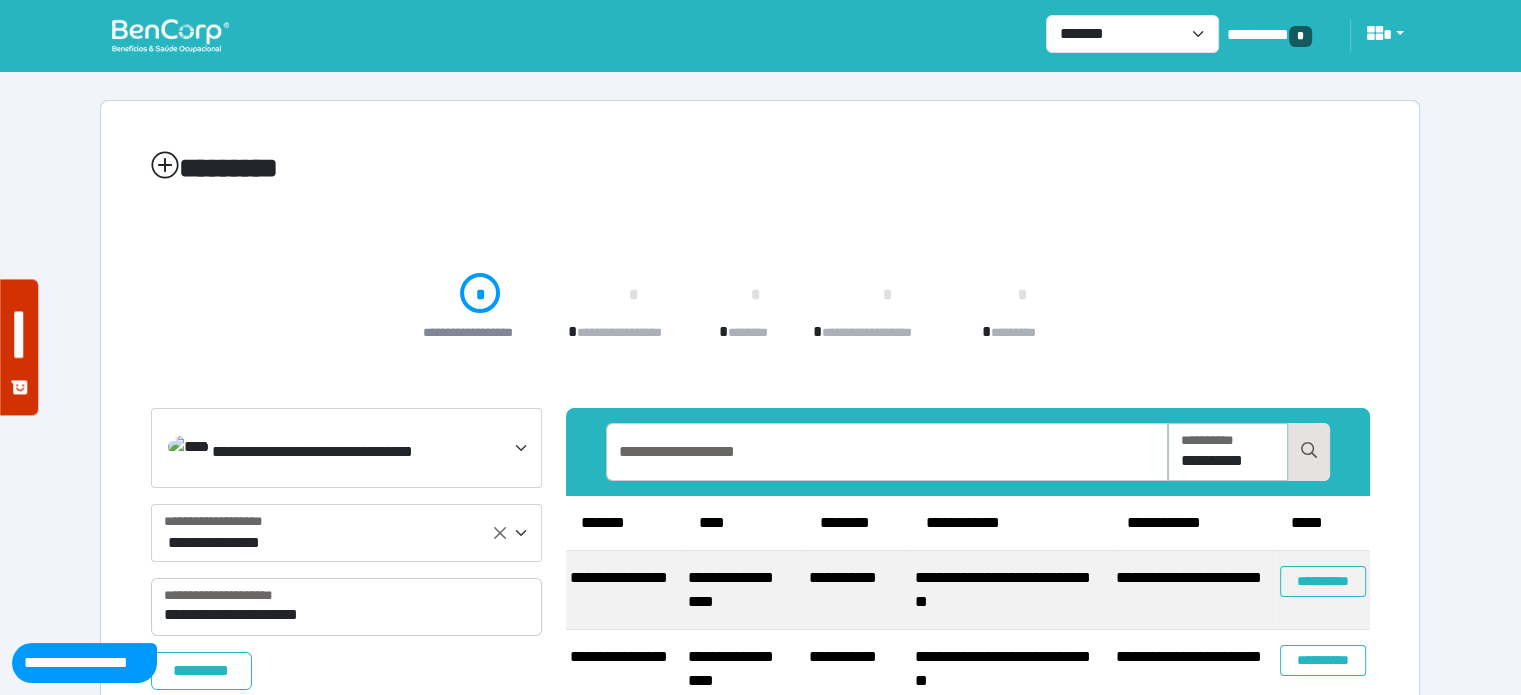 click on "********" at bounding box center (760, 172) 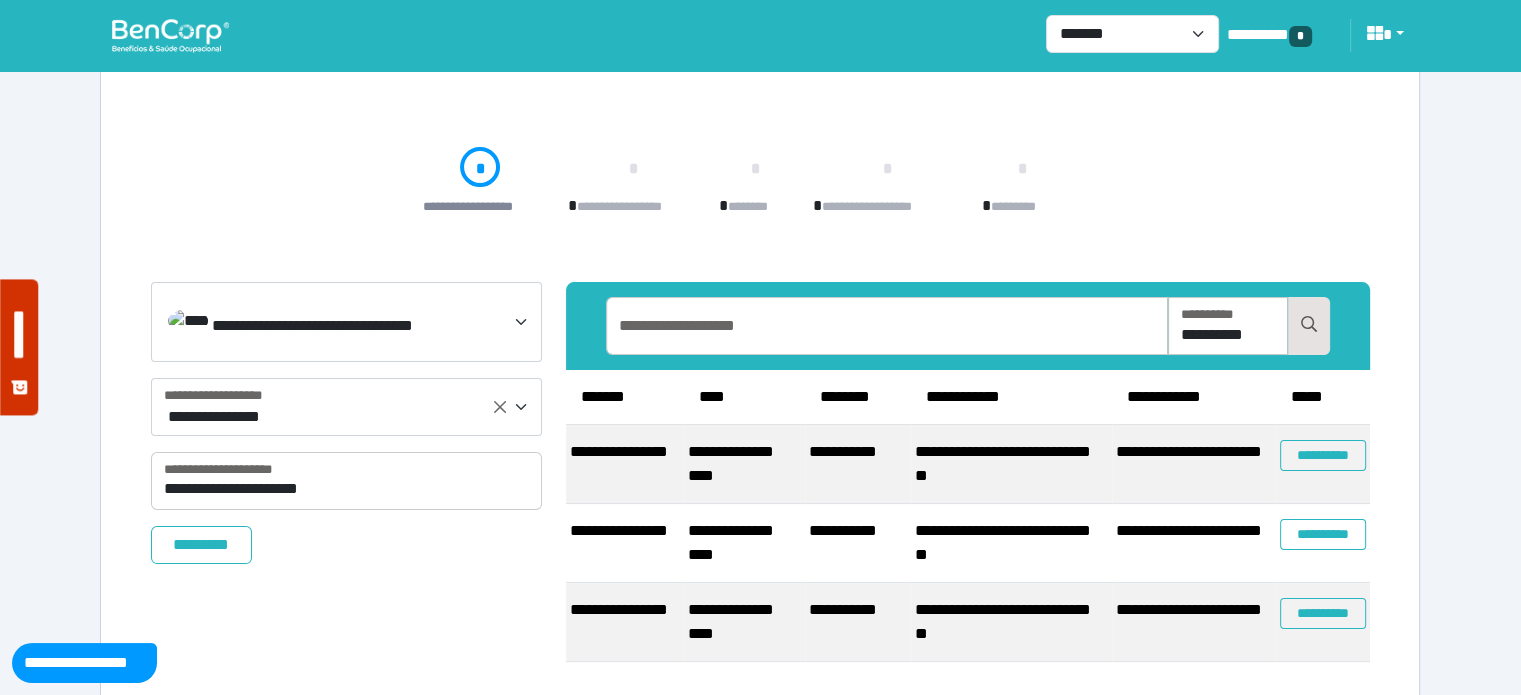 scroll, scrollTop: 178, scrollLeft: 0, axis: vertical 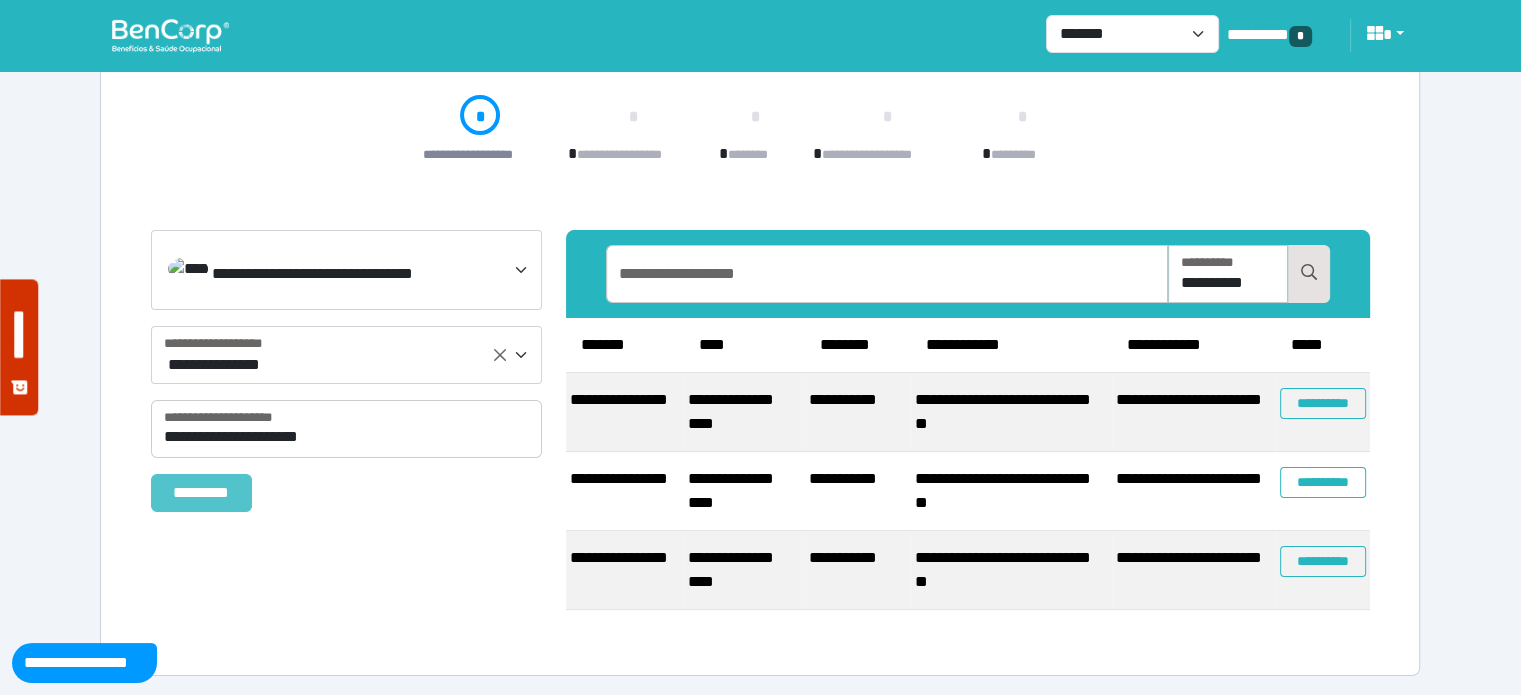 click on "*********" at bounding box center [201, 493] 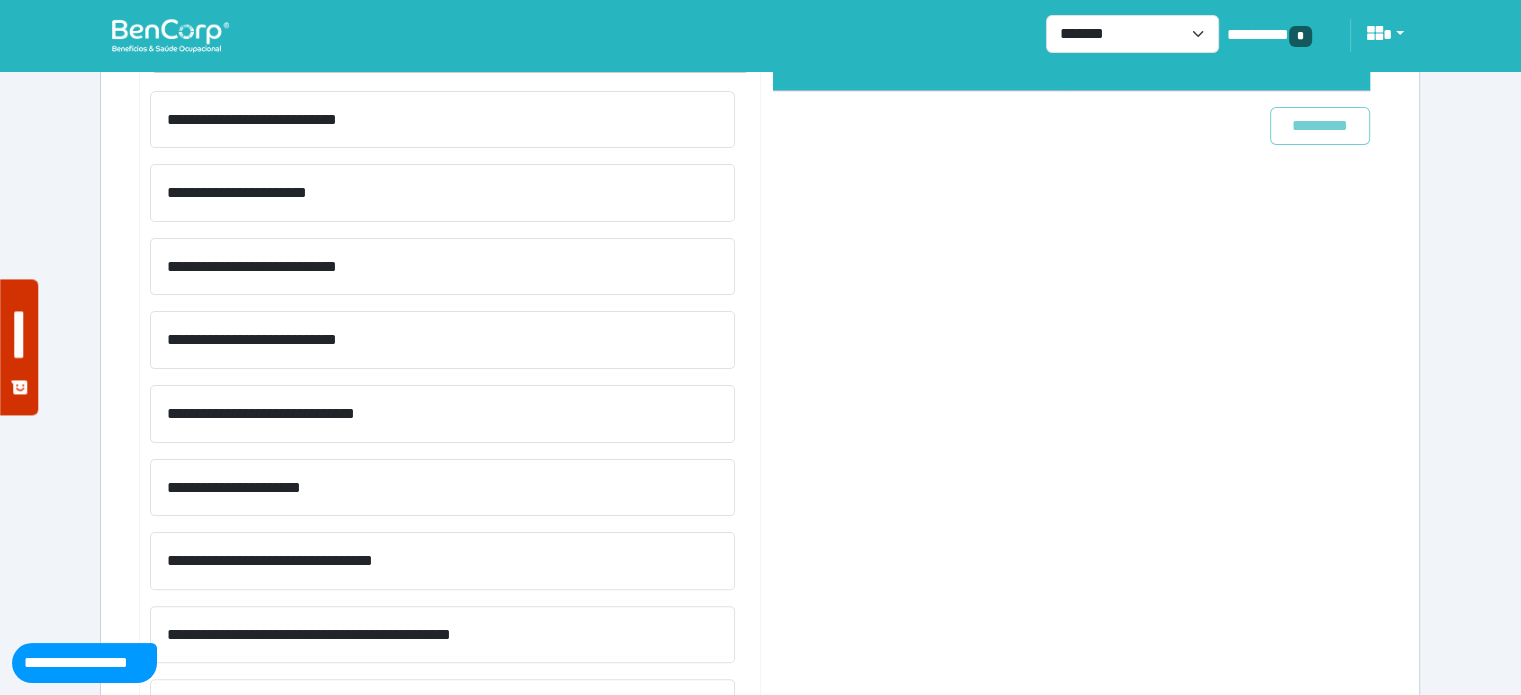 scroll, scrollTop: 500, scrollLeft: 0, axis: vertical 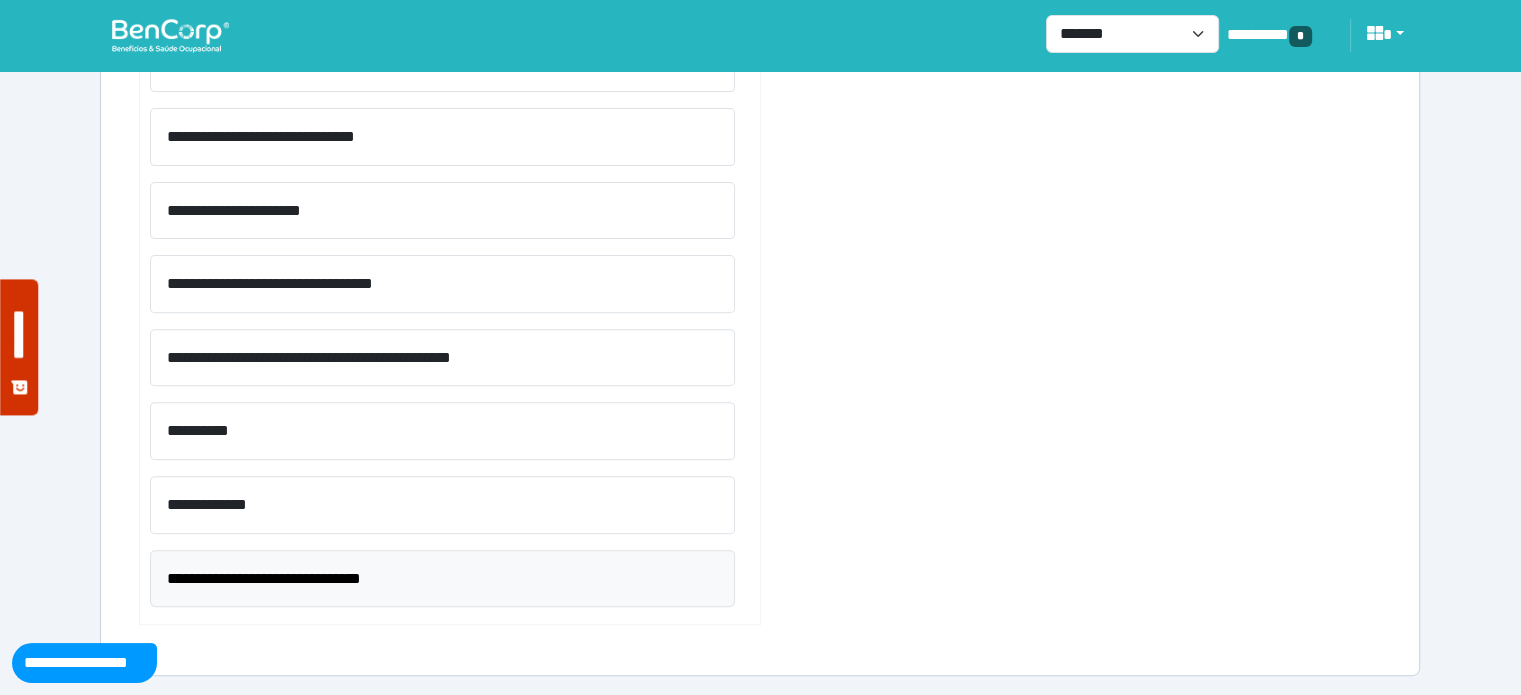 click on "**********" at bounding box center [442, 579] 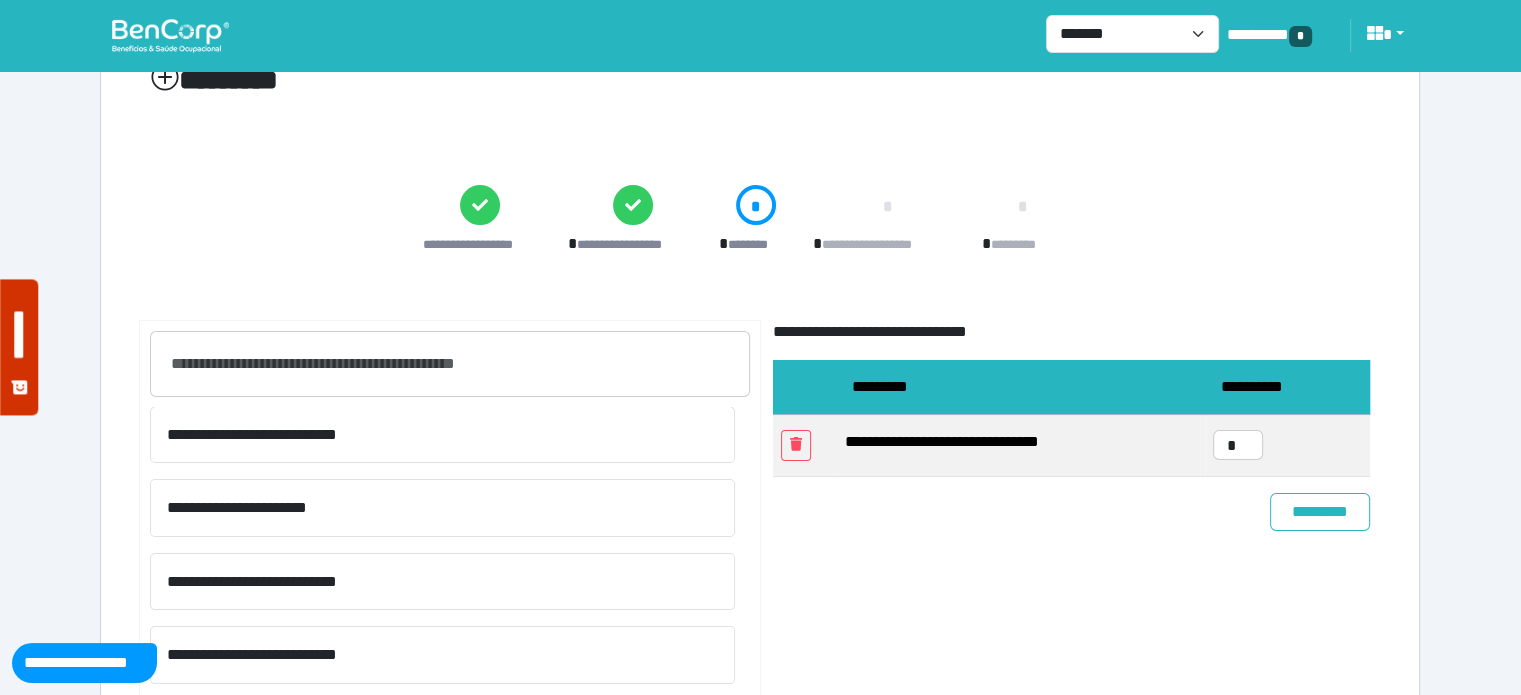 scroll, scrollTop: 0, scrollLeft: 0, axis: both 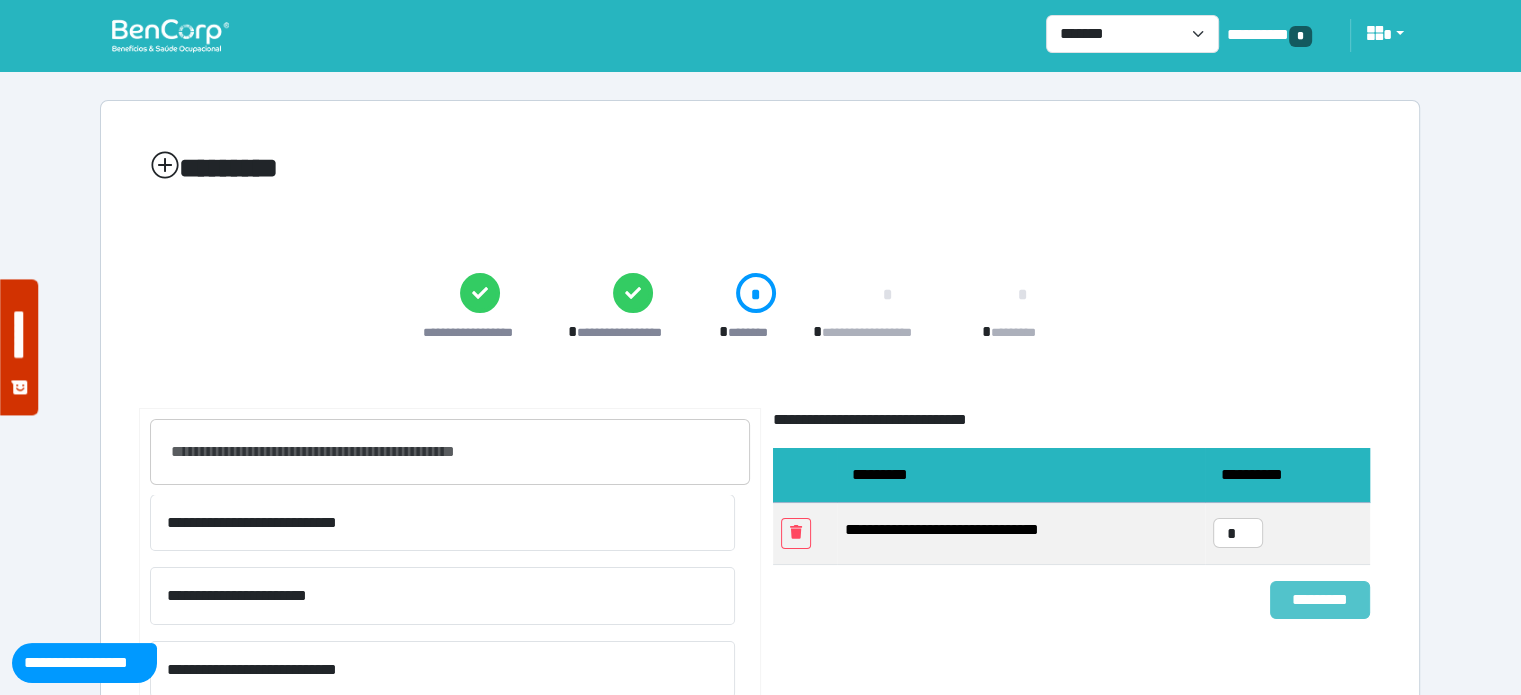 click on "*********" at bounding box center (1320, 600) 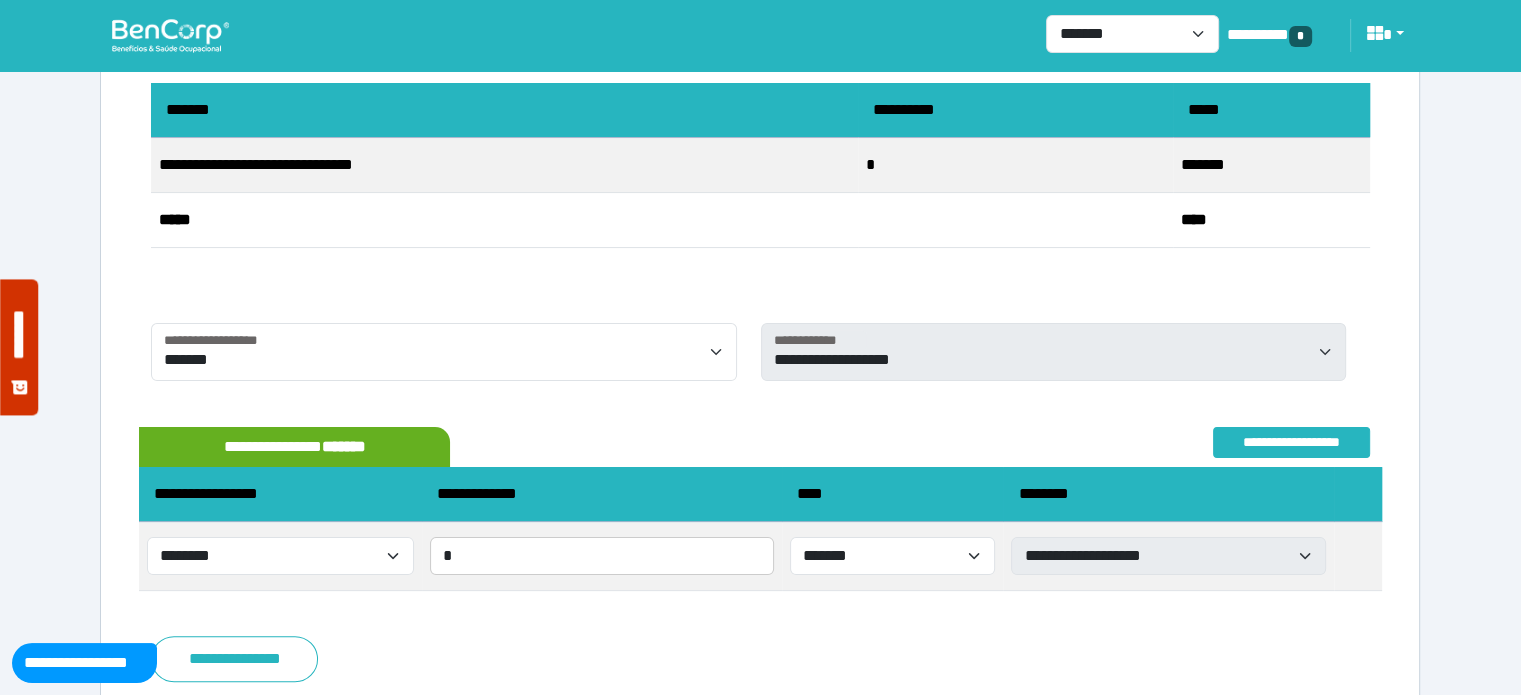 scroll, scrollTop: 400, scrollLeft: 0, axis: vertical 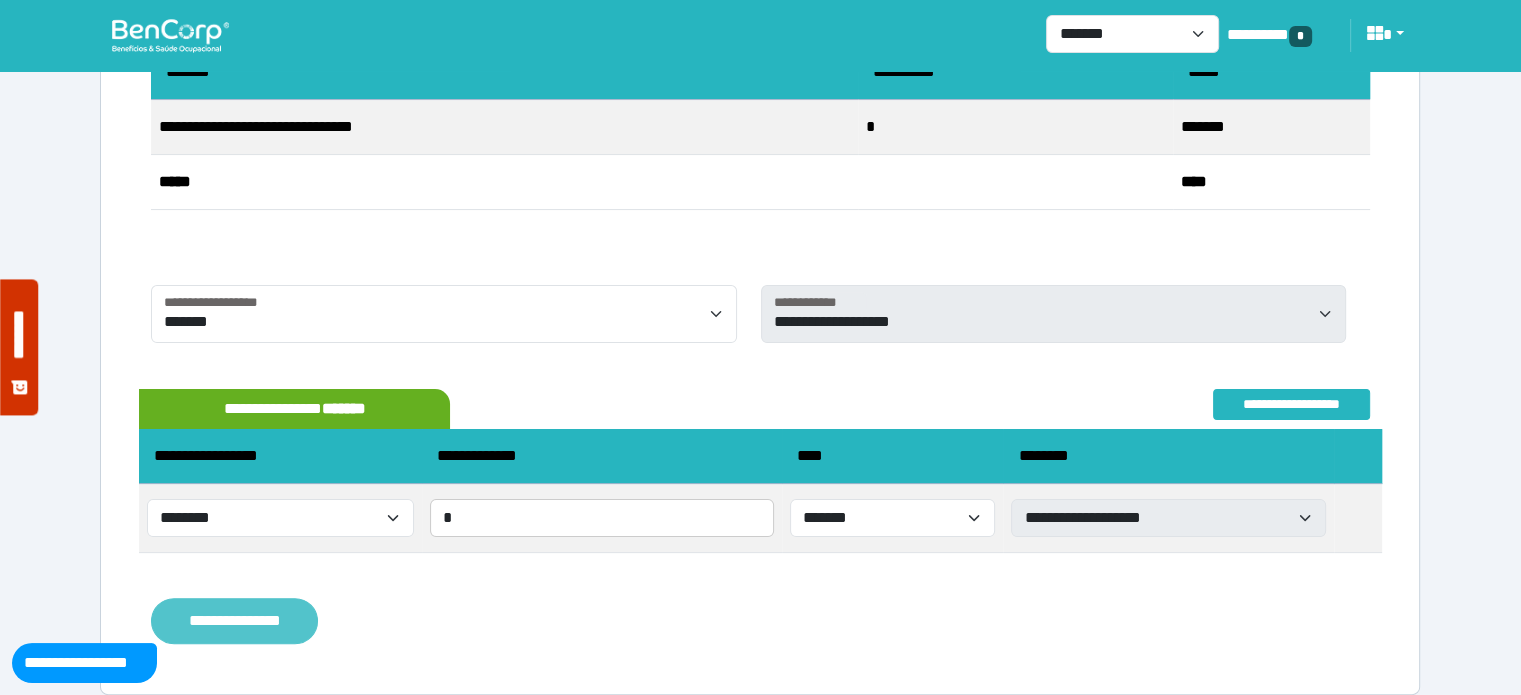 click on "**********" at bounding box center [234, 621] 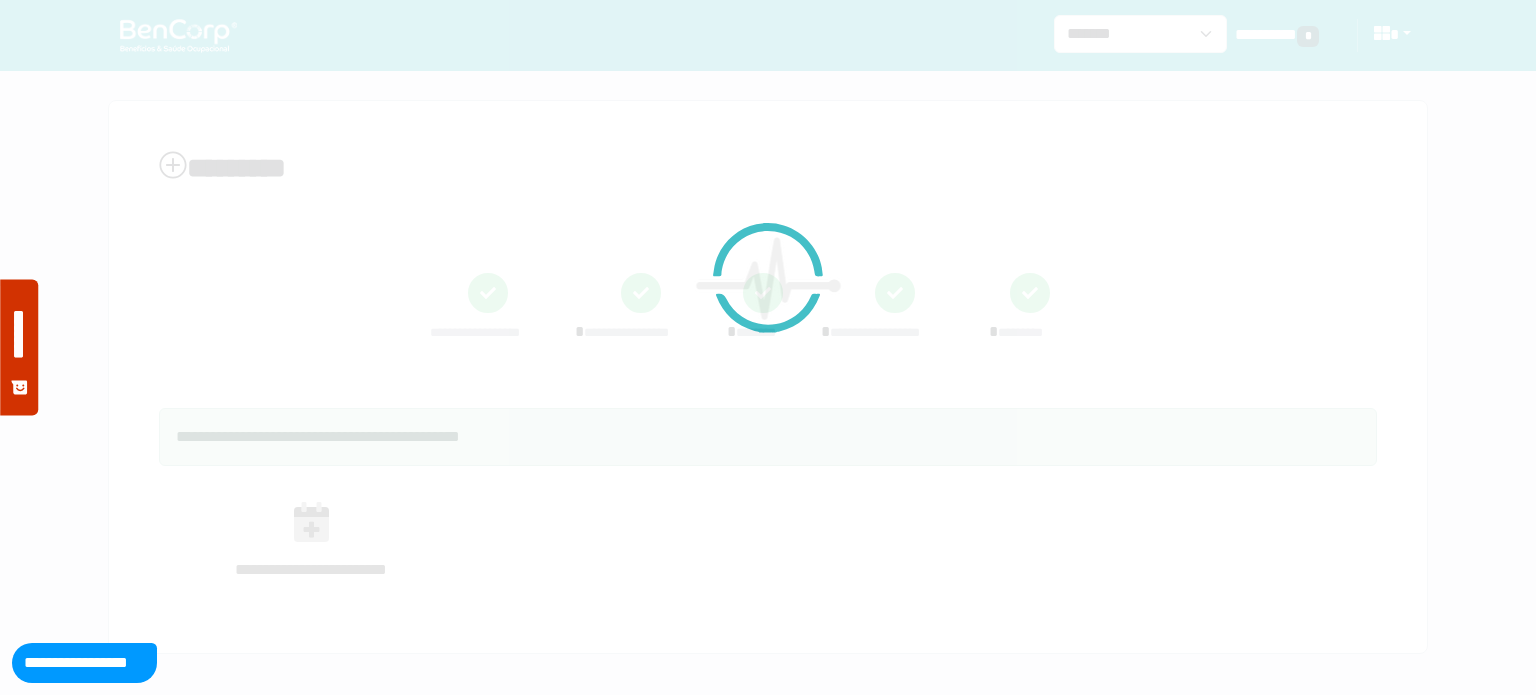 scroll, scrollTop: 0, scrollLeft: 0, axis: both 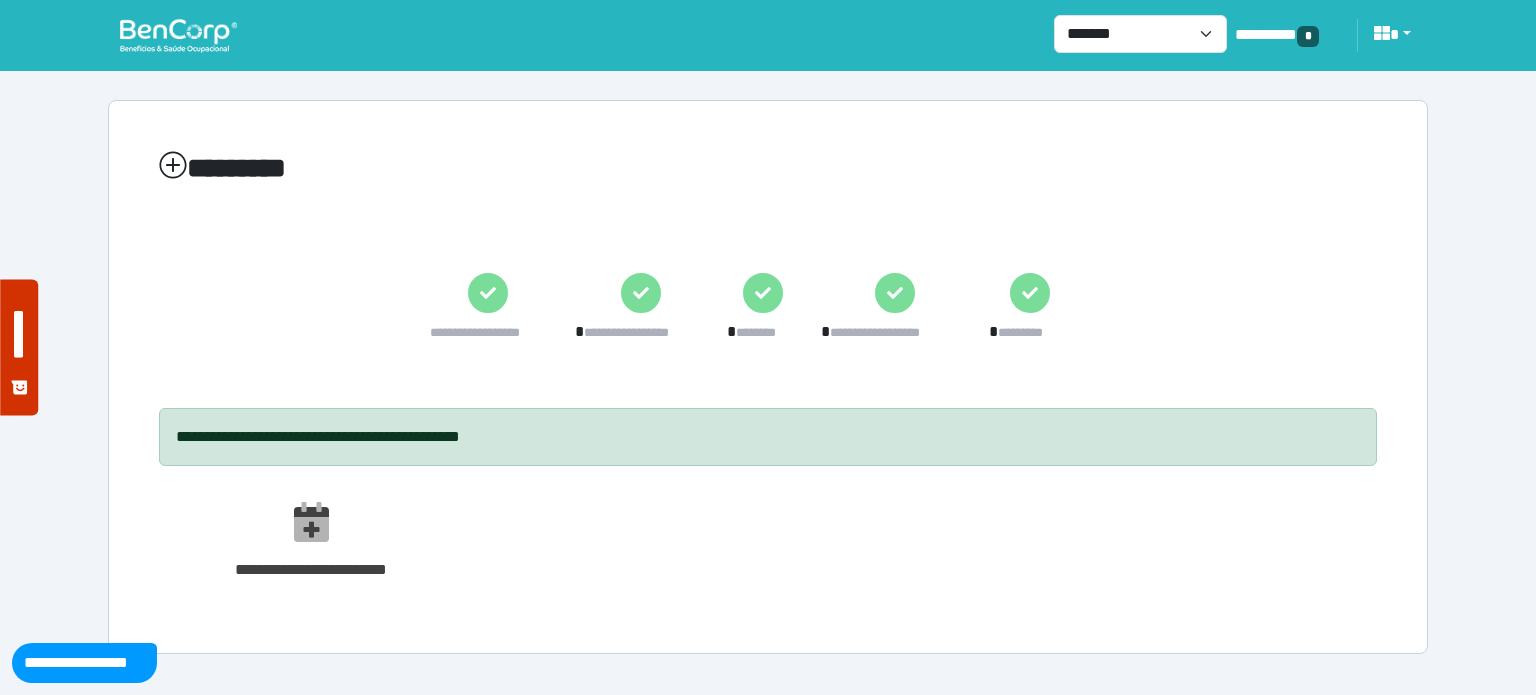 click at bounding box center (178, 35) 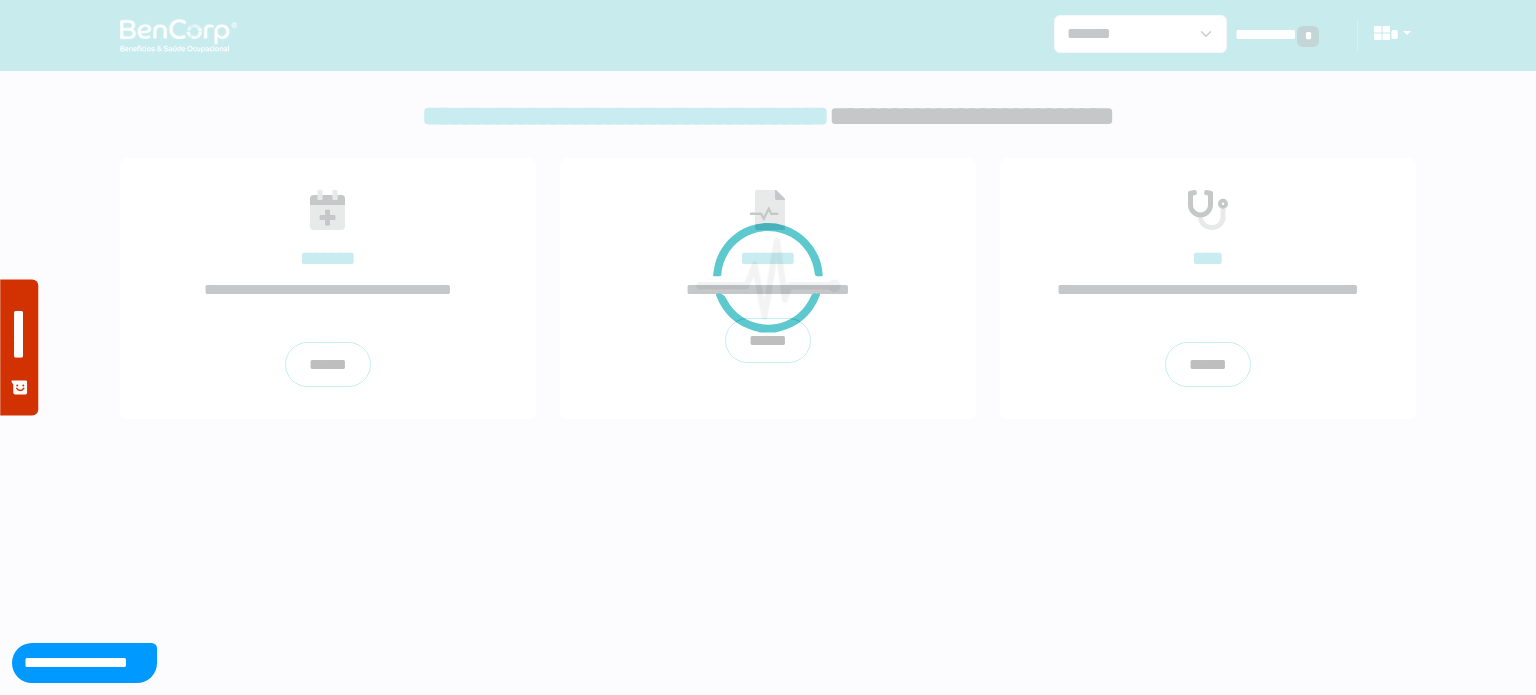 scroll, scrollTop: 0, scrollLeft: 0, axis: both 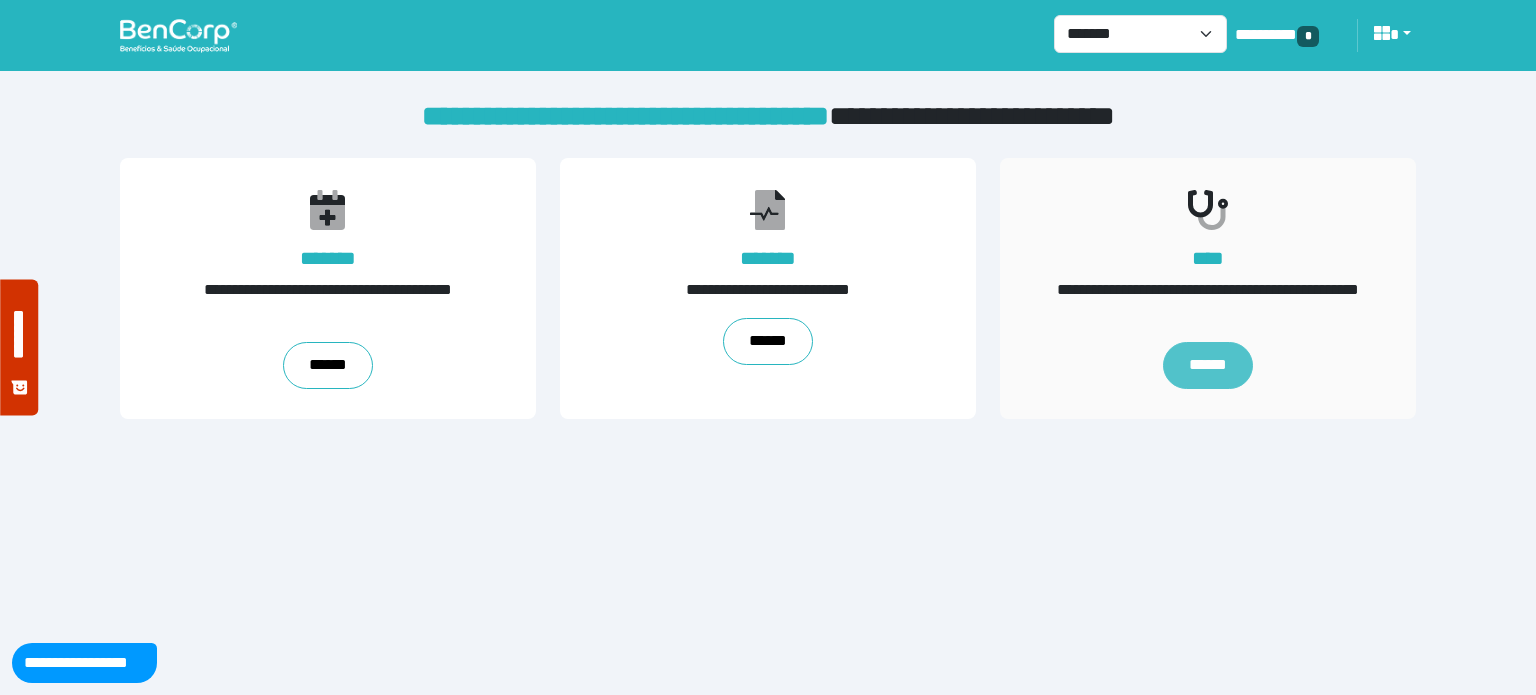 click on "******" at bounding box center (1208, 366) 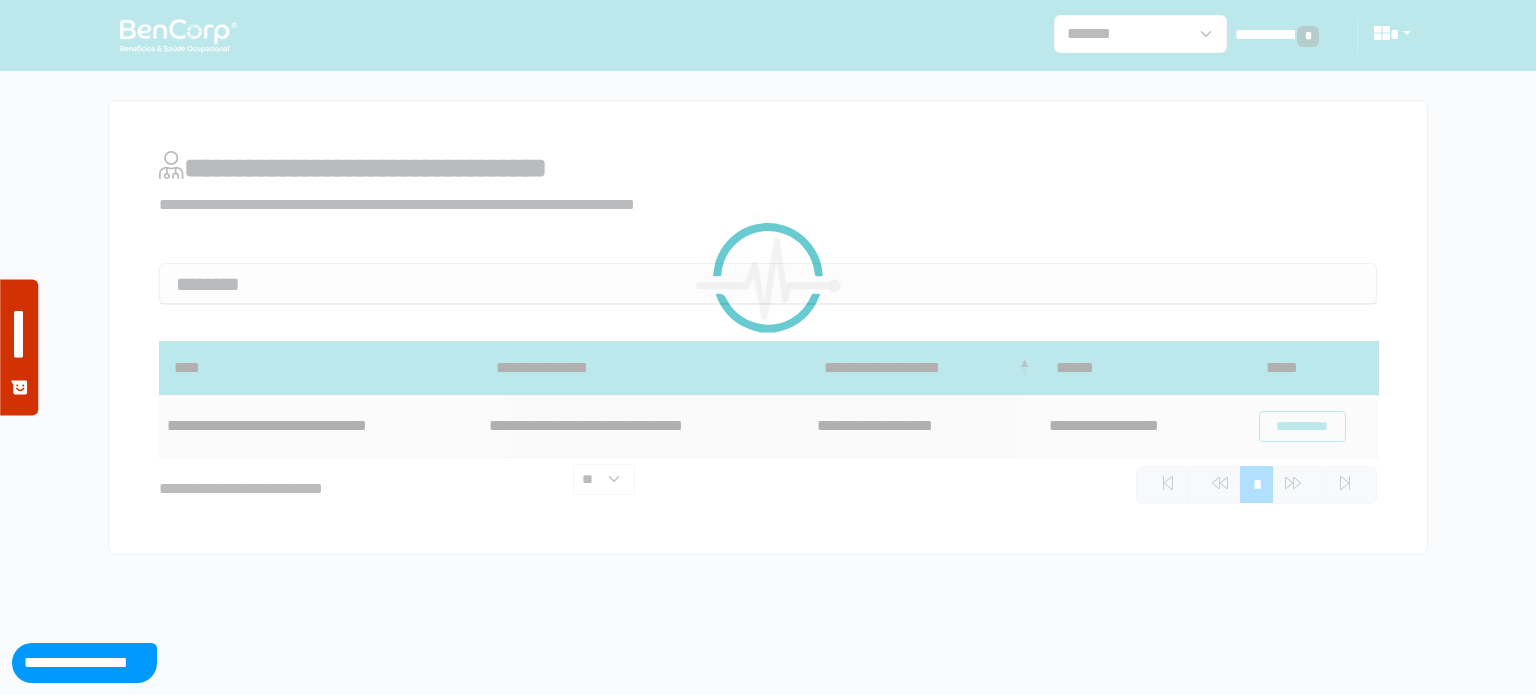 scroll, scrollTop: 0, scrollLeft: 0, axis: both 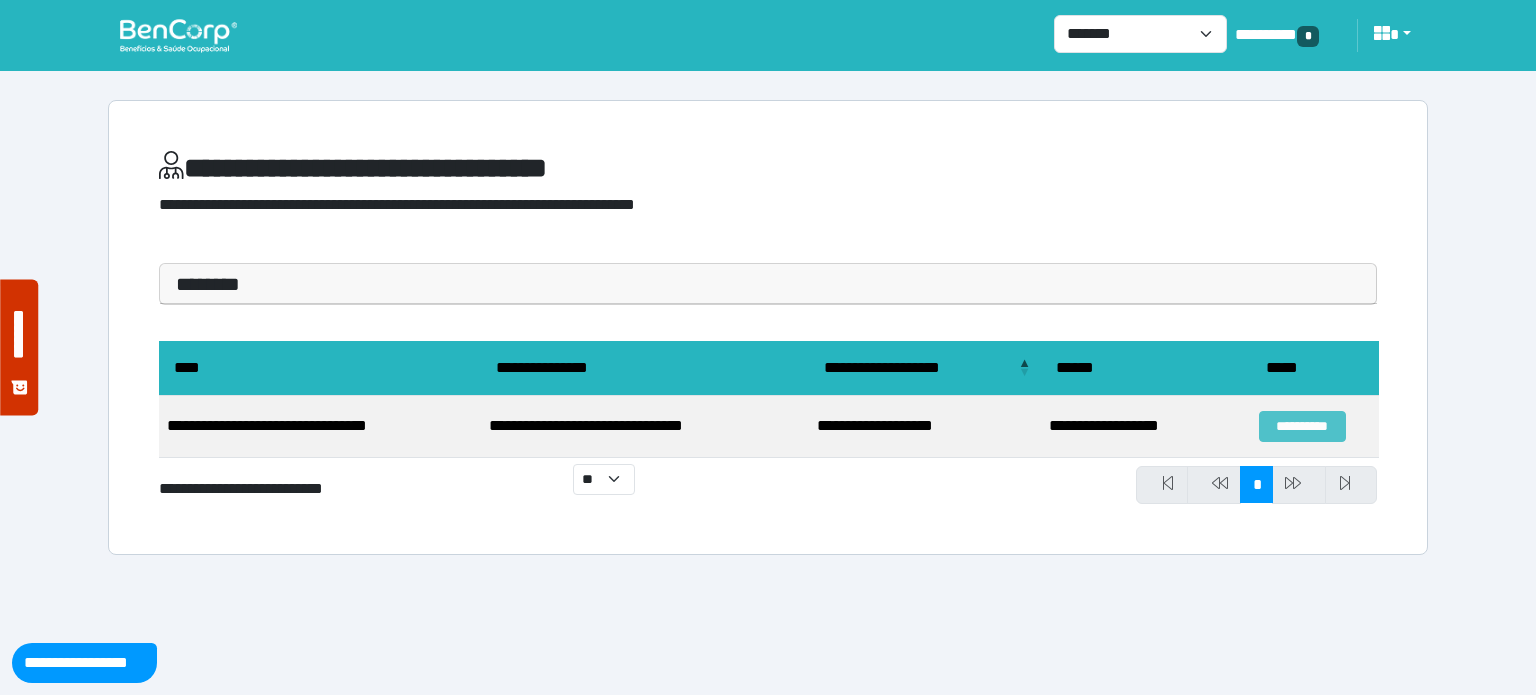 click on "**********" at bounding box center [1302, 426] 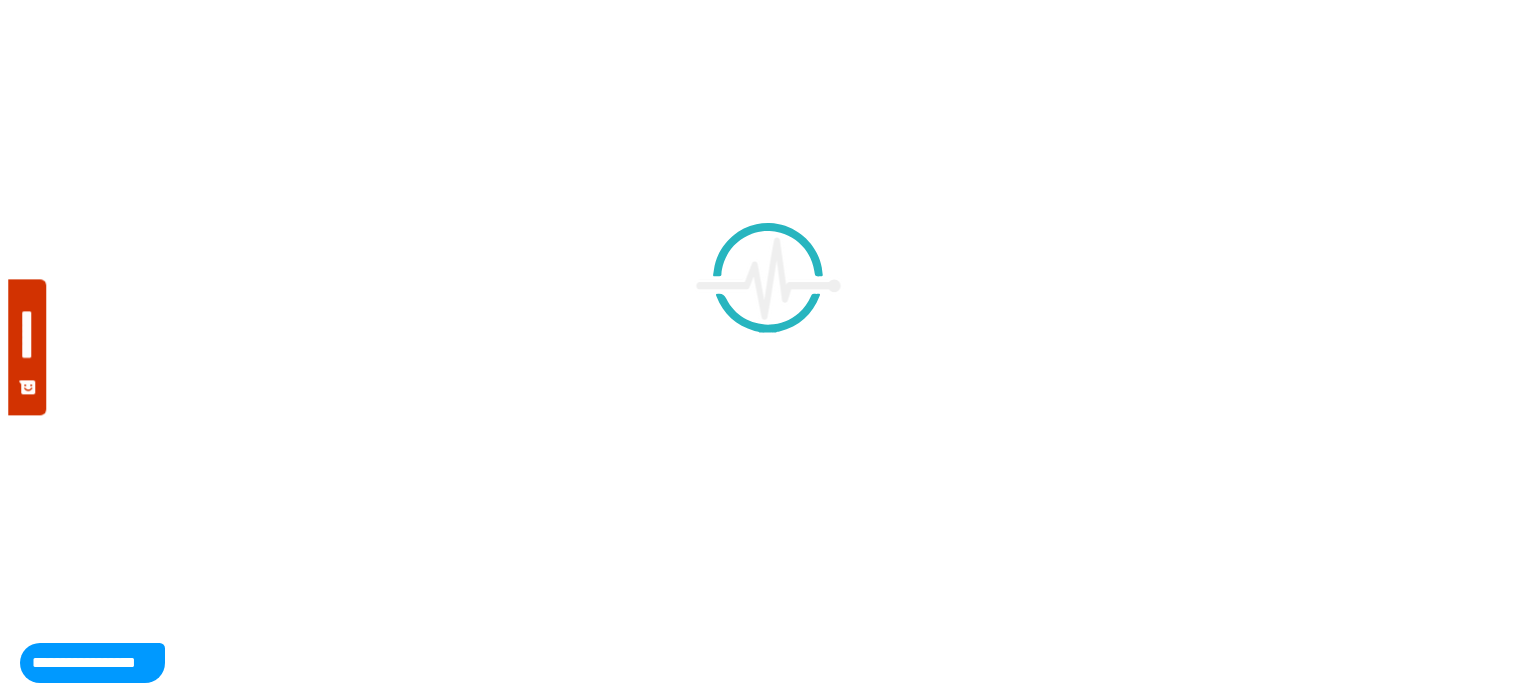scroll, scrollTop: 0, scrollLeft: 0, axis: both 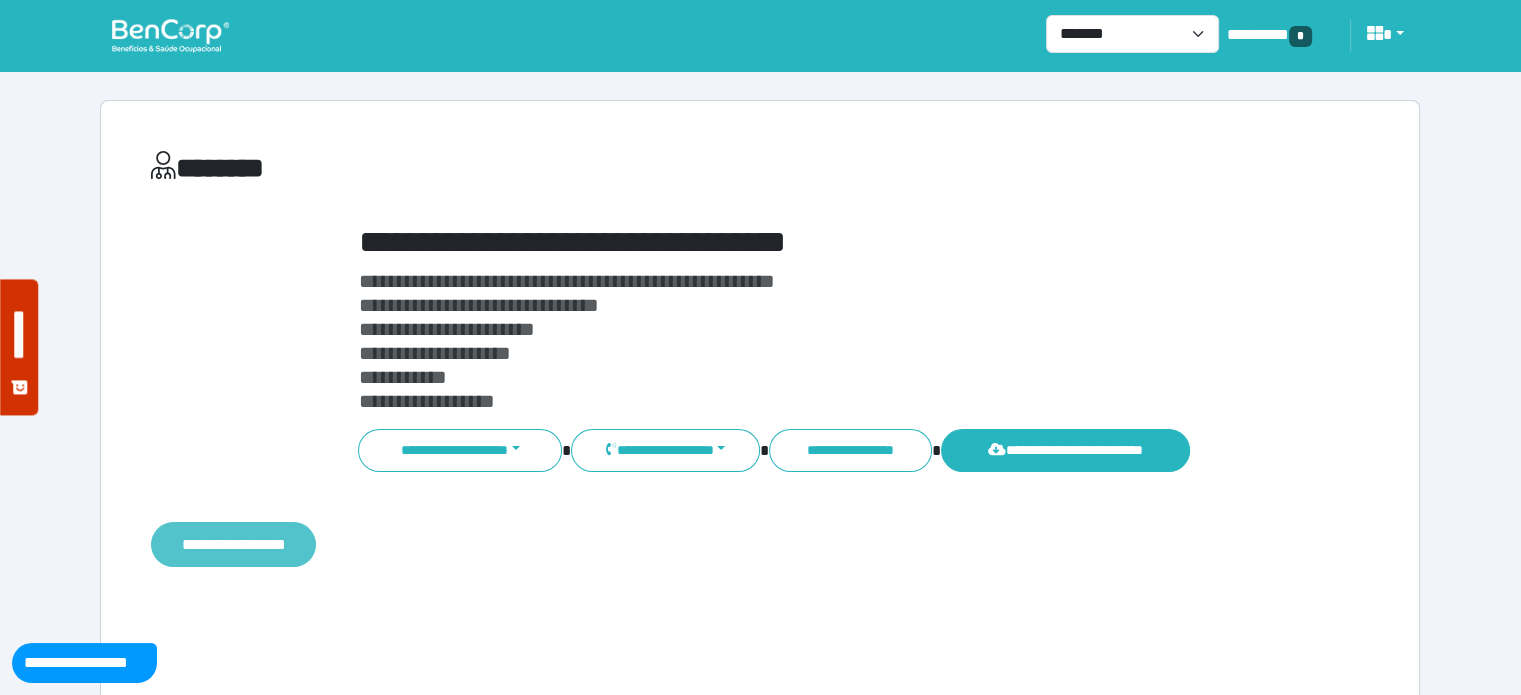 click on "**********" at bounding box center (233, 545) 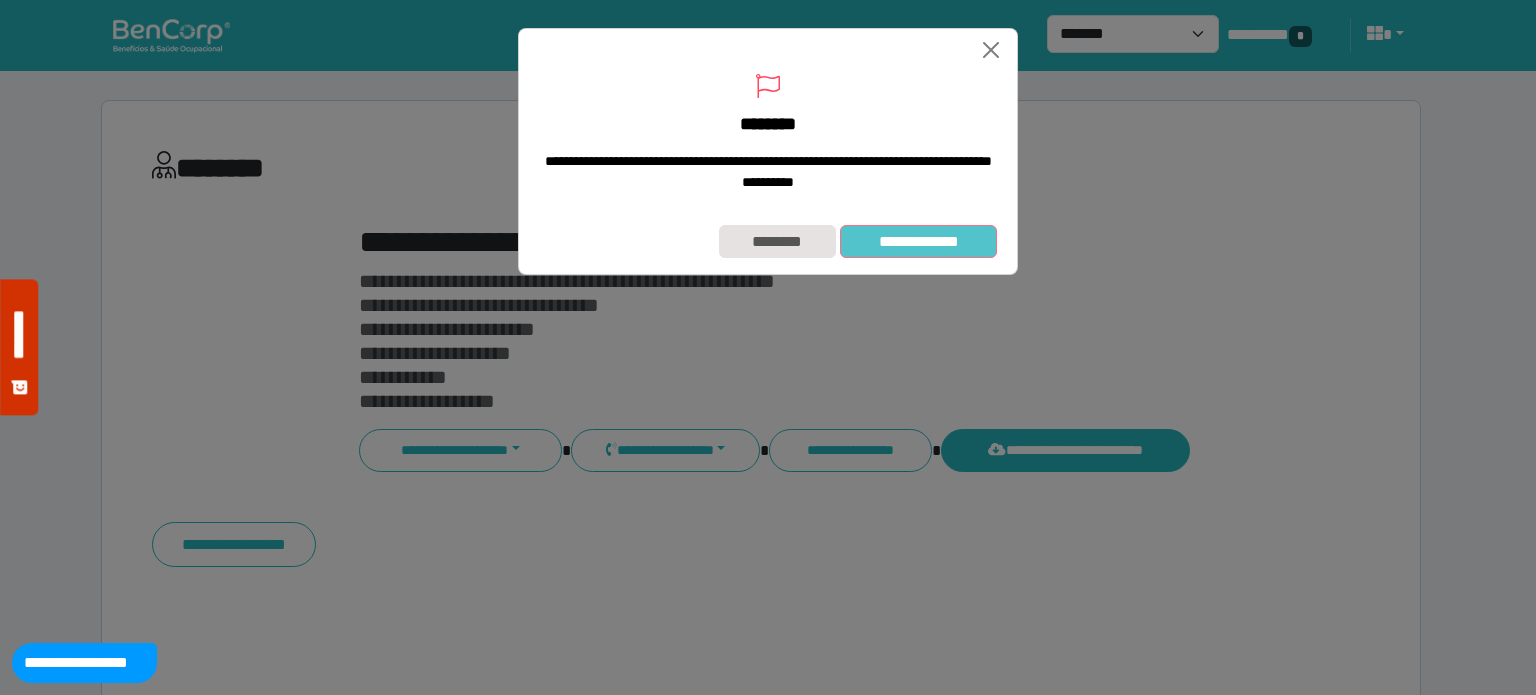 click on "**********" at bounding box center [918, 242] 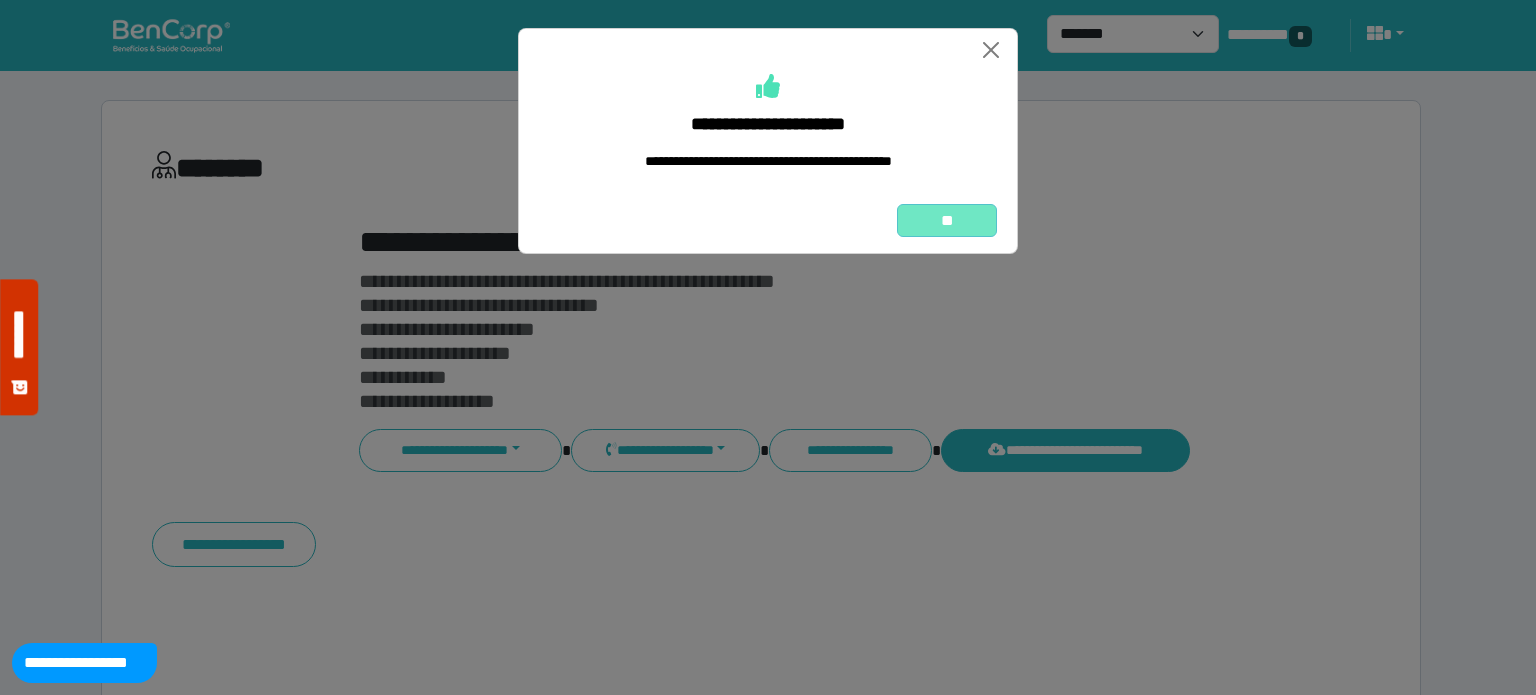 click on "**" at bounding box center [947, 221] 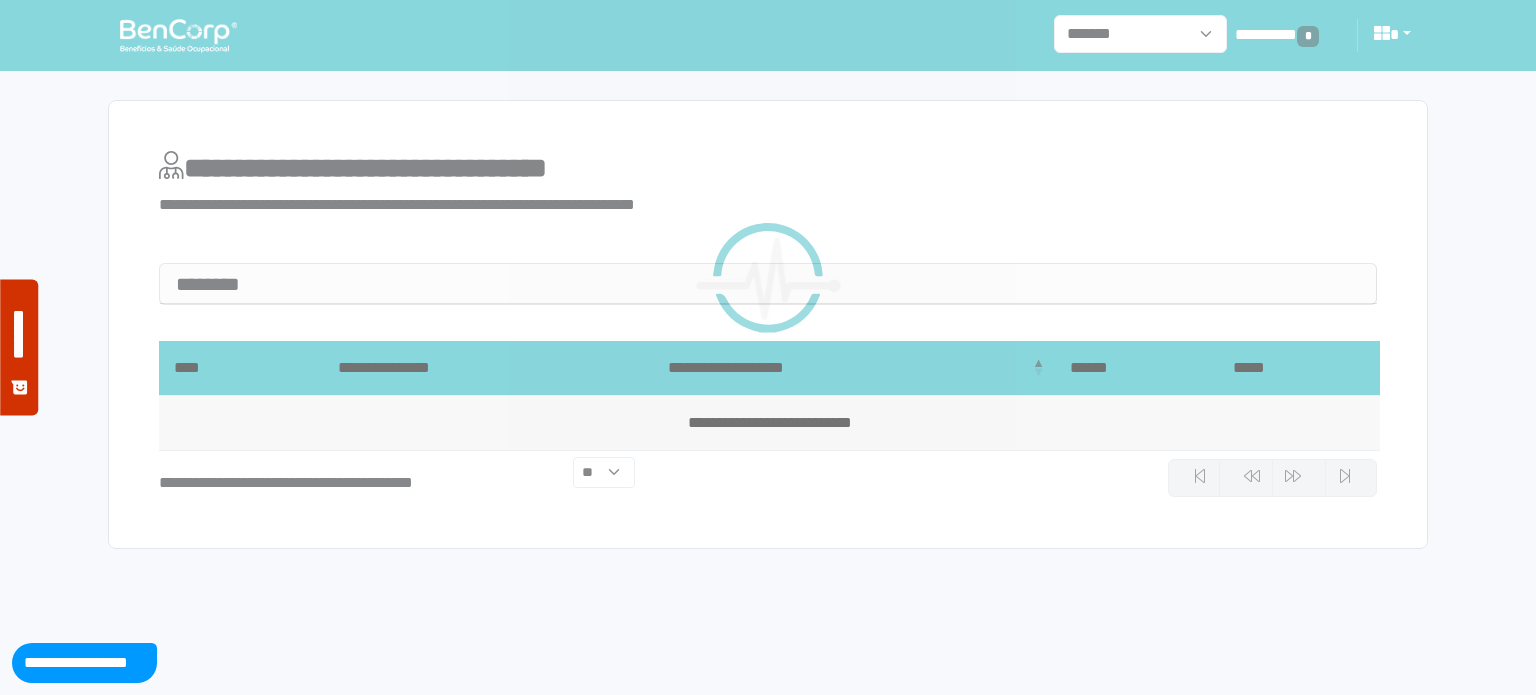 scroll, scrollTop: 0, scrollLeft: 0, axis: both 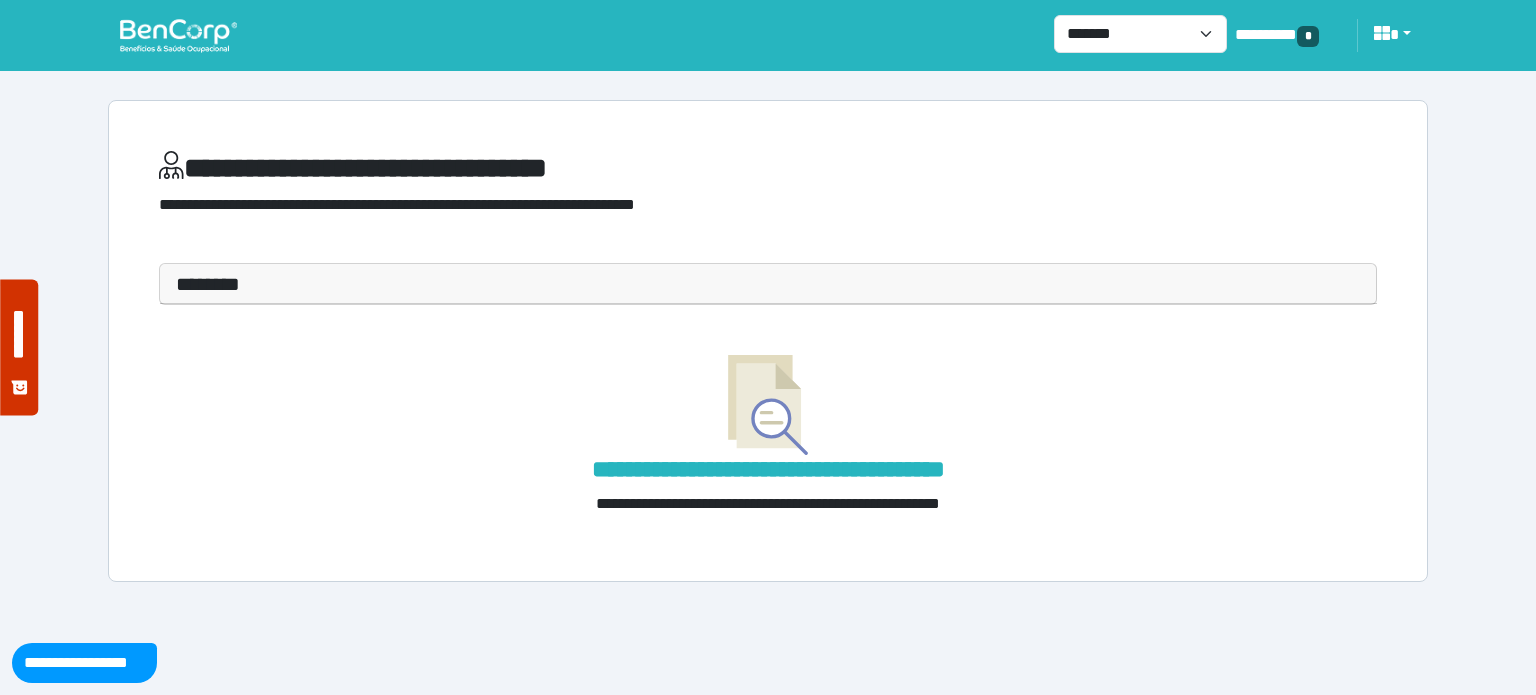 click at bounding box center [178, 35] 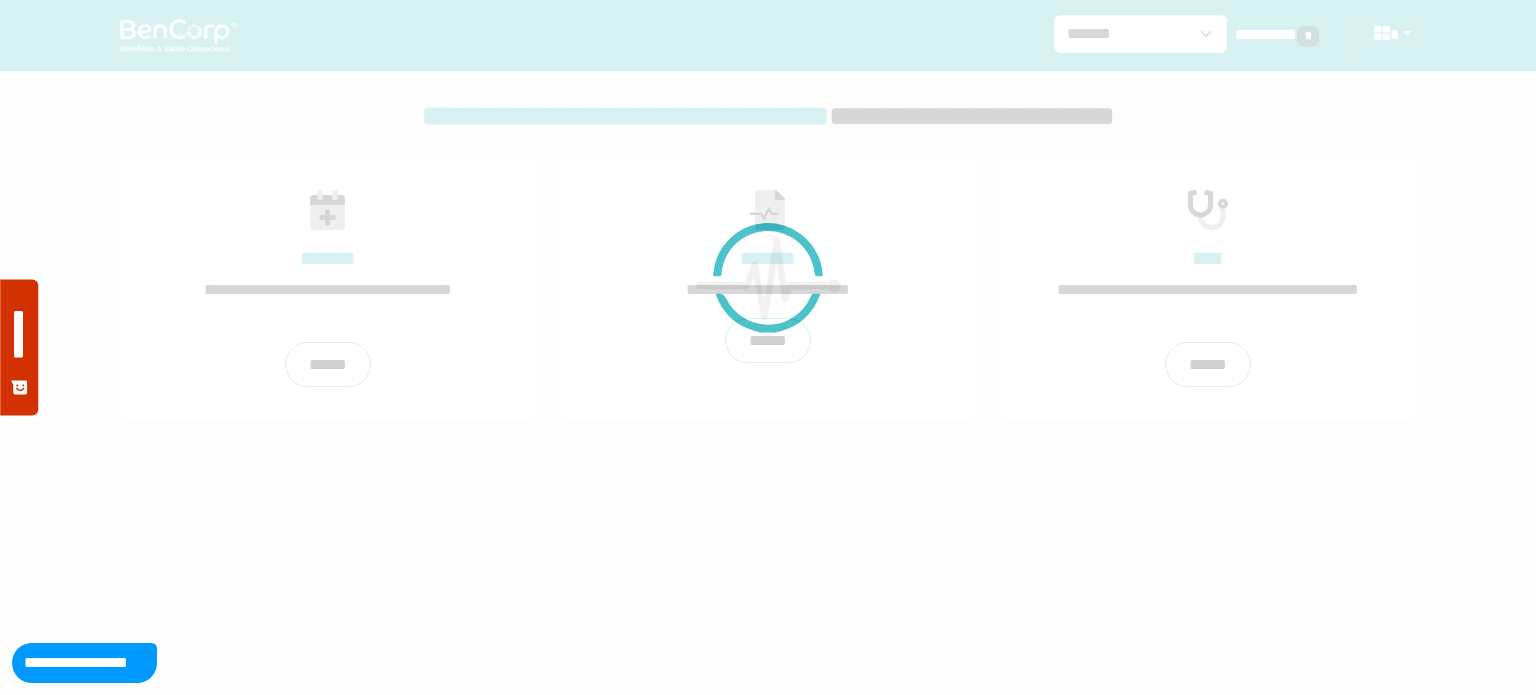scroll, scrollTop: 0, scrollLeft: 0, axis: both 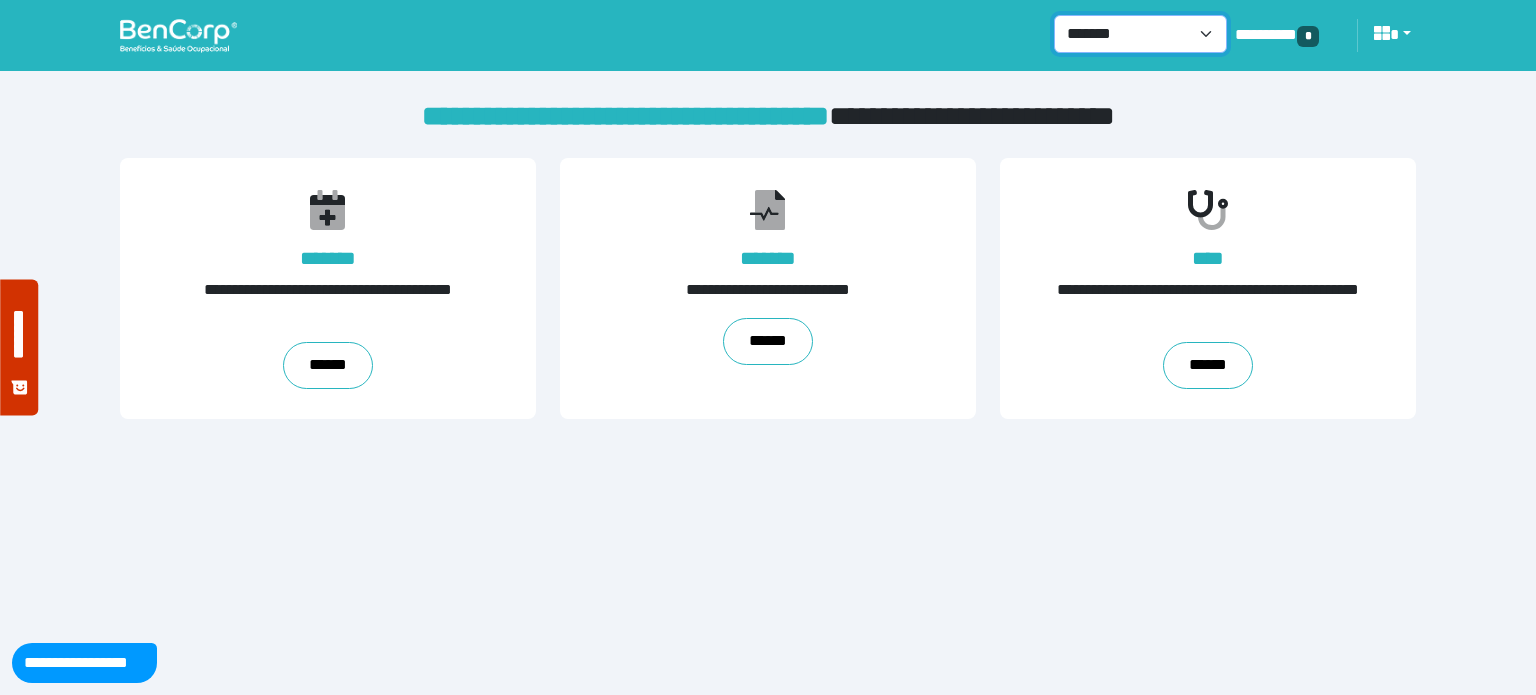 click on "**********" at bounding box center (1140, 34) 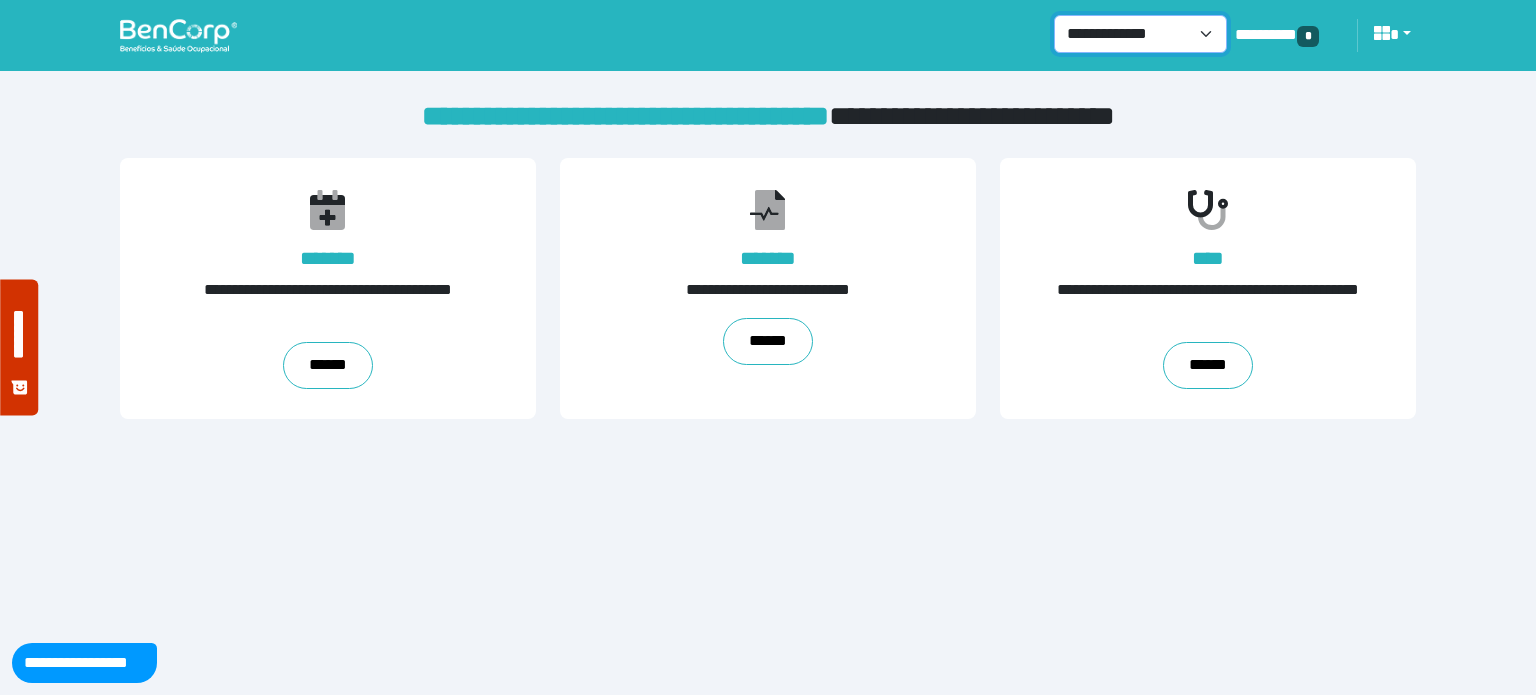 click on "**********" at bounding box center [1140, 34] 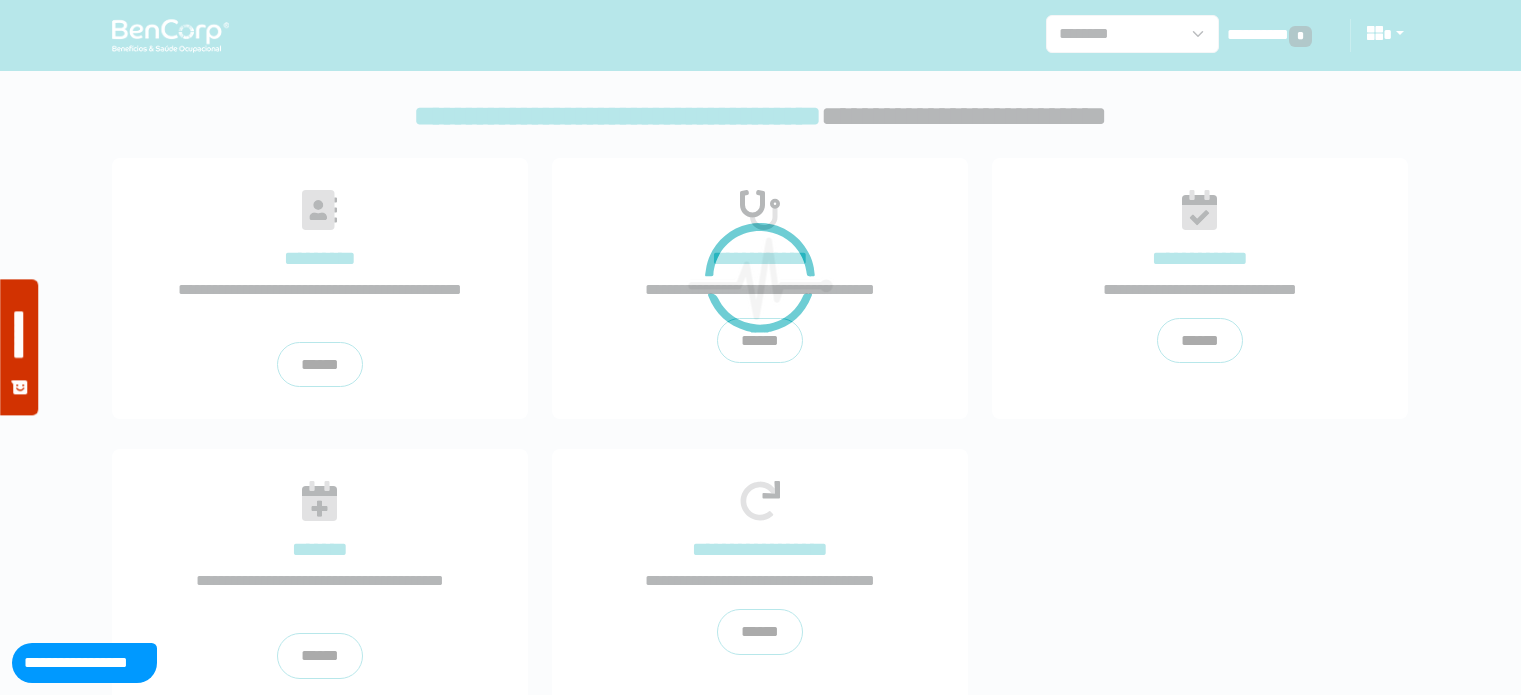 scroll, scrollTop: 0, scrollLeft: 0, axis: both 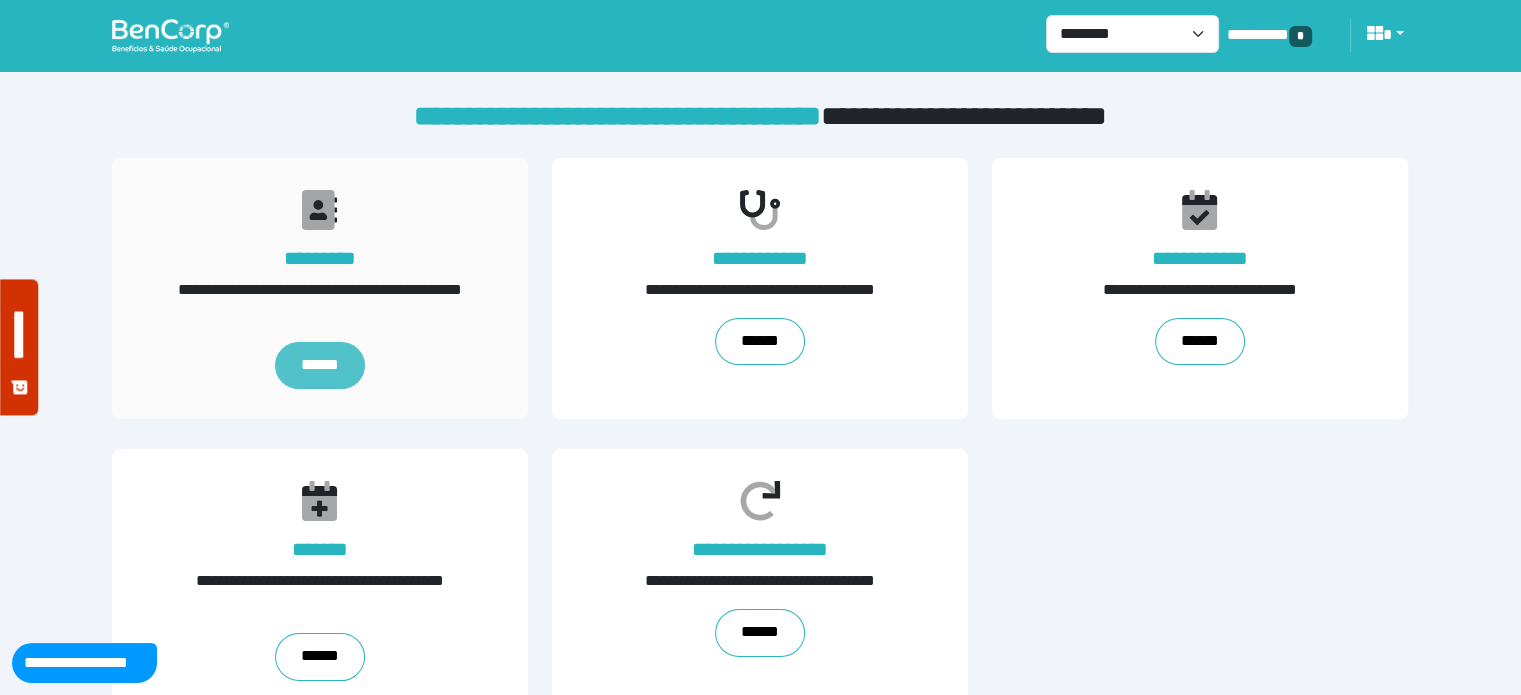 click on "******" at bounding box center (320, 366) 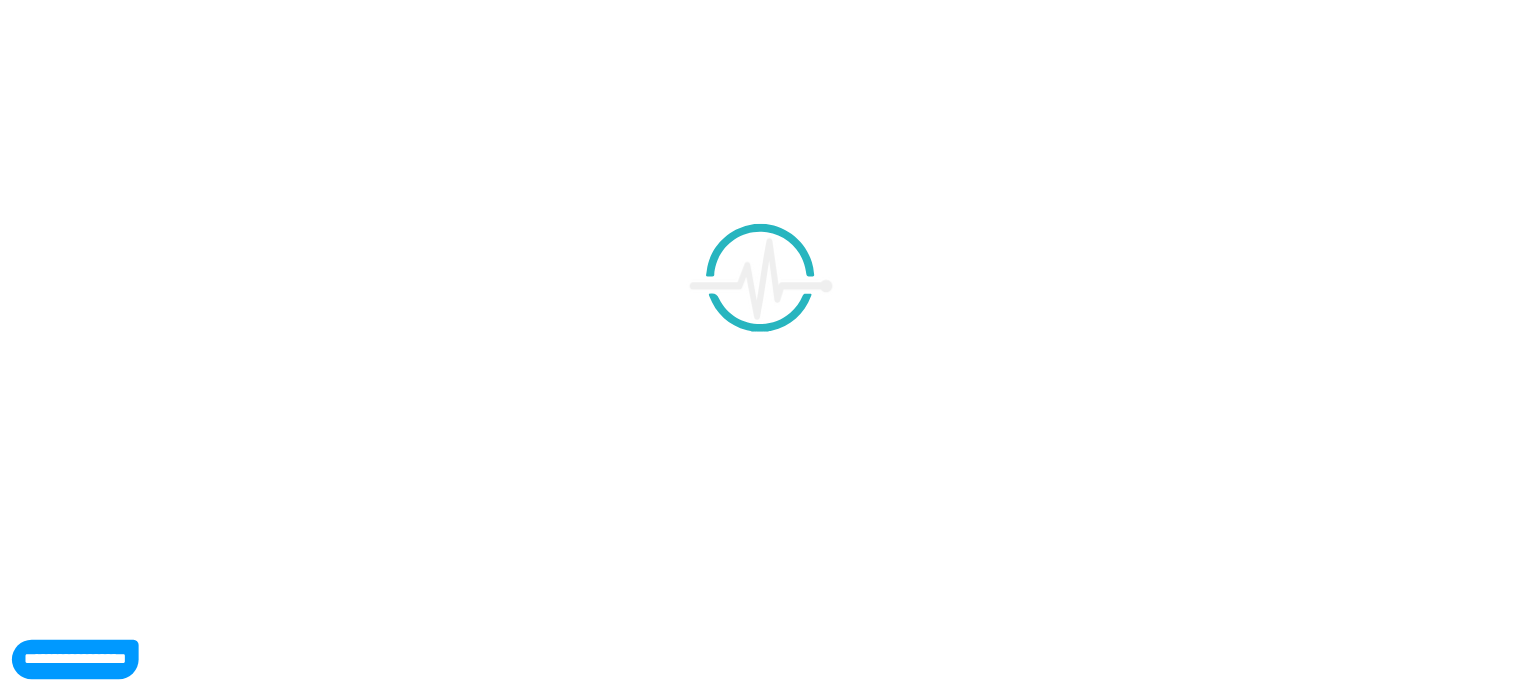 scroll, scrollTop: 0, scrollLeft: 0, axis: both 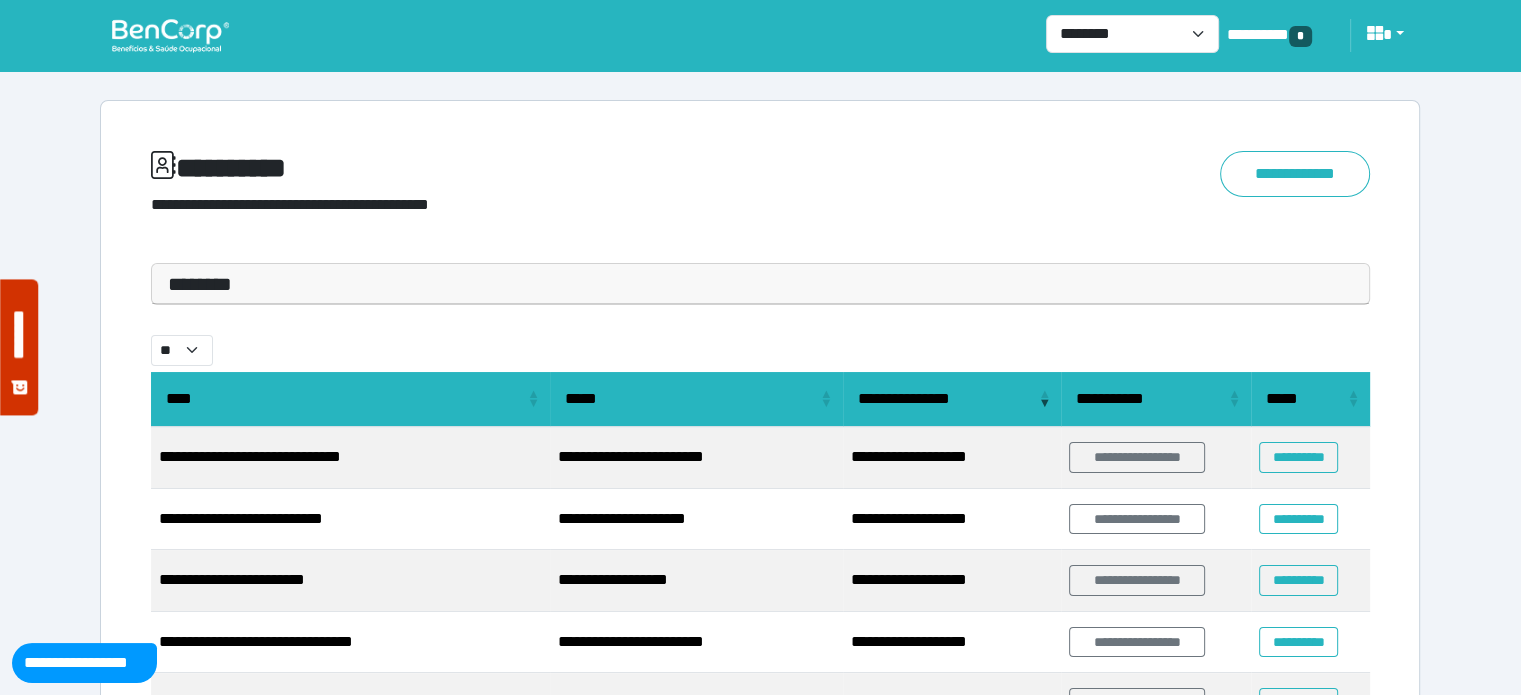 click on "********" at bounding box center [760, 284] 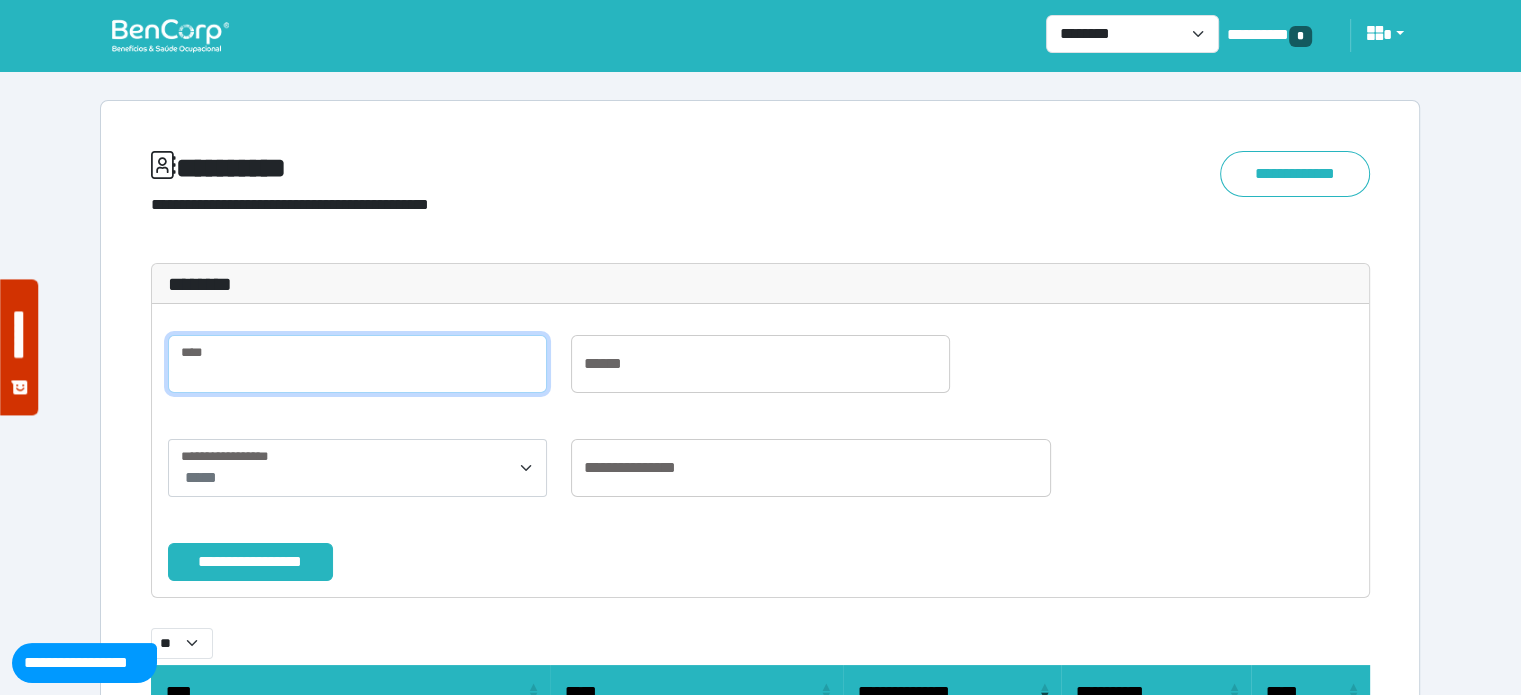 click at bounding box center [357, 364] 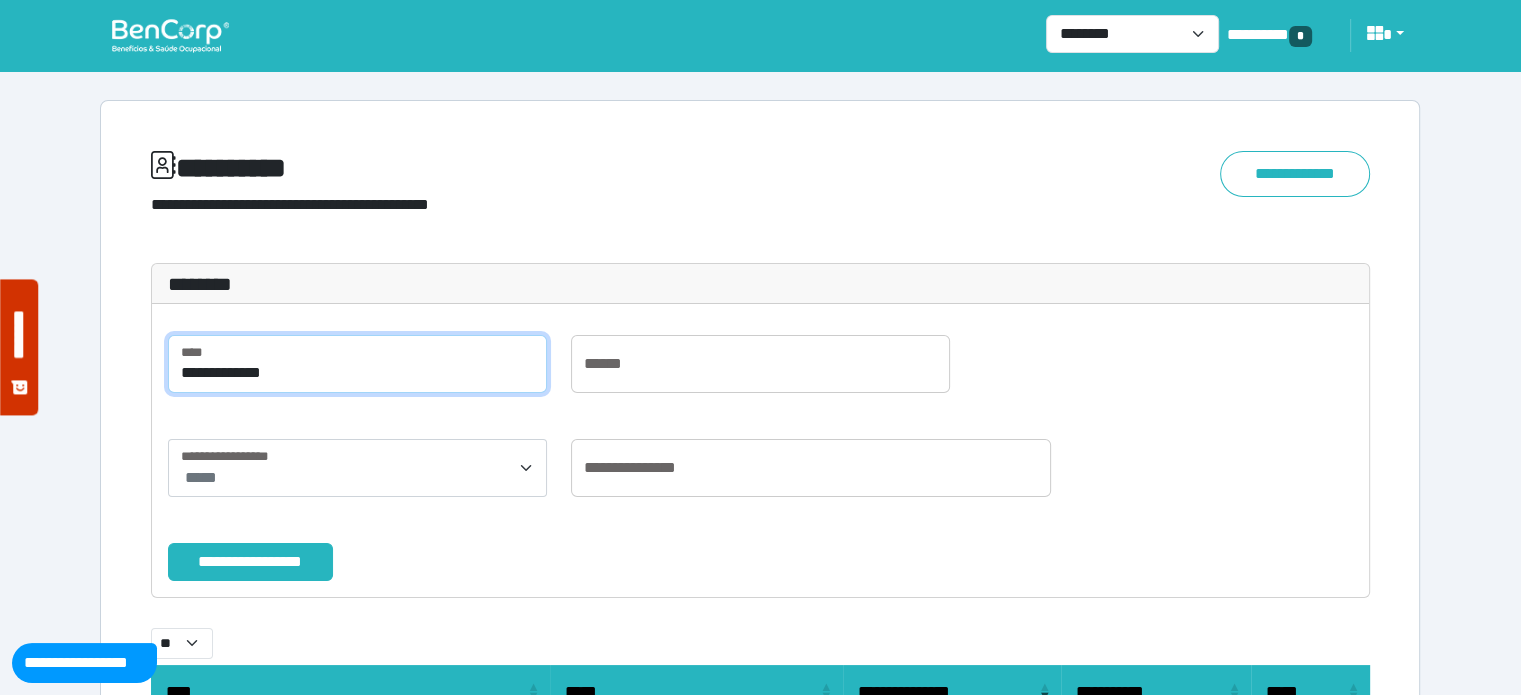 drag, startPoint x: 294, startPoint y: 387, endPoint x: 0, endPoint y: 382, distance: 294.0425 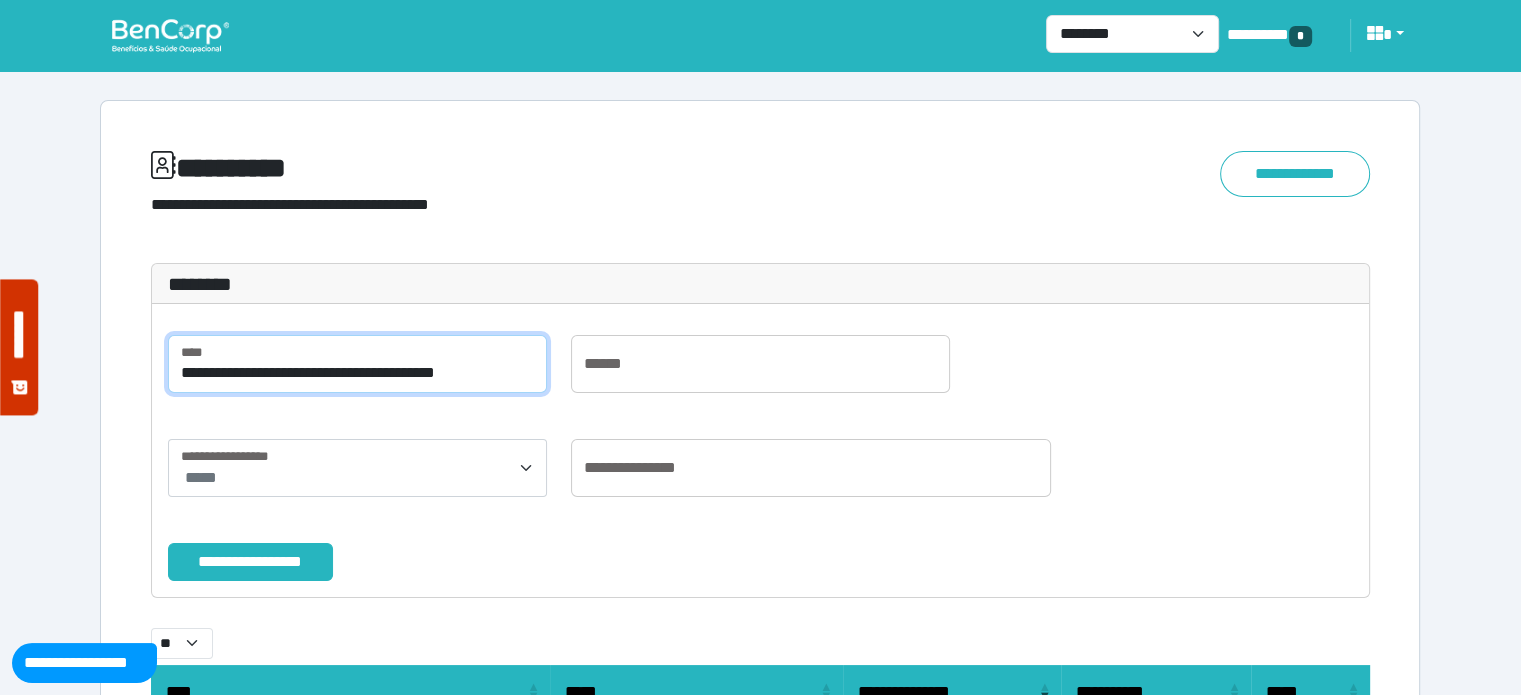 drag, startPoint x: 244, startPoint y: 371, endPoint x: 29, endPoint y: 370, distance: 215.00232 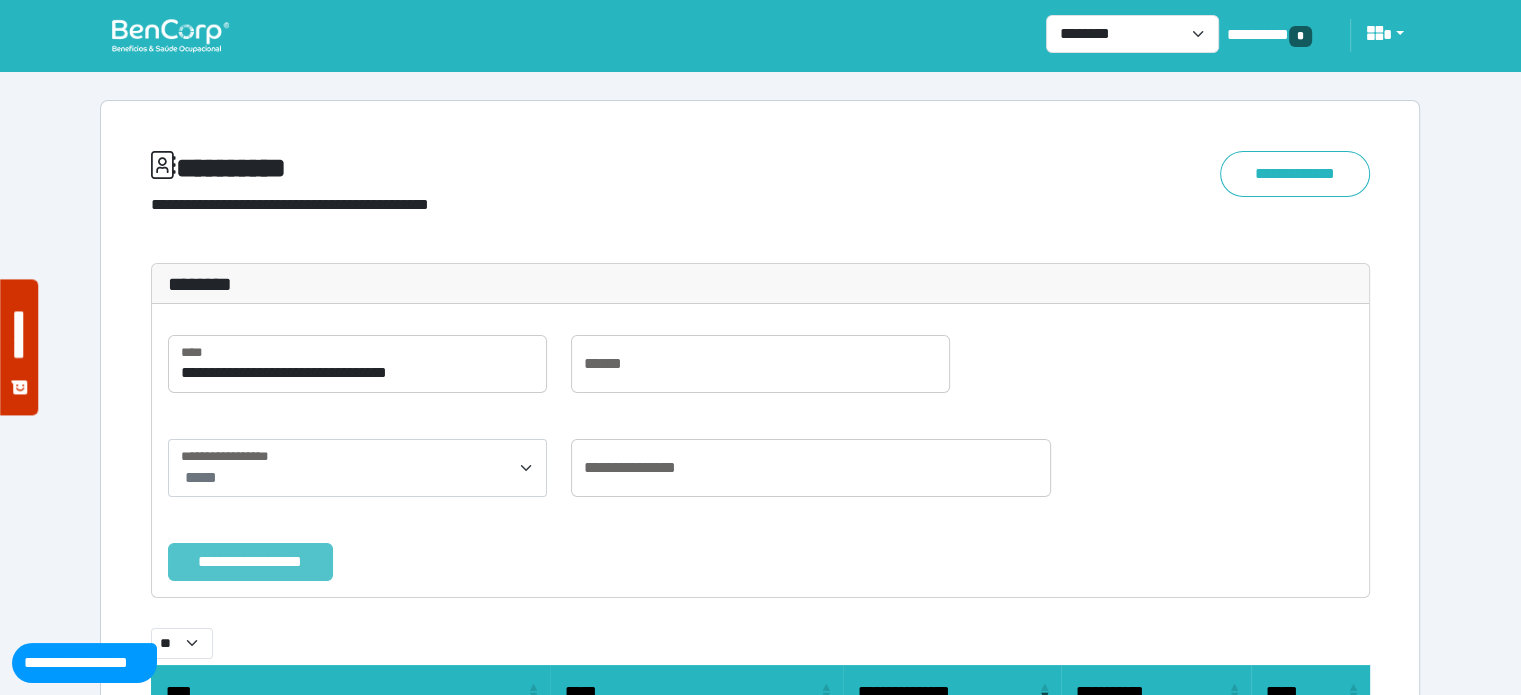 click on "**********" at bounding box center (250, 562) 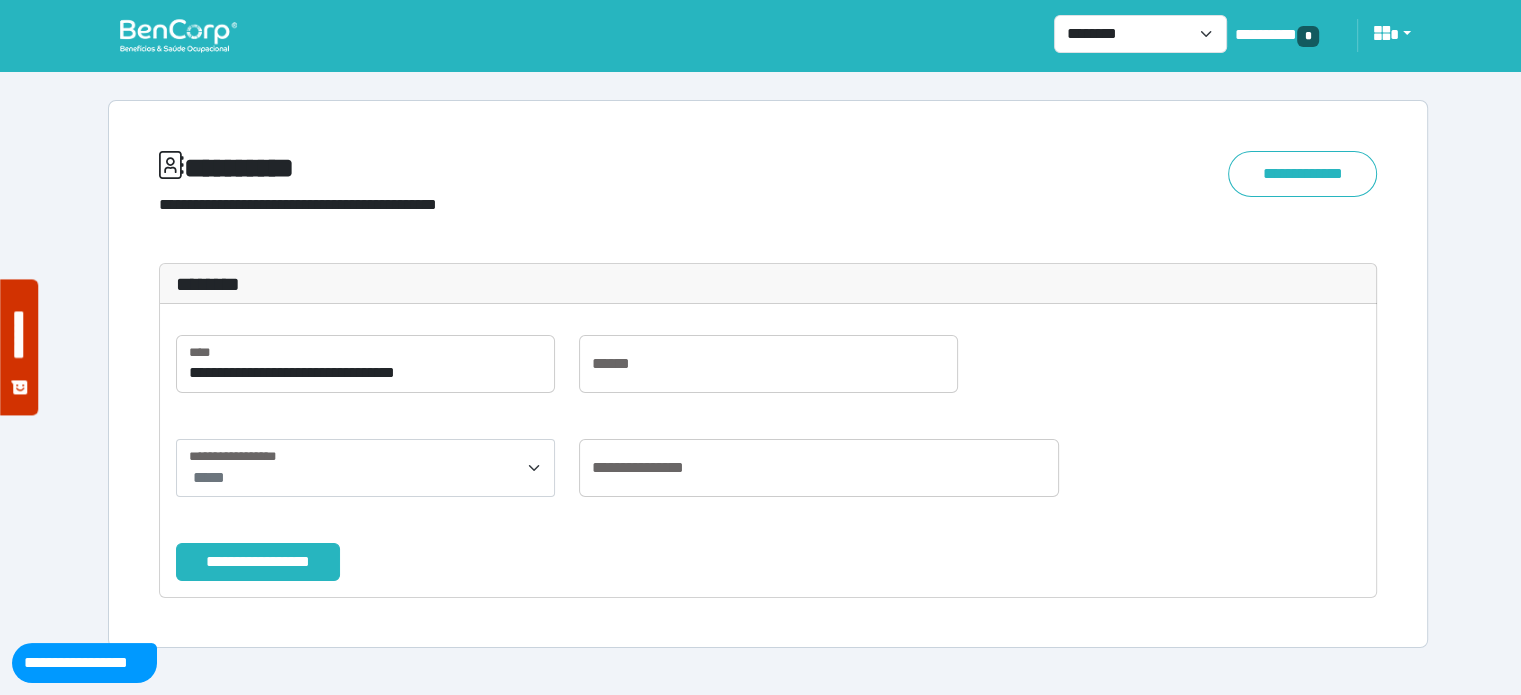 scroll, scrollTop: 0, scrollLeft: 0, axis: both 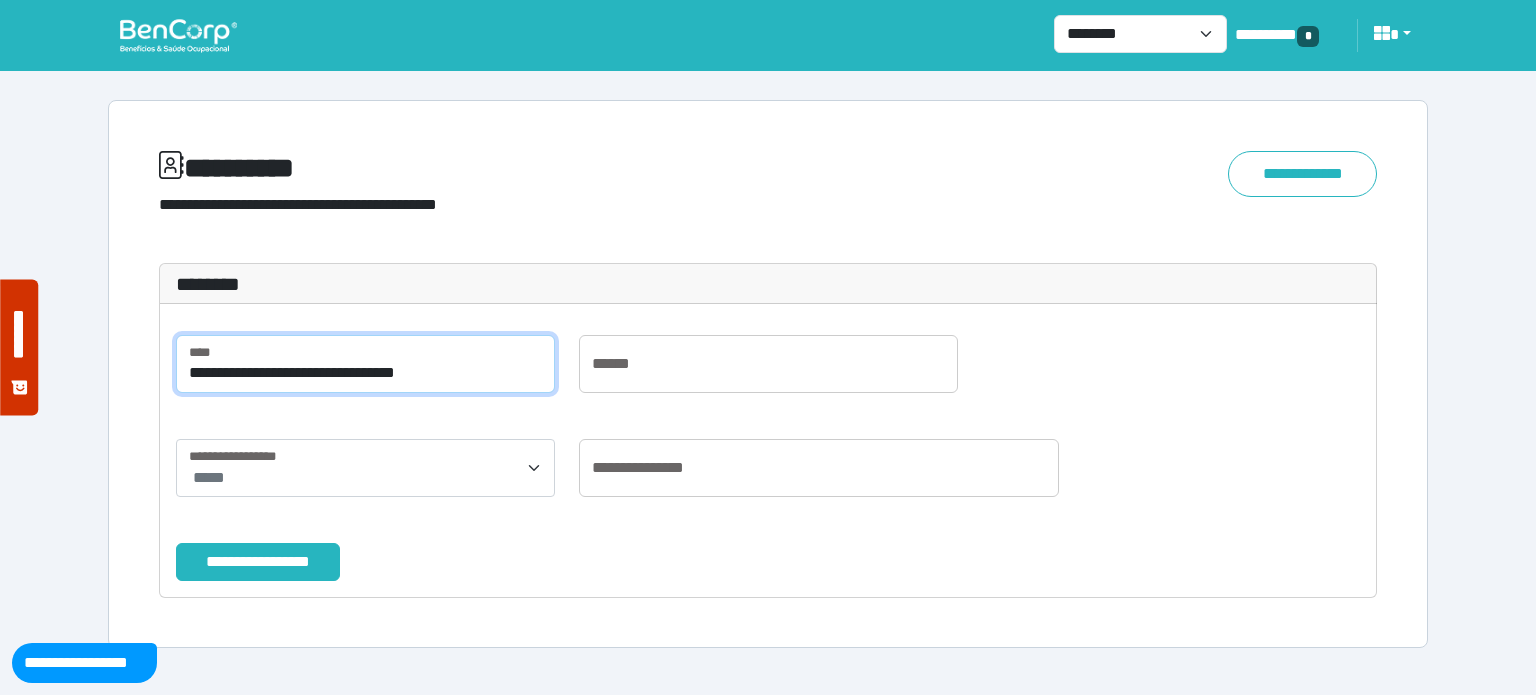 click on "**********" at bounding box center [365, 364] 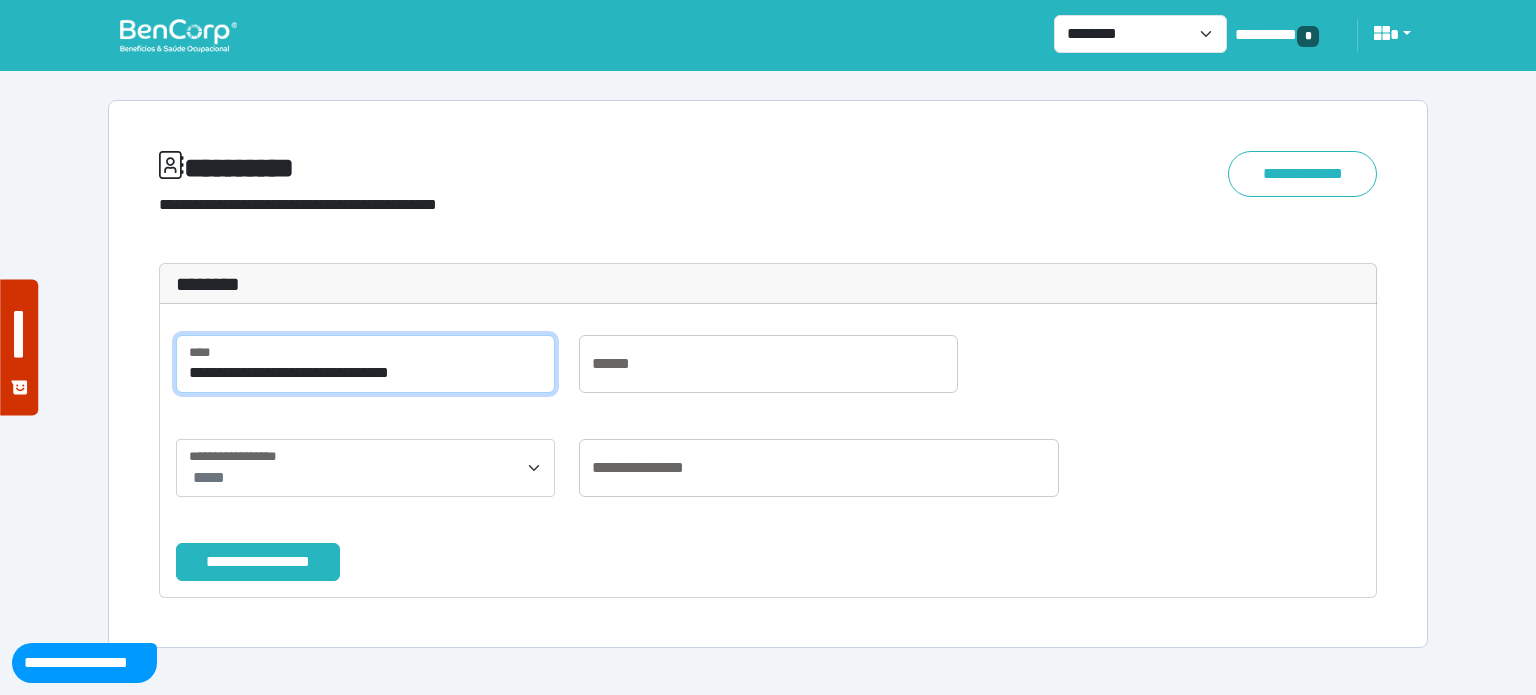 type on "**********" 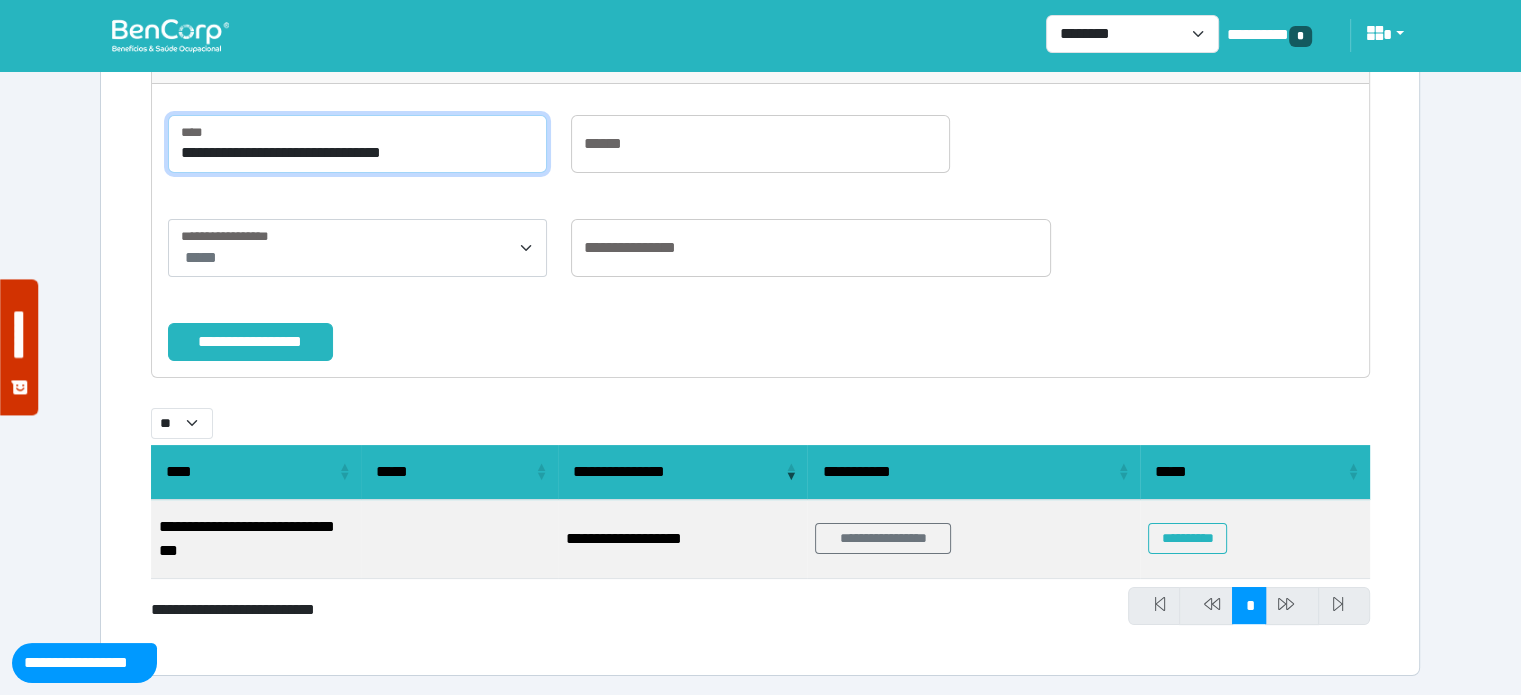 scroll, scrollTop: 220, scrollLeft: 0, axis: vertical 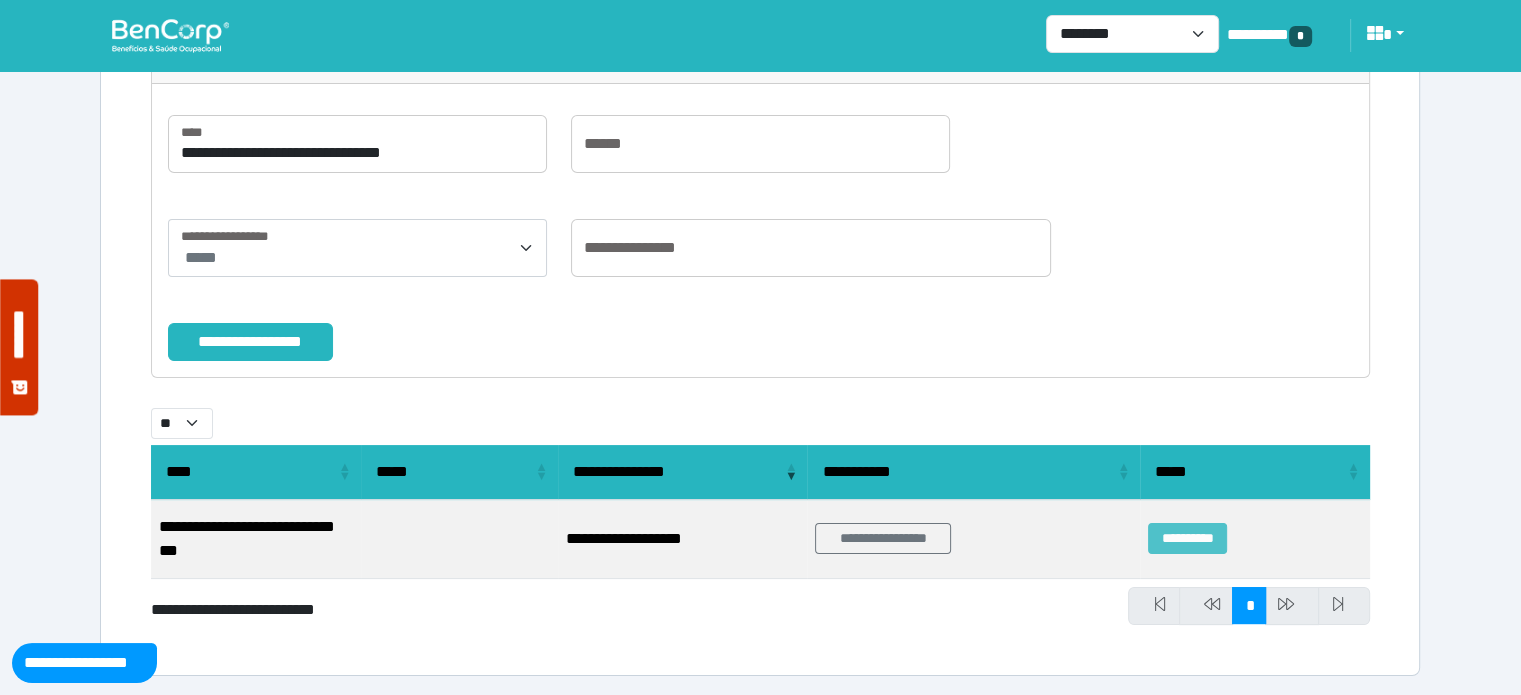 click on "**********" at bounding box center (1187, 538) 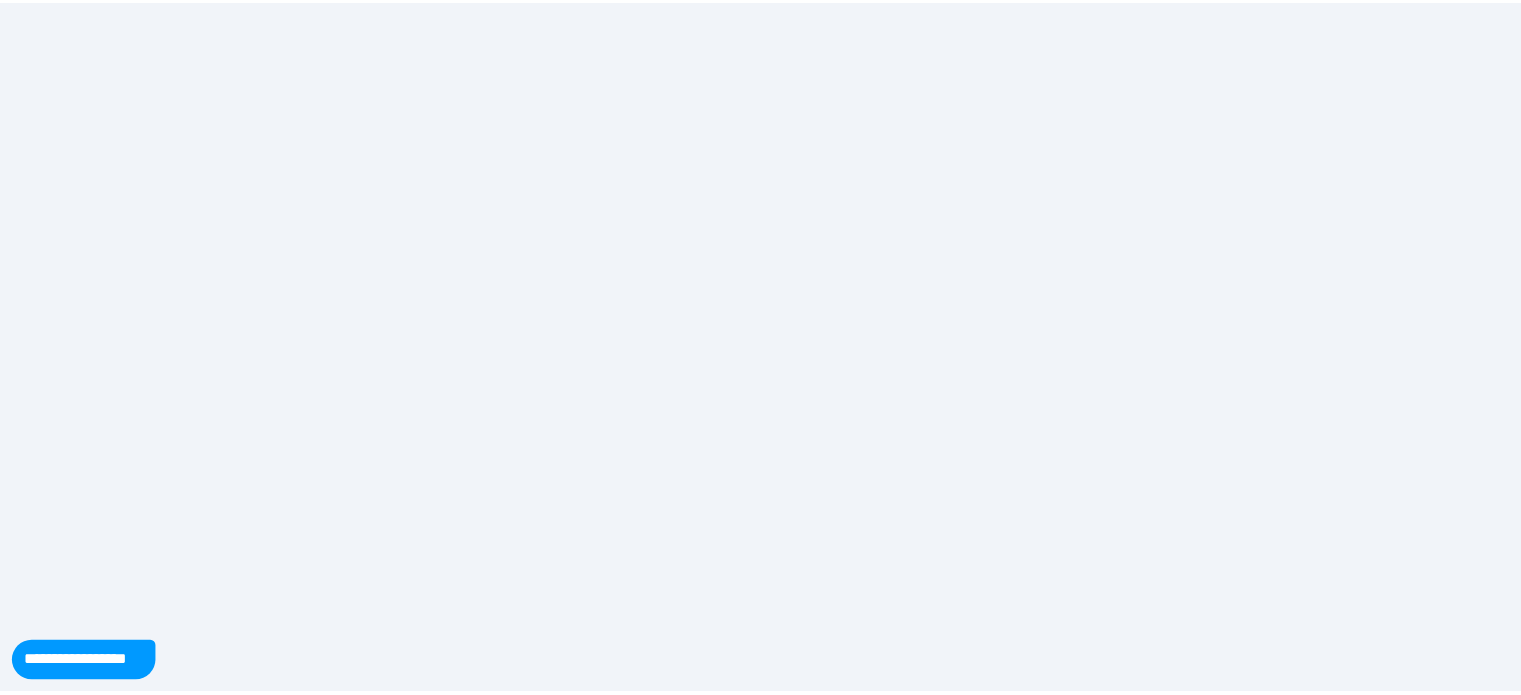 scroll, scrollTop: 0, scrollLeft: 0, axis: both 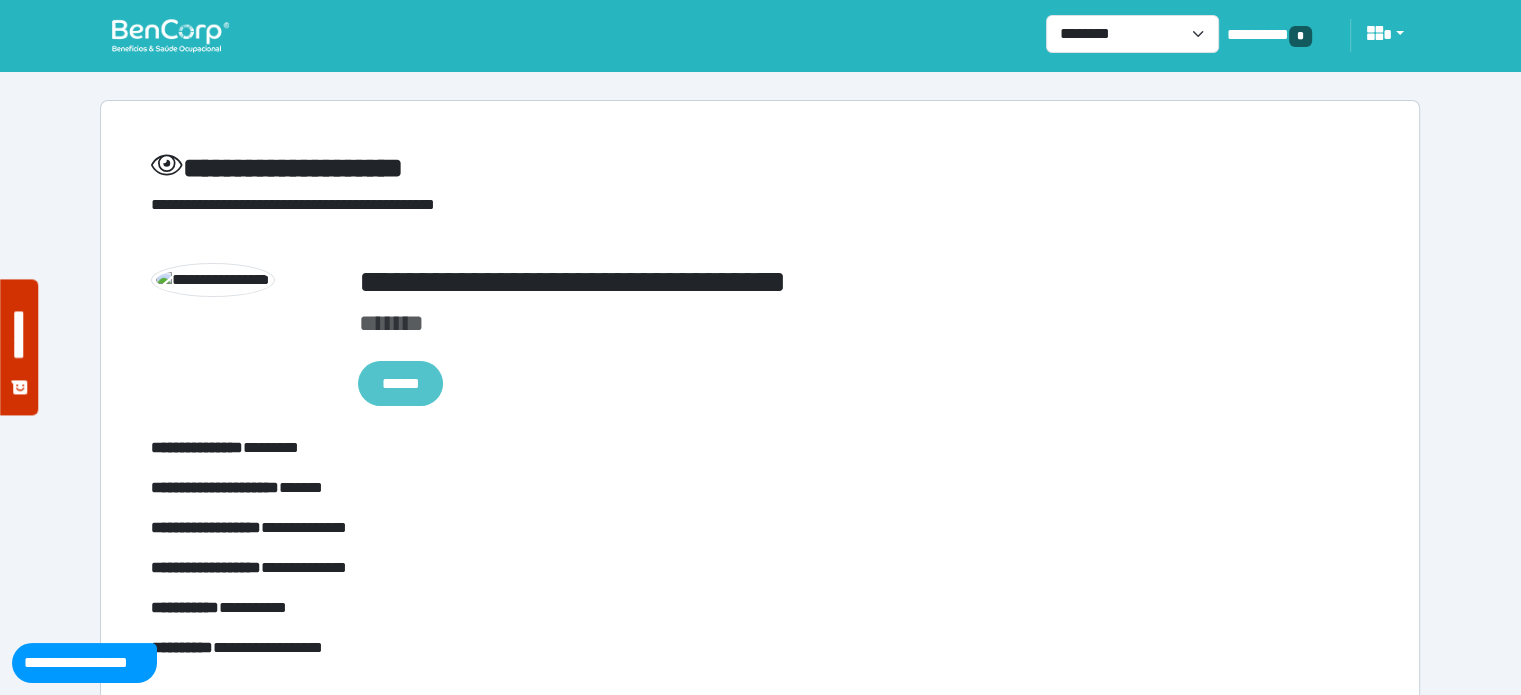 click on "******" at bounding box center [400, 384] 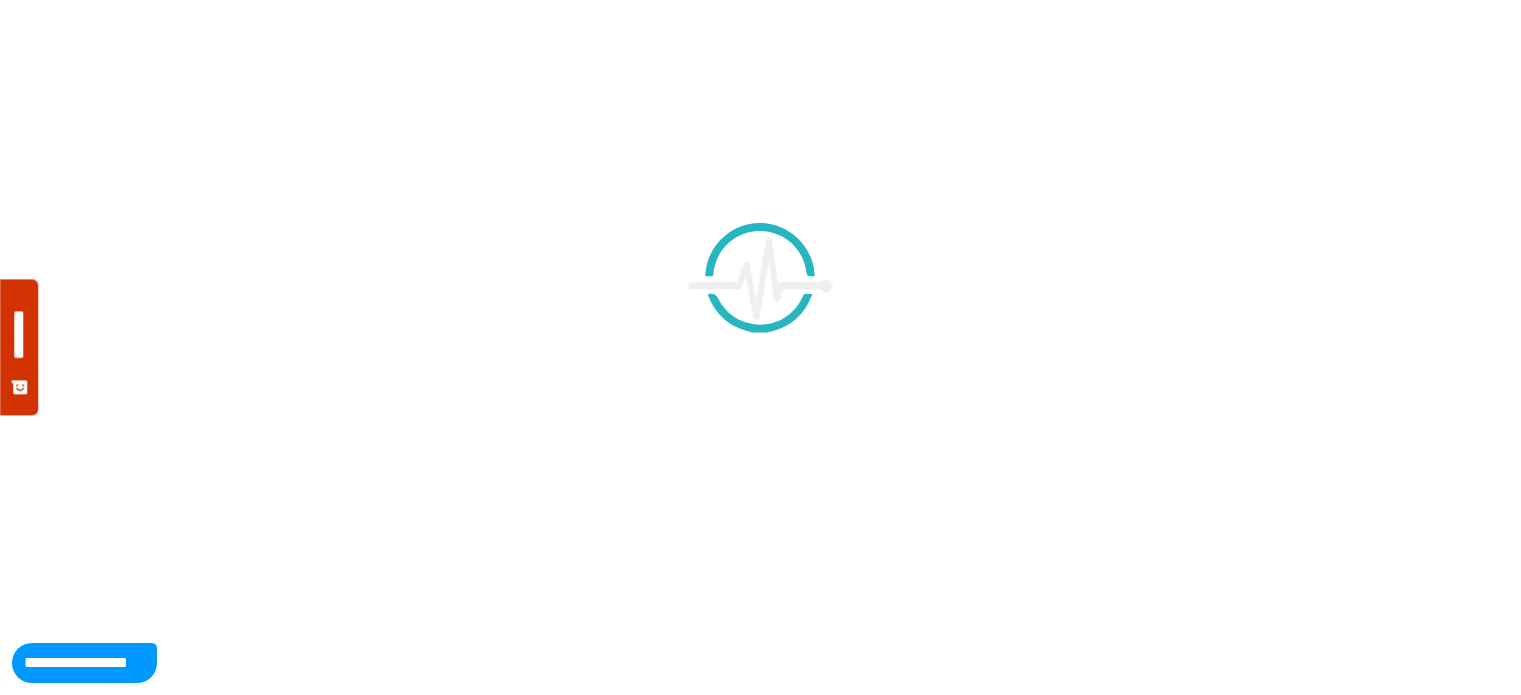 scroll, scrollTop: 300, scrollLeft: 0, axis: vertical 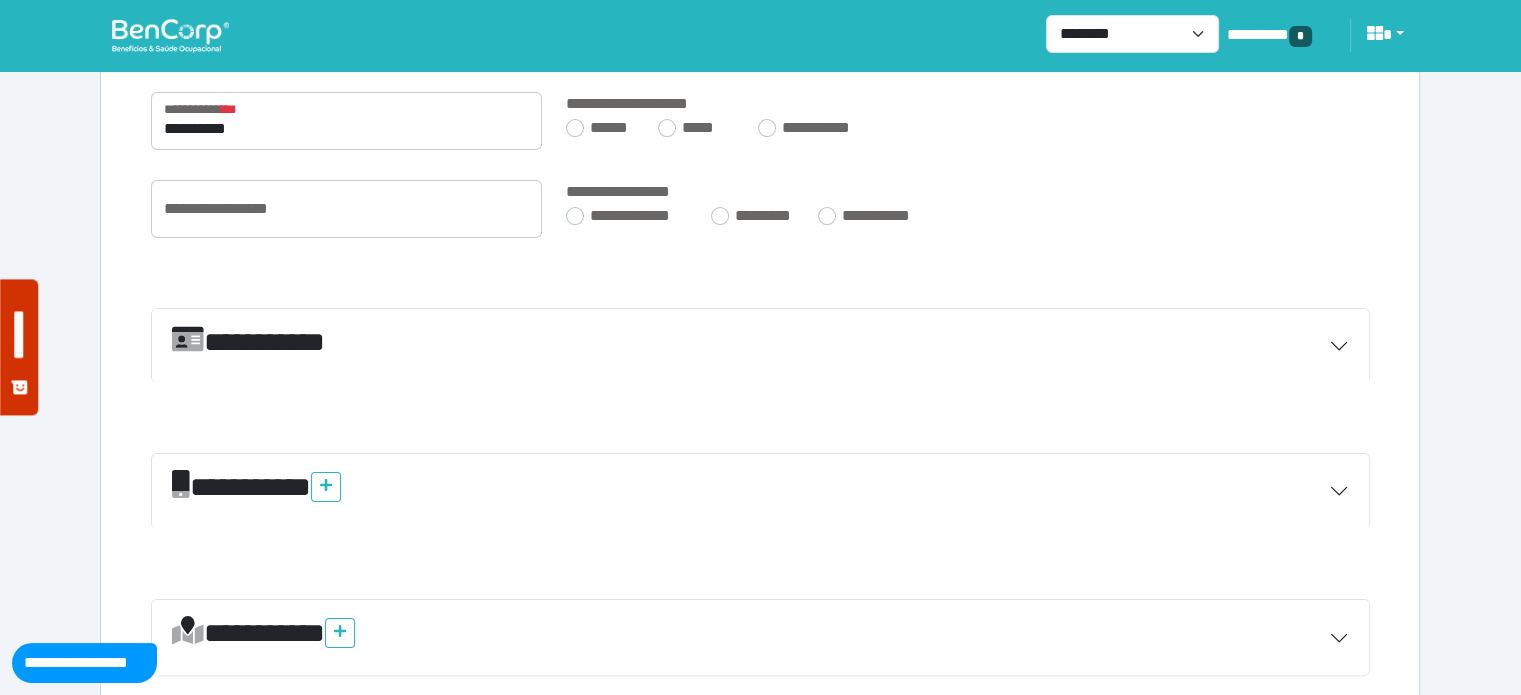 click on "*********" at bounding box center (760, 491) 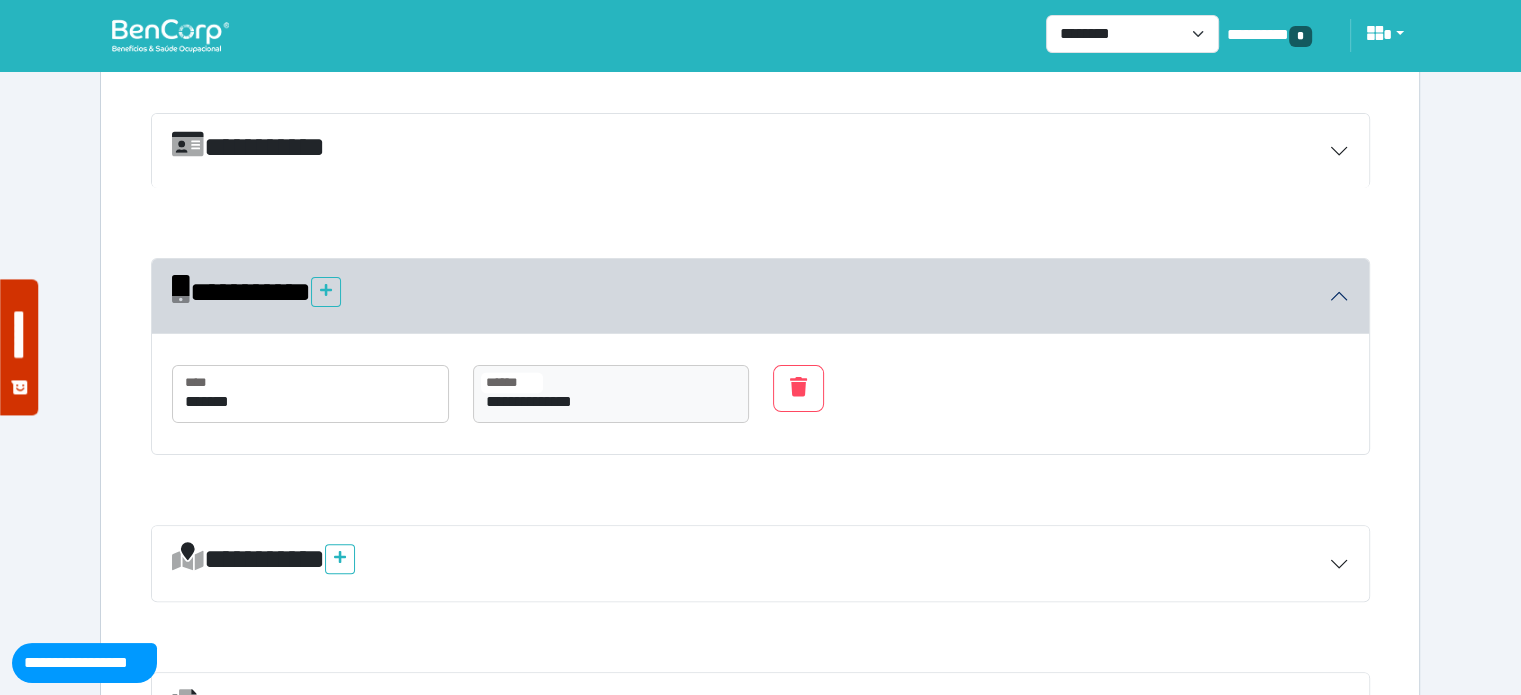 scroll, scrollTop: 500, scrollLeft: 0, axis: vertical 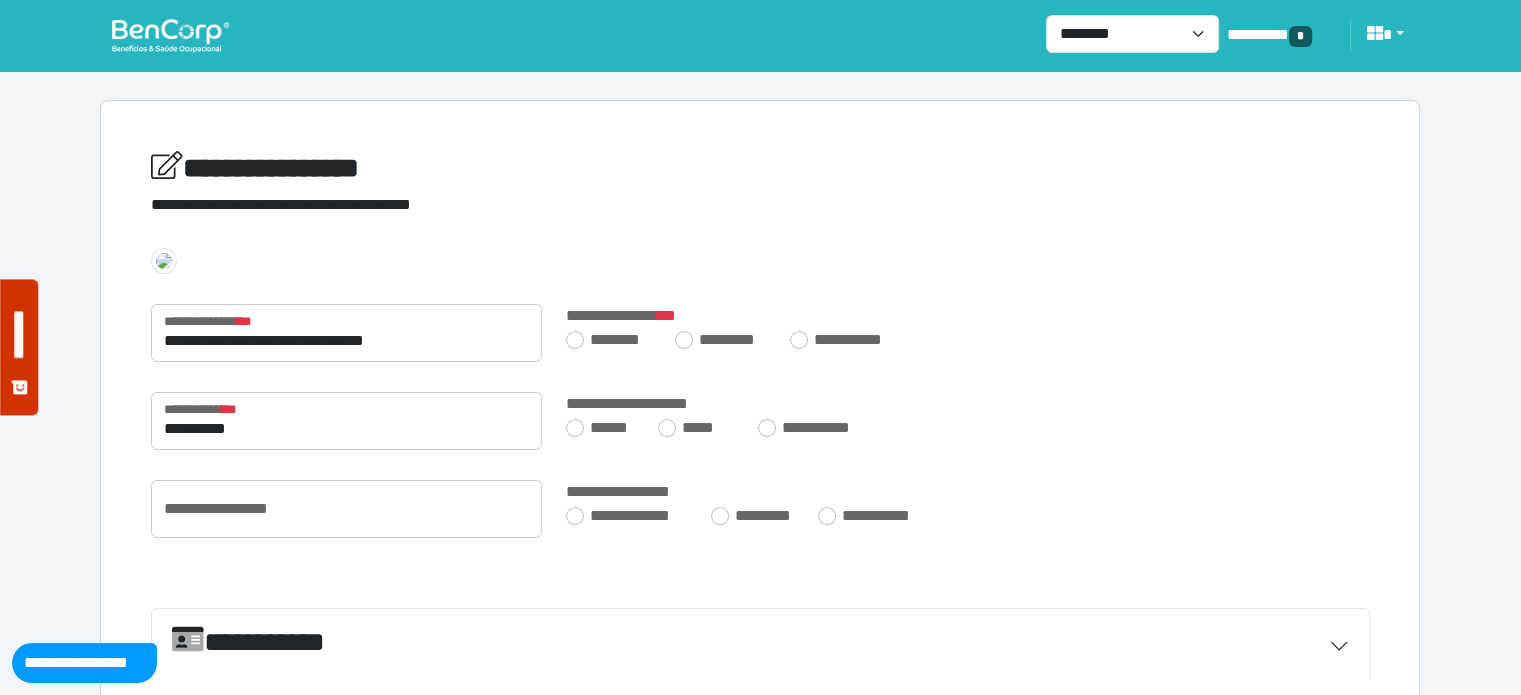 click at bounding box center (170, 35) 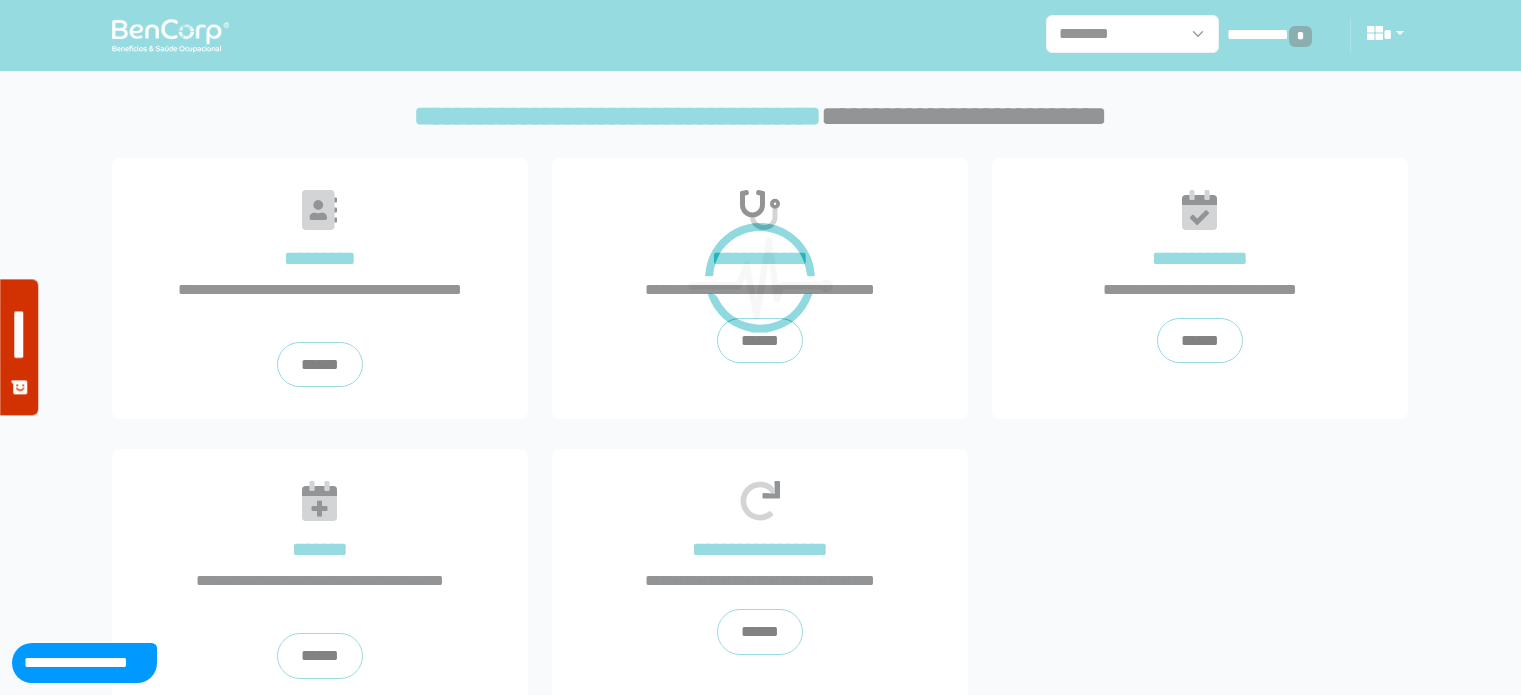 scroll, scrollTop: 0, scrollLeft: 0, axis: both 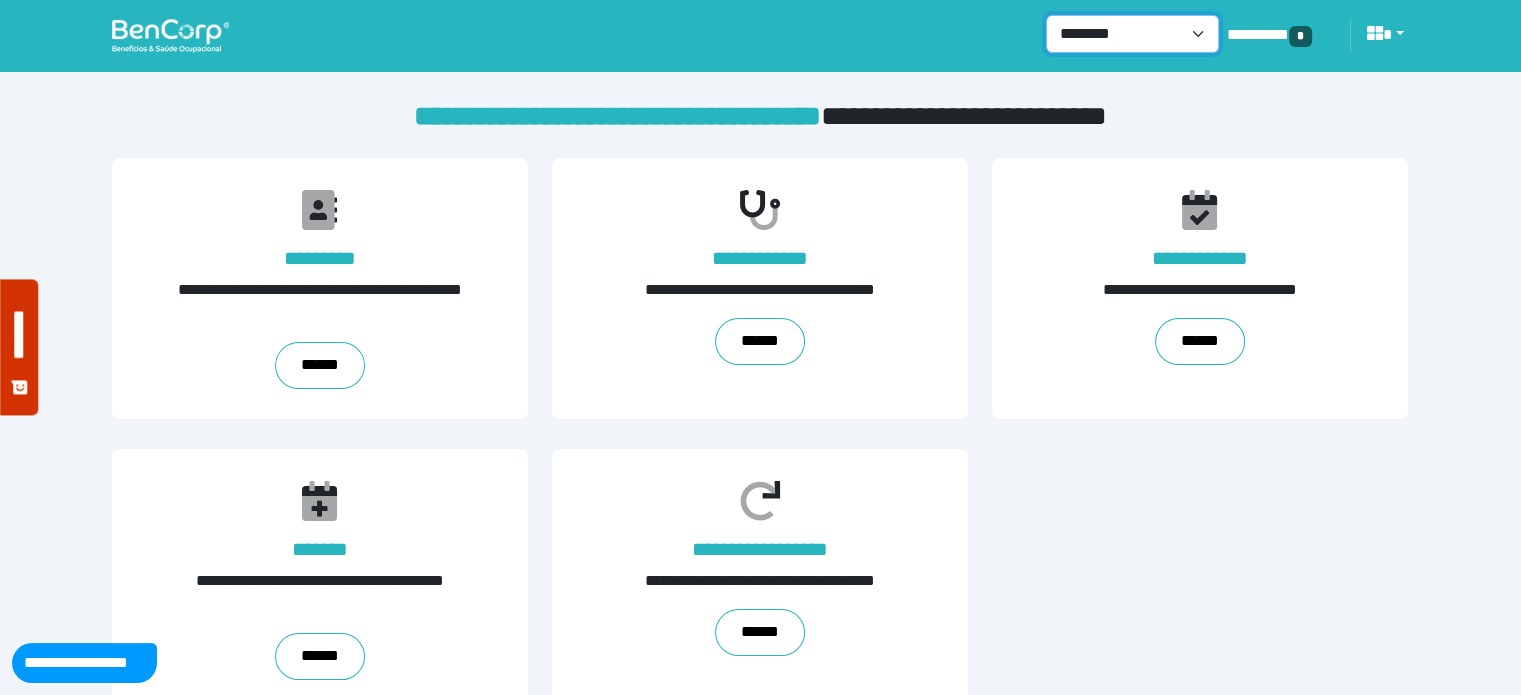 click on "**********" at bounding box center [1132, 34] 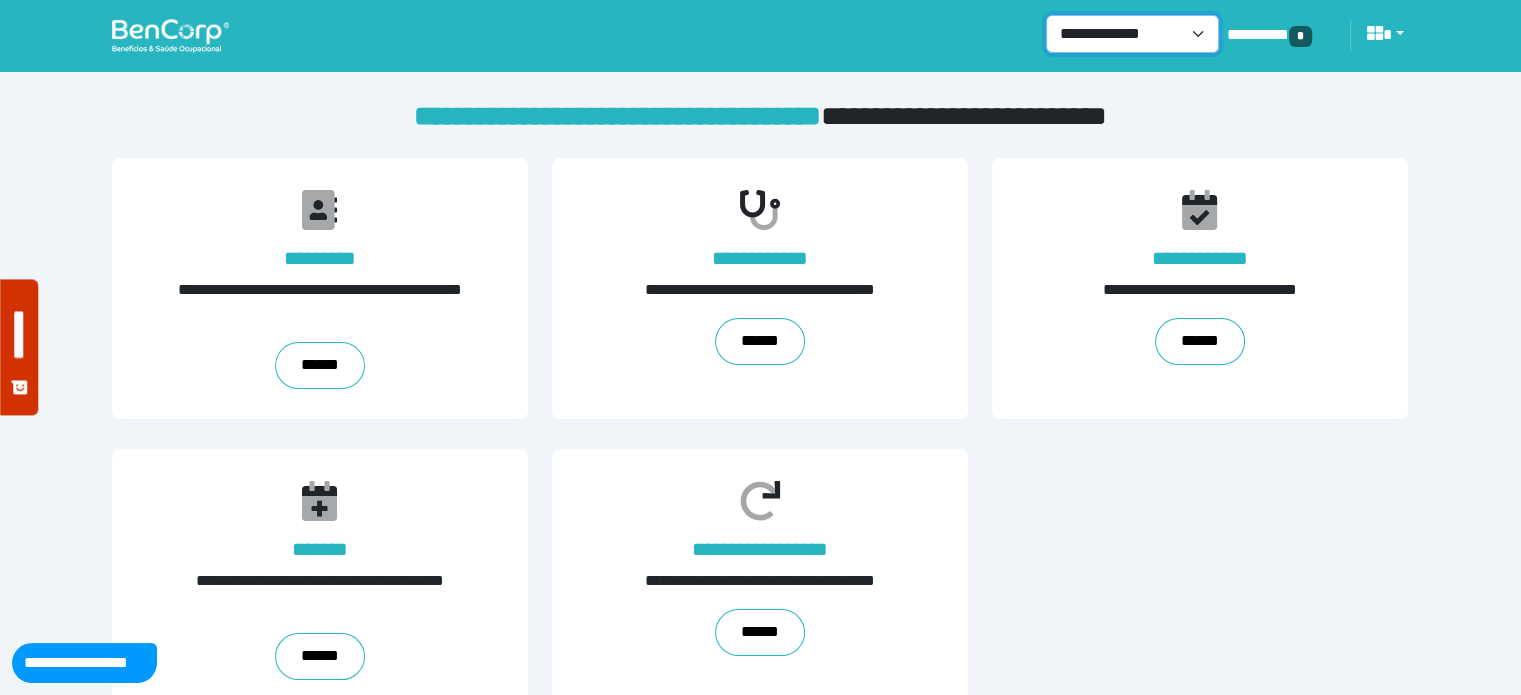 click on "**********" at bounding box center [1132, 34] 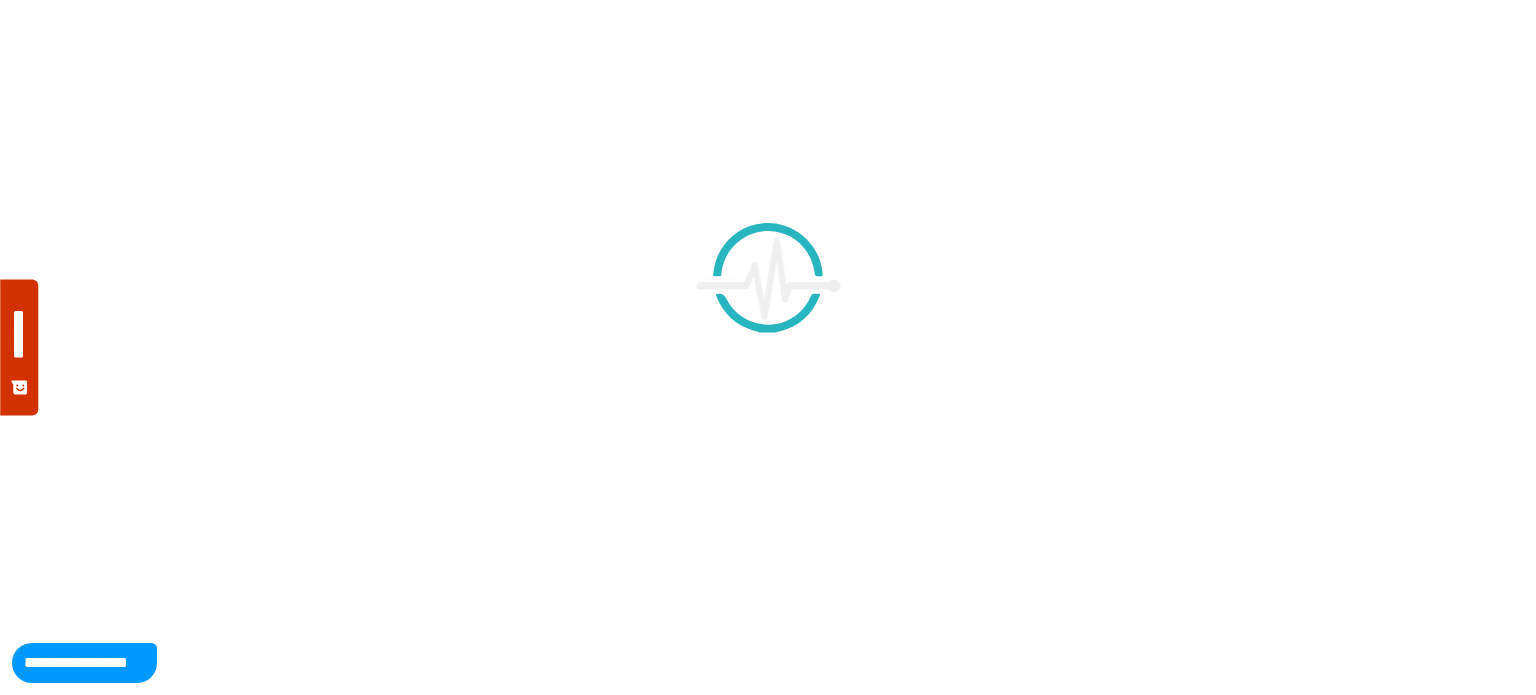 scroll, scrollTop: 0, scrollLeft: 0, axis: both 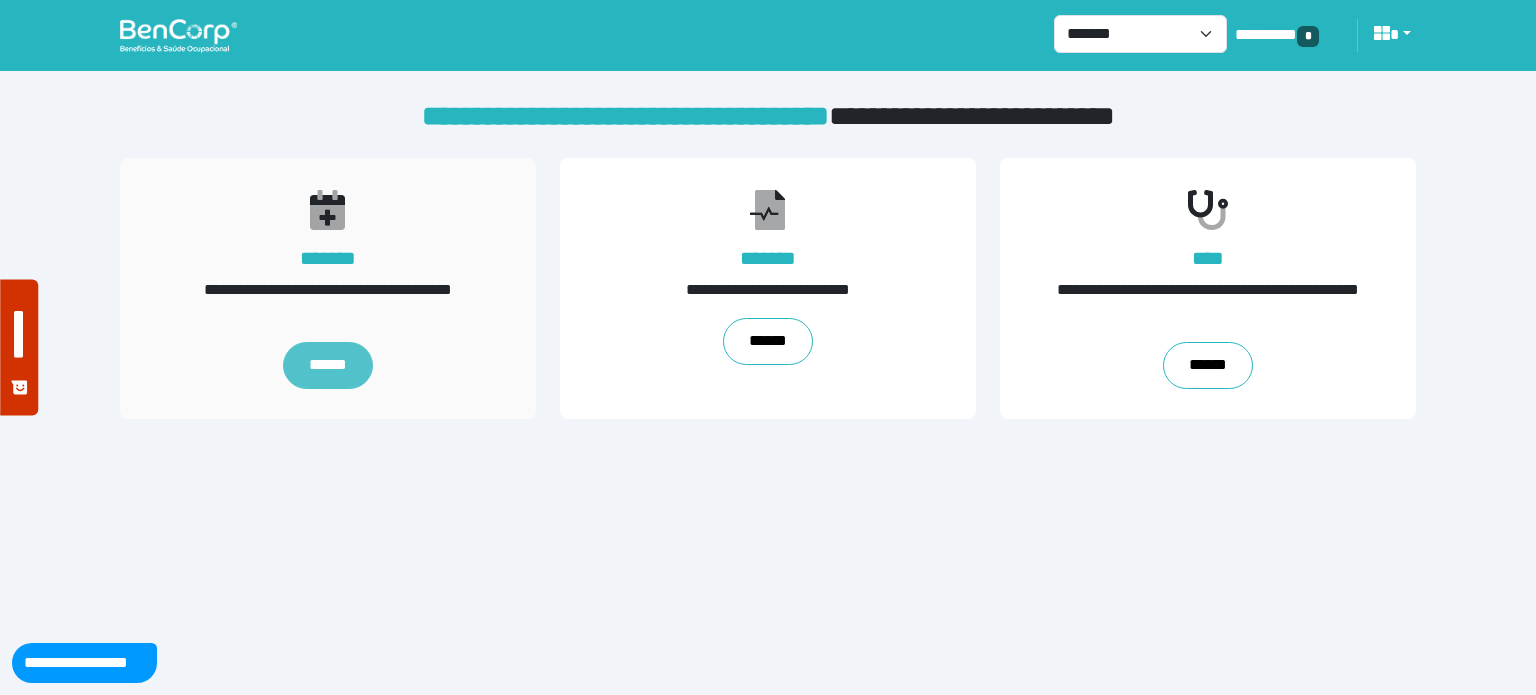 click on "******" at bounding box center (328, 366) 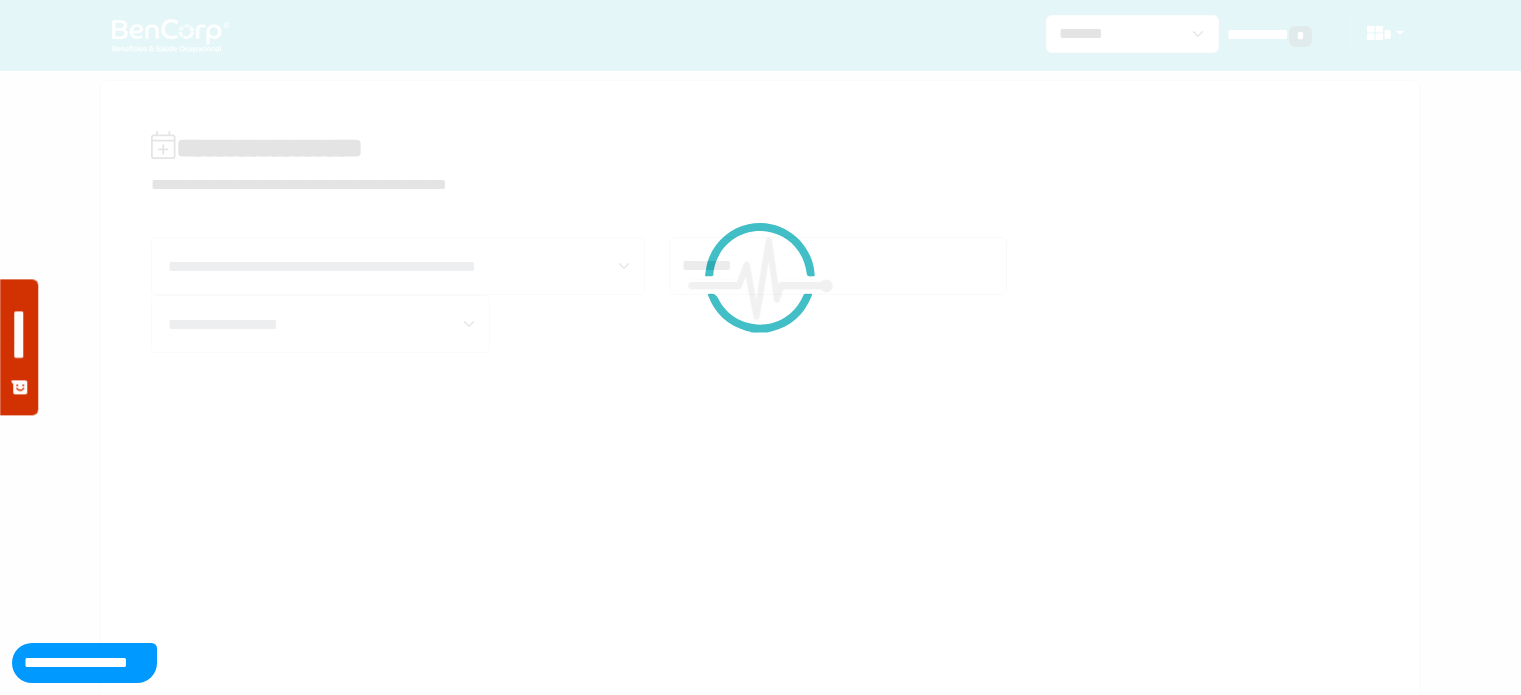 scroll, scrollTop: 0, scrollLeft: 0, axis: both 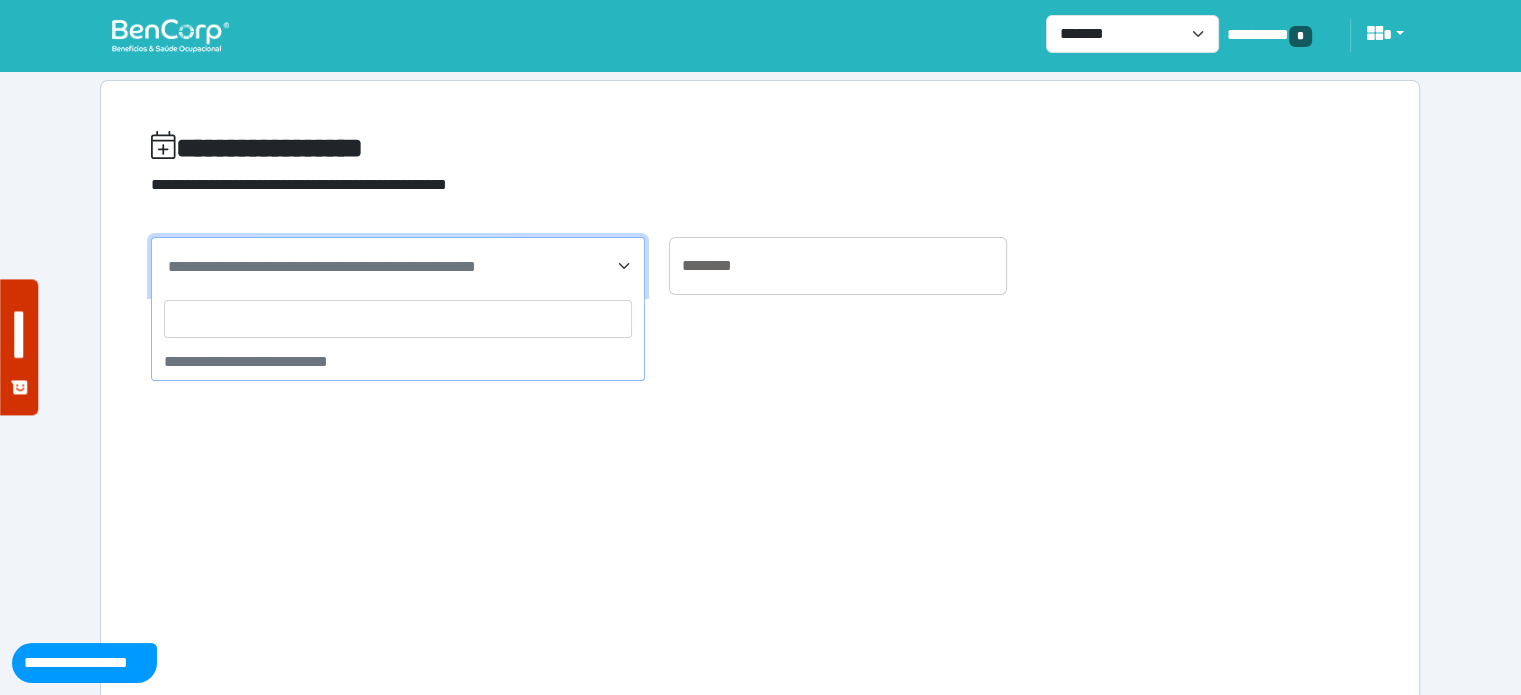 click on "**********" at bounding box center (322, 266) 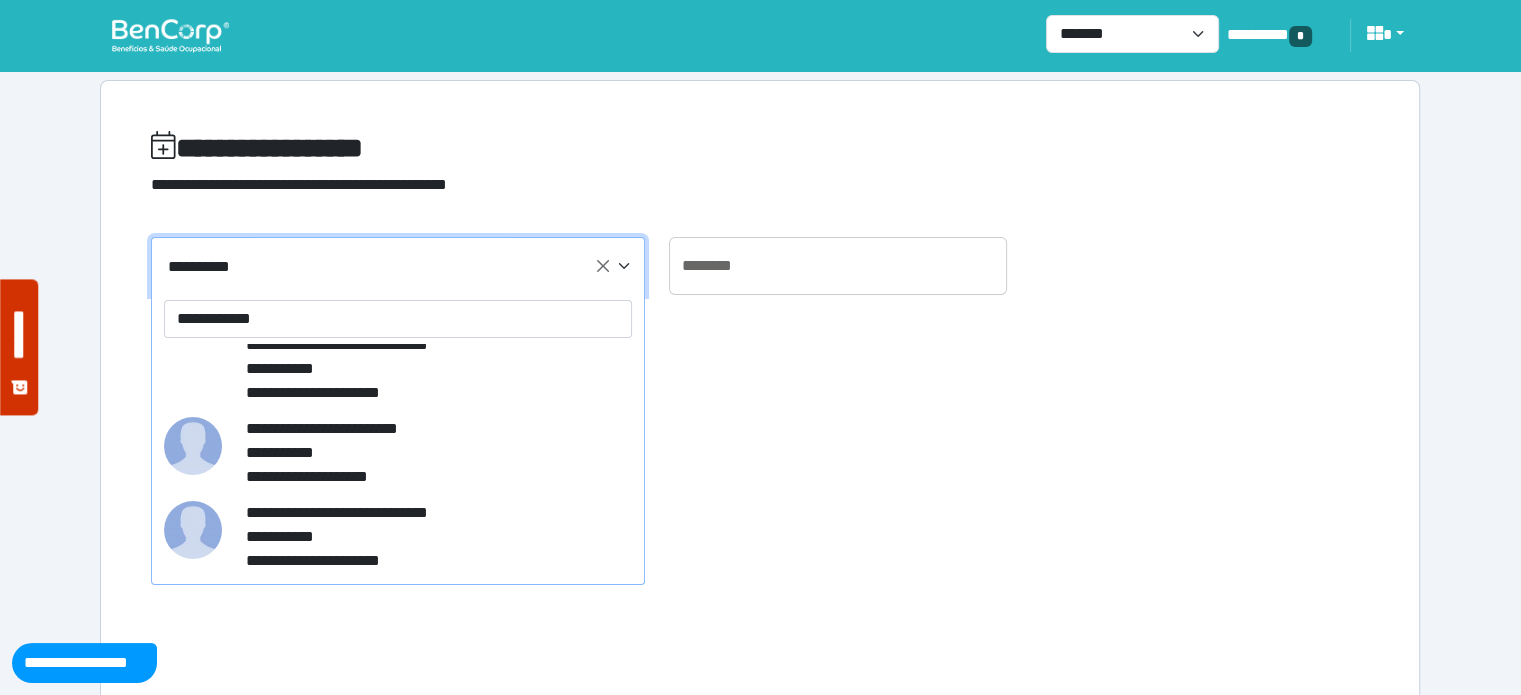 scroll, scrollTop: 300, scrollLeft: 0, axis: vertical 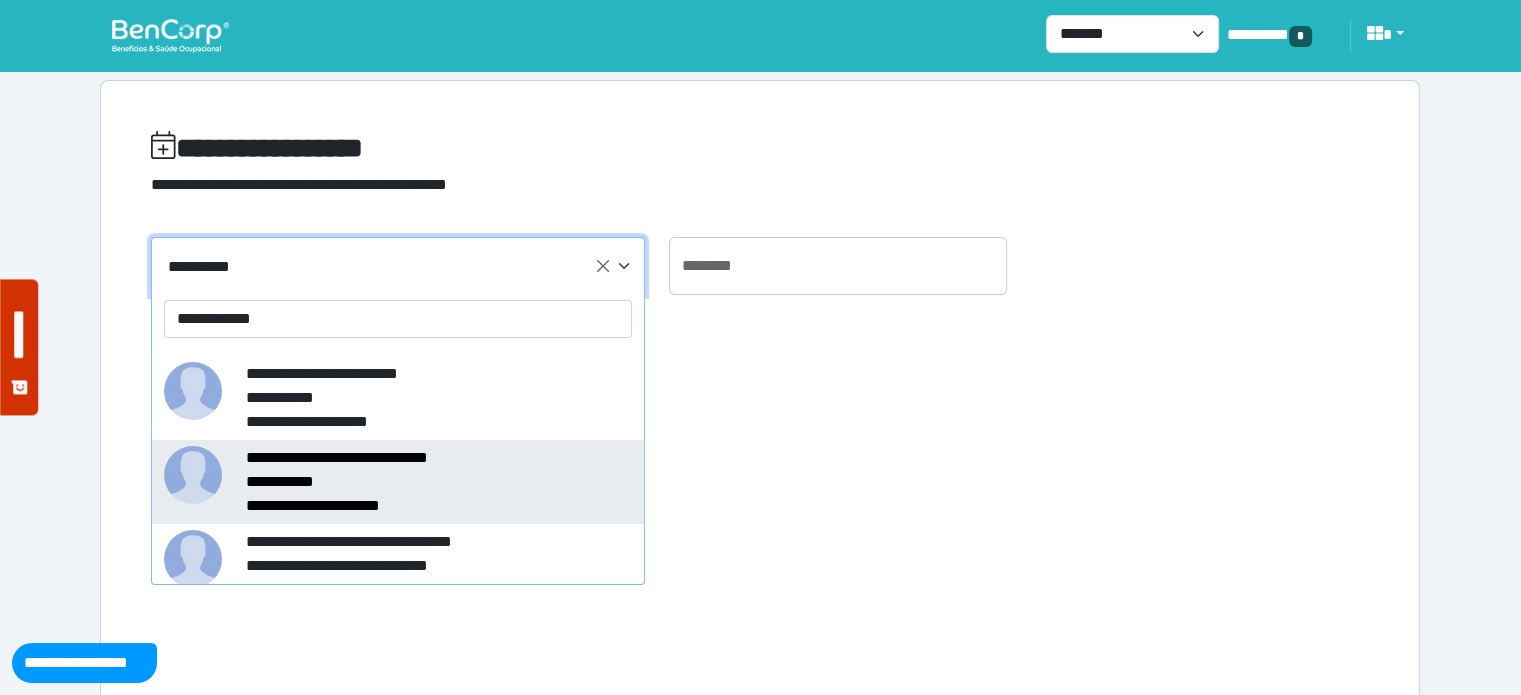 type on "**********" 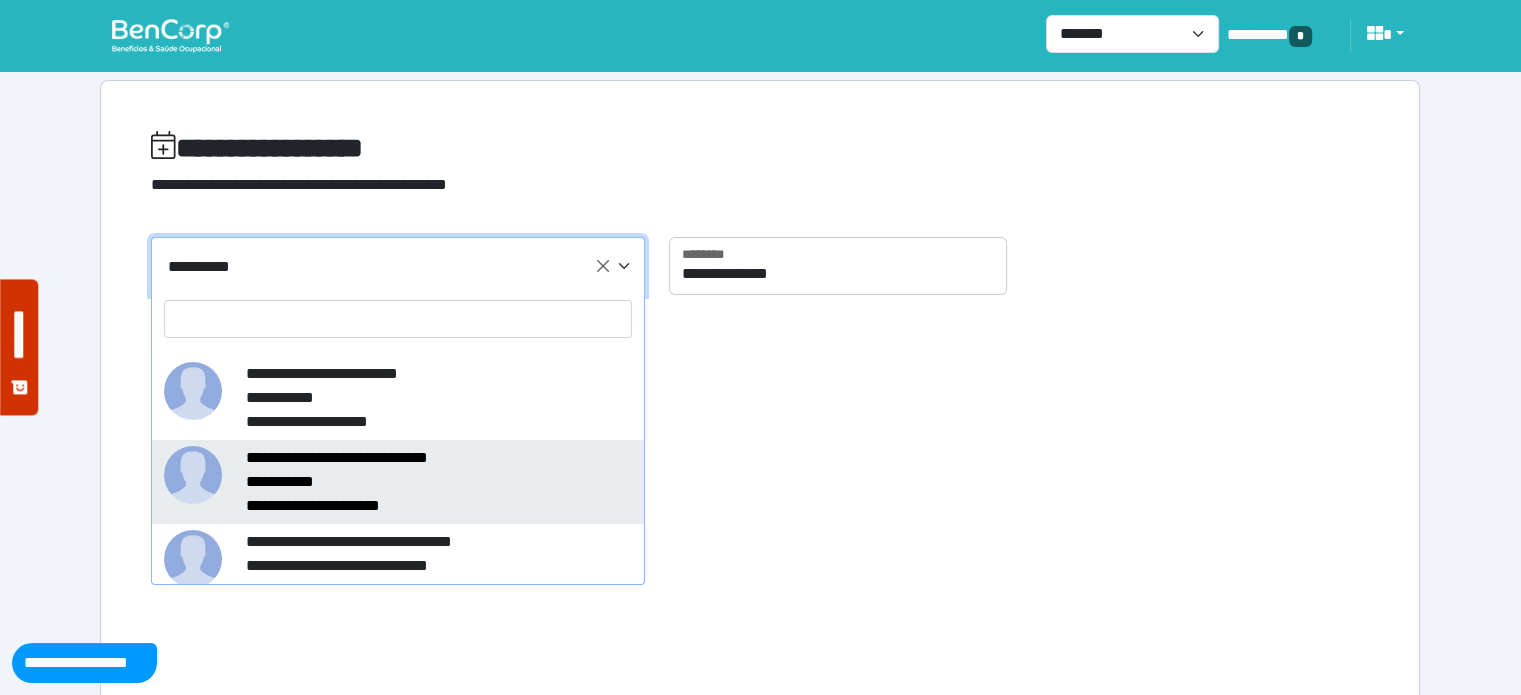 select on "*****" 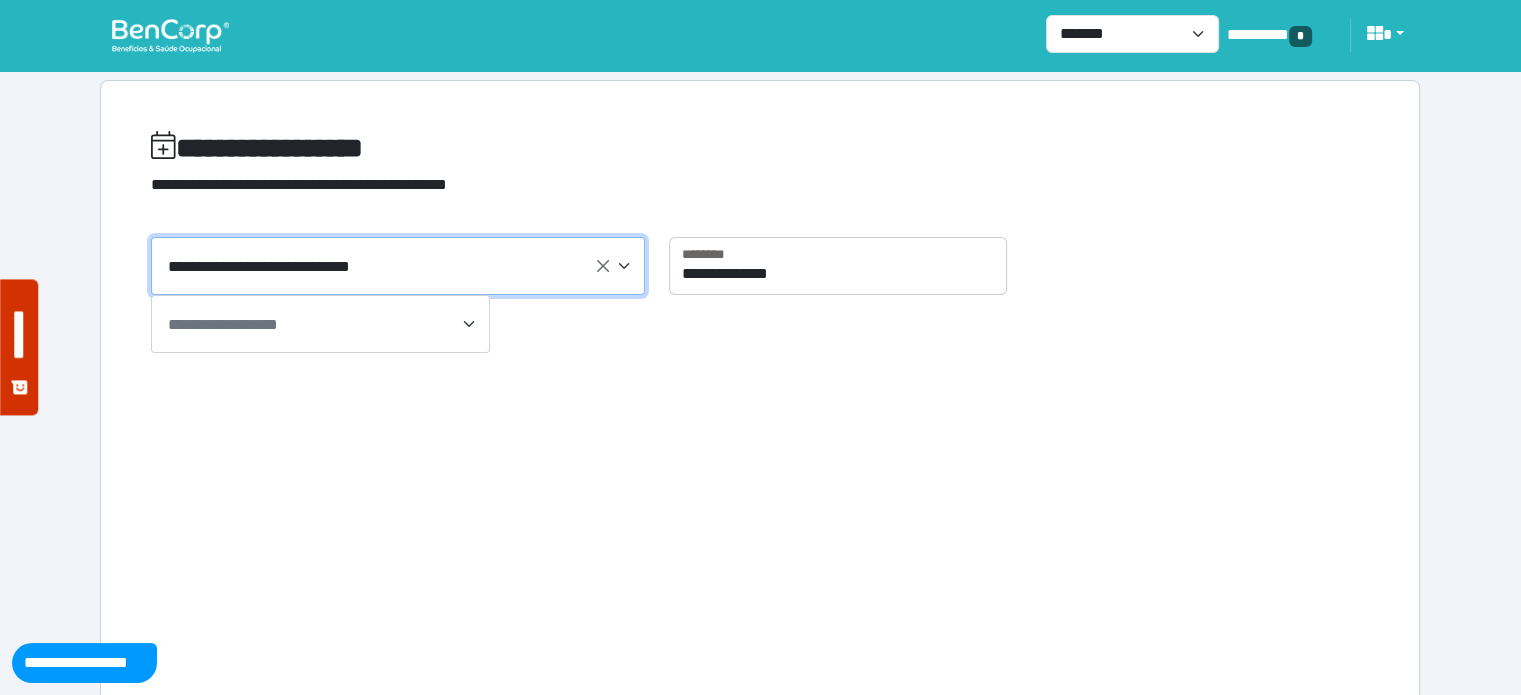 click on "**********" at bounding box center [223, 324] 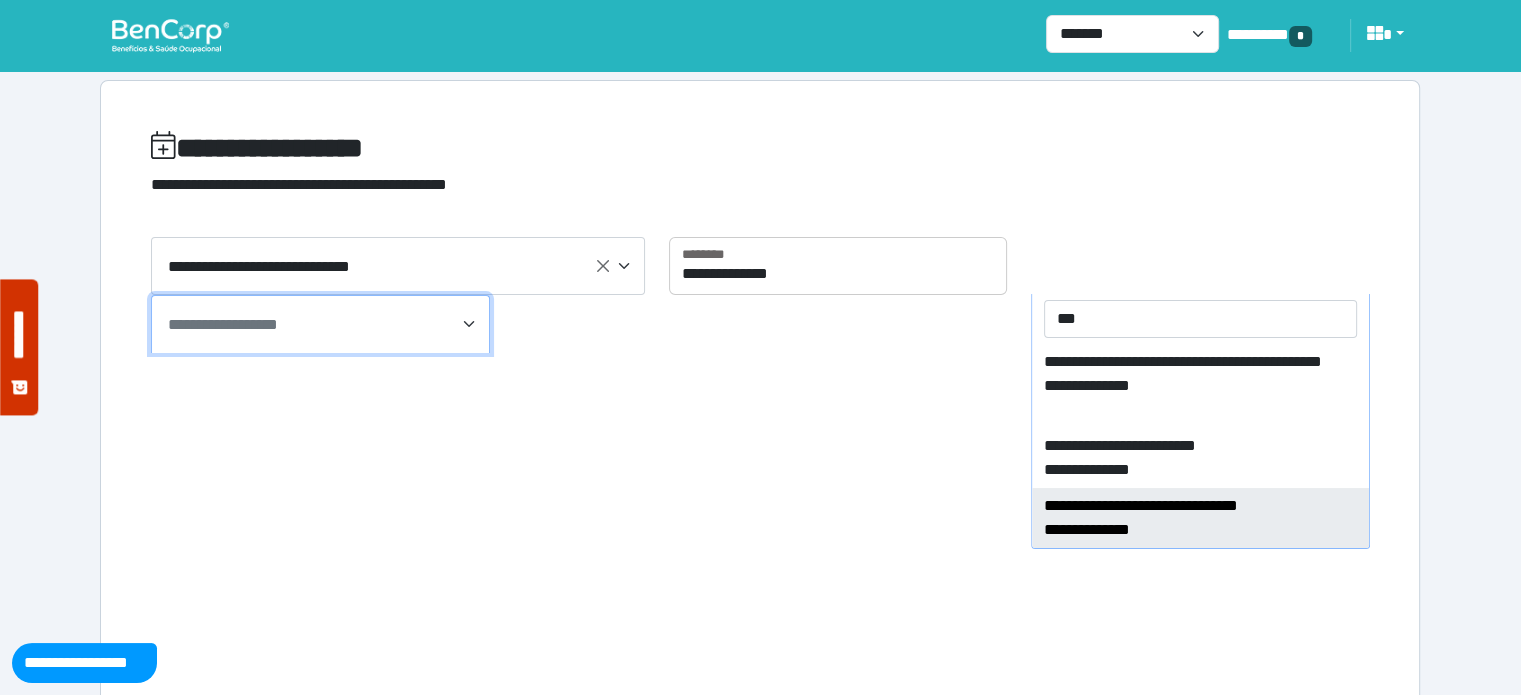 type on "***" 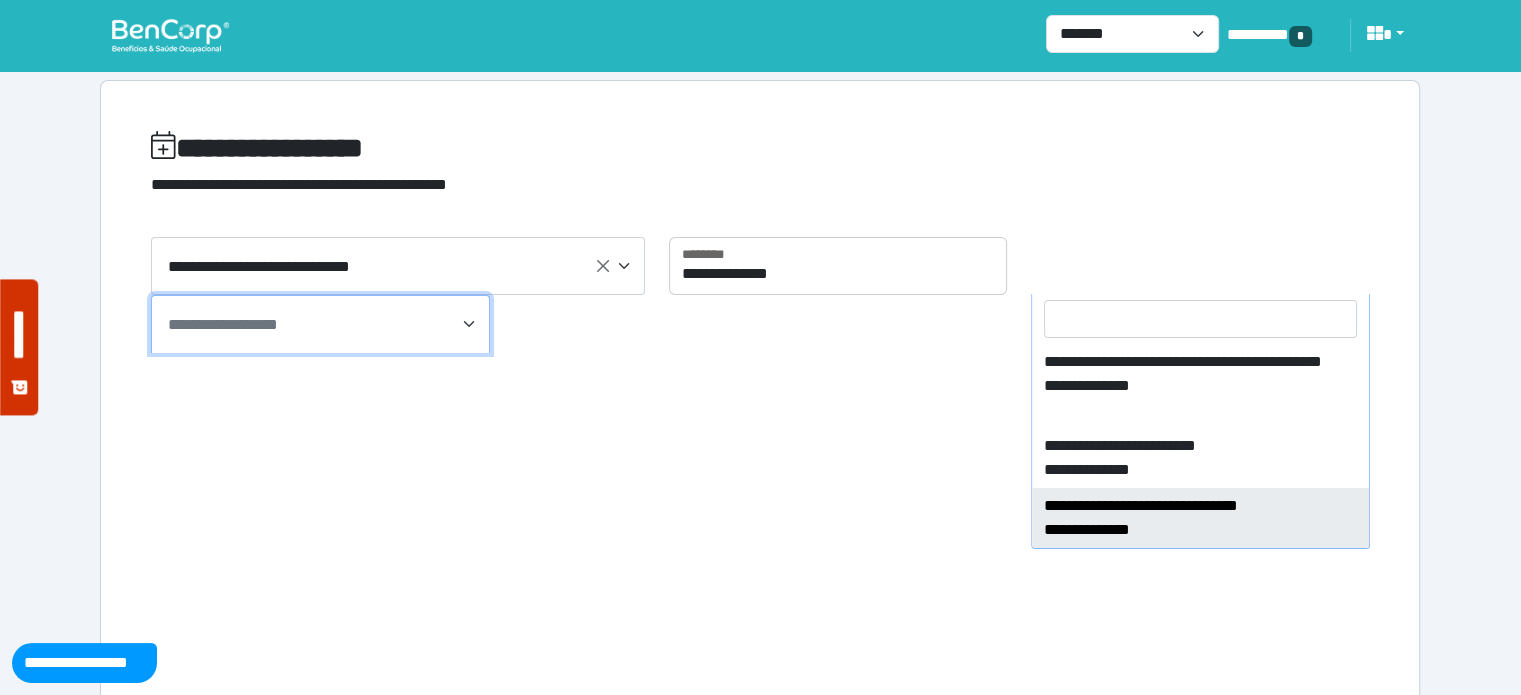 select on "****" 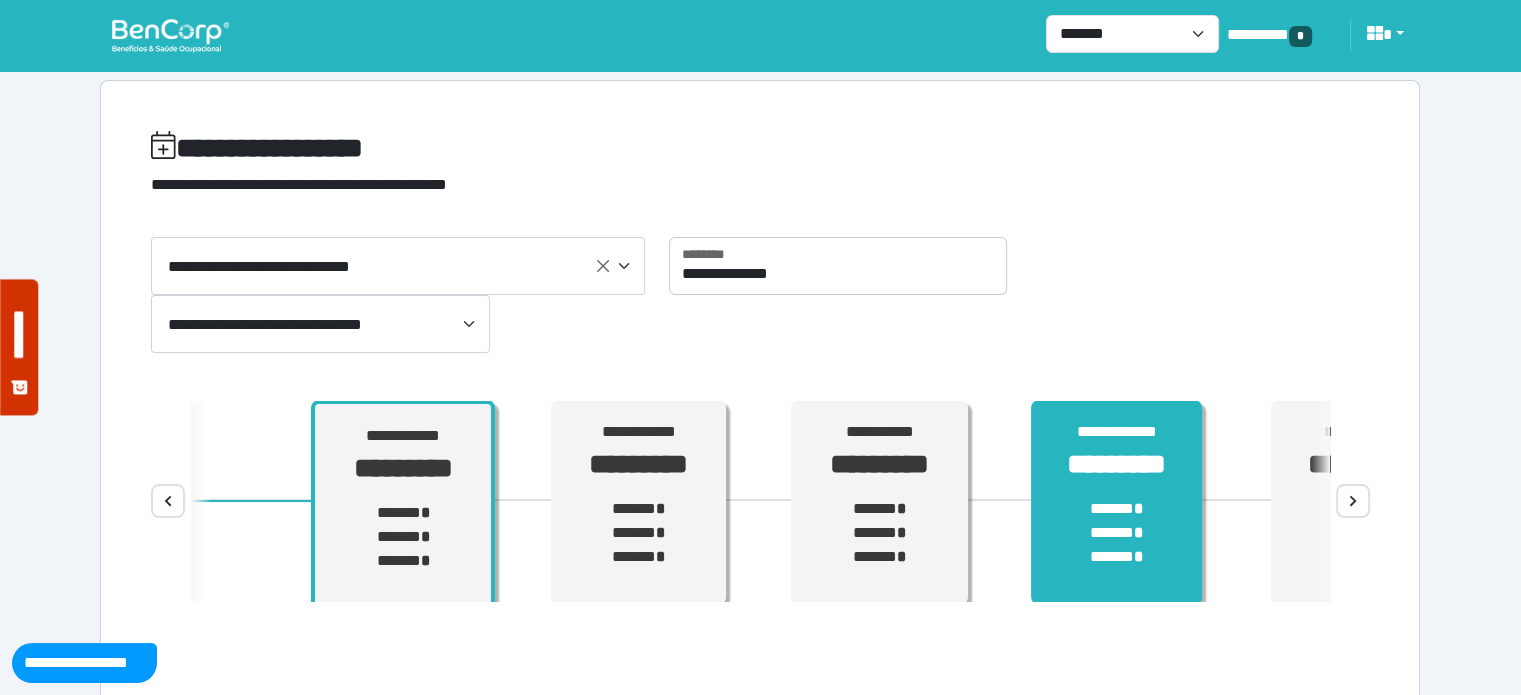 click on "****** * ****** * ****** *" at bounding box center (1116, 533) 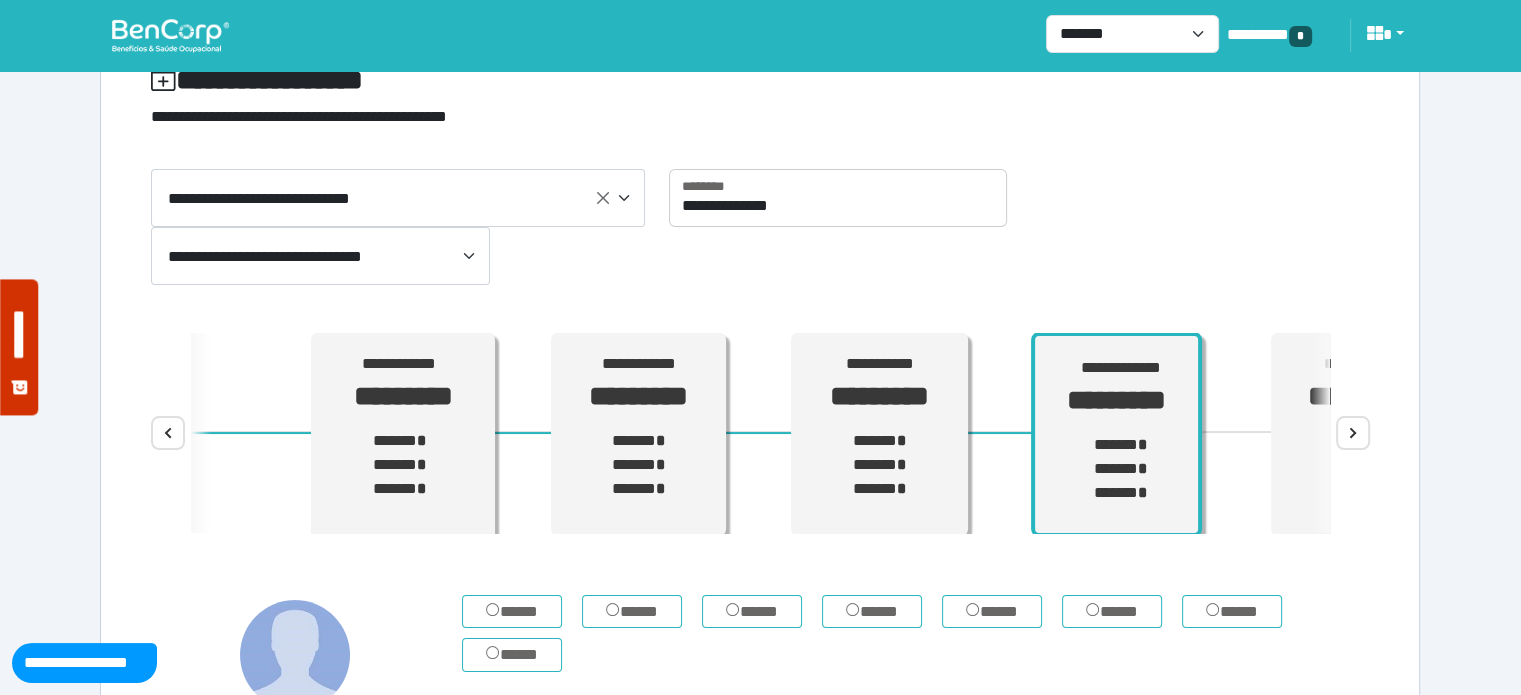 scroll, scrollTop: 100, scrollLeft: 0, axis: vertical 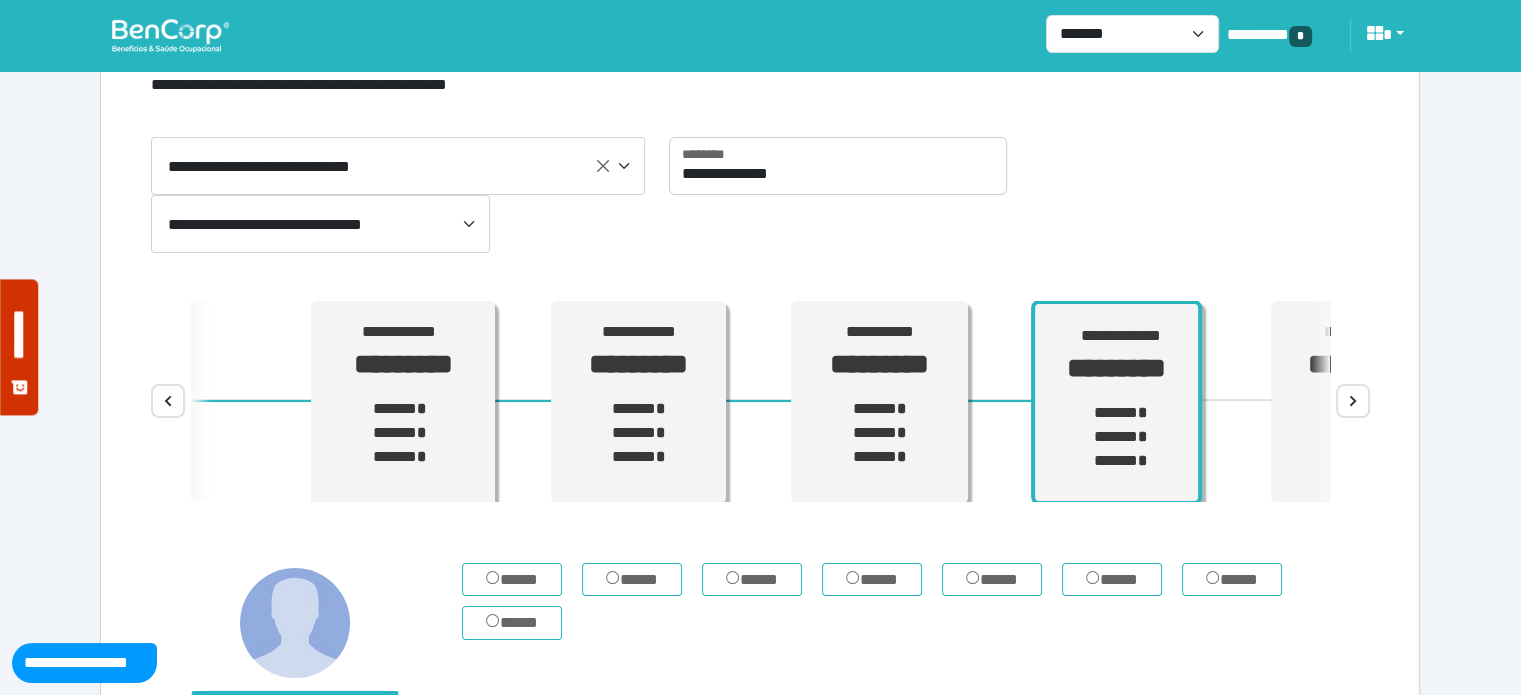 click on "****" at bounding box center [1353, 401] 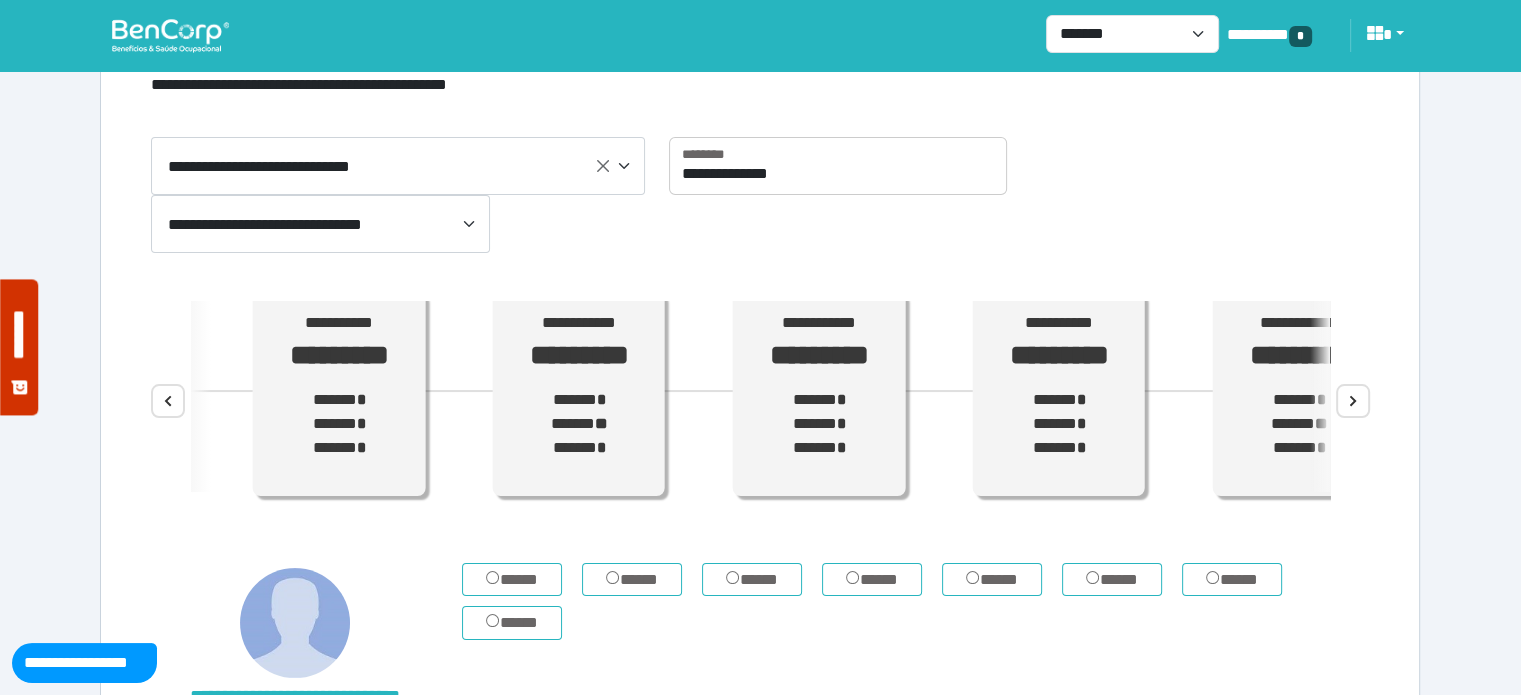 scroll, scrollTop: 12, scrollLeft: 0, axis: vertical 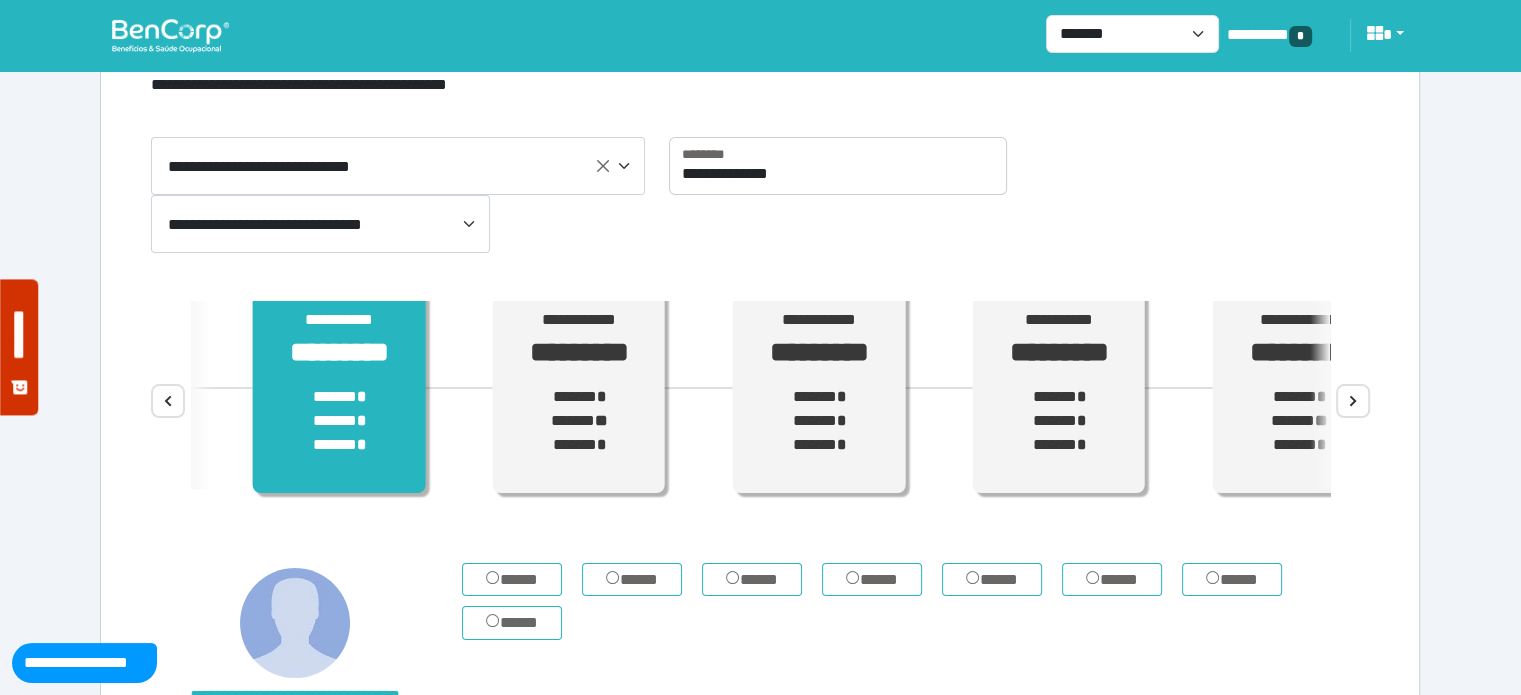 click on "****** * ****** * ****** *" at bounding box center (339, 421) 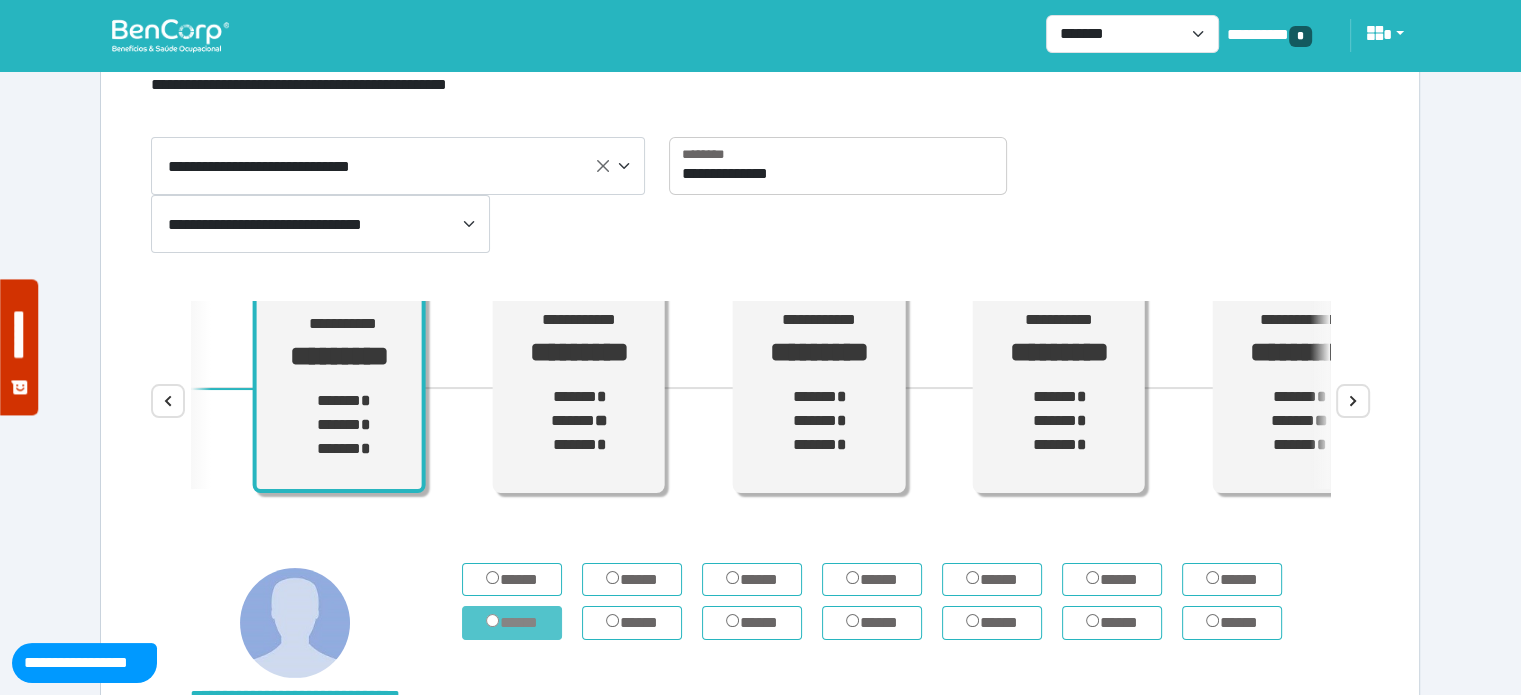click on "*****" at bounding box center (512, 623) 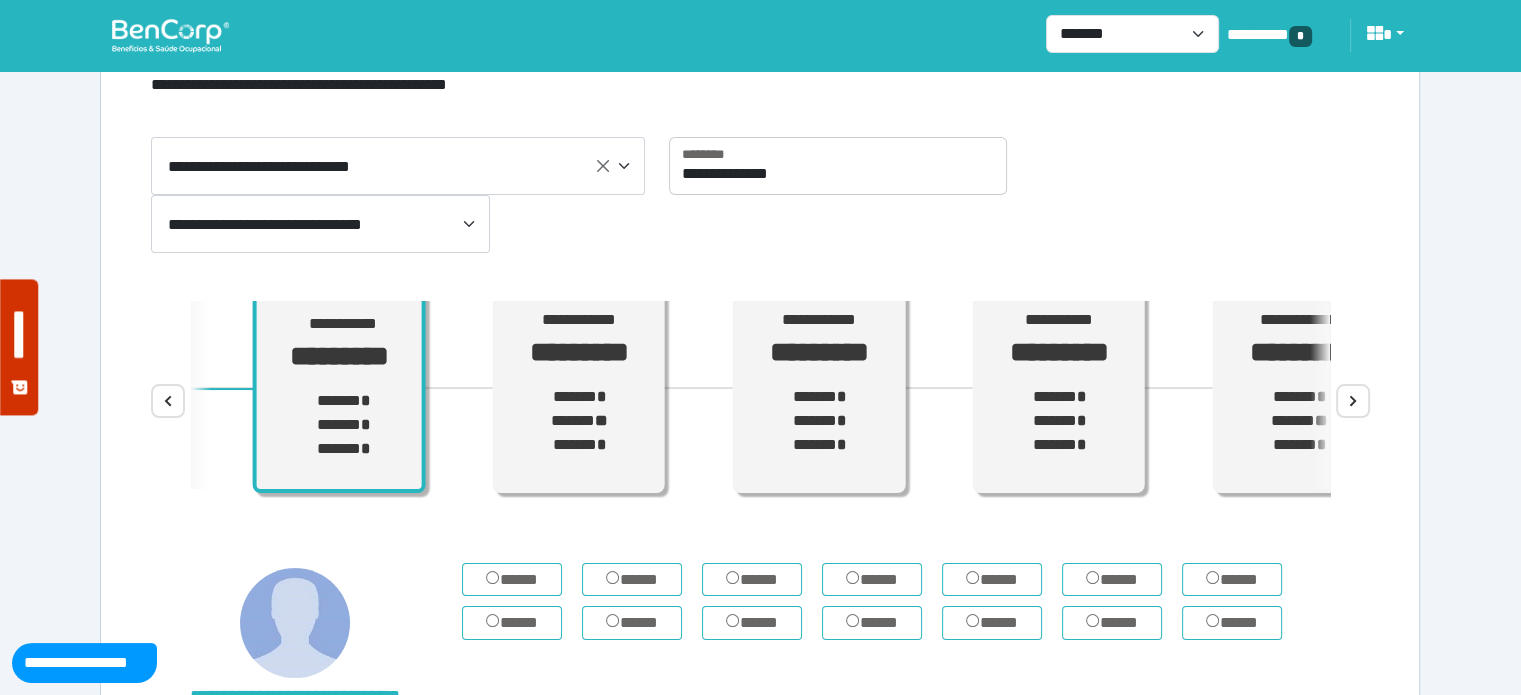 click on "****" at bounding box center [168, 401] 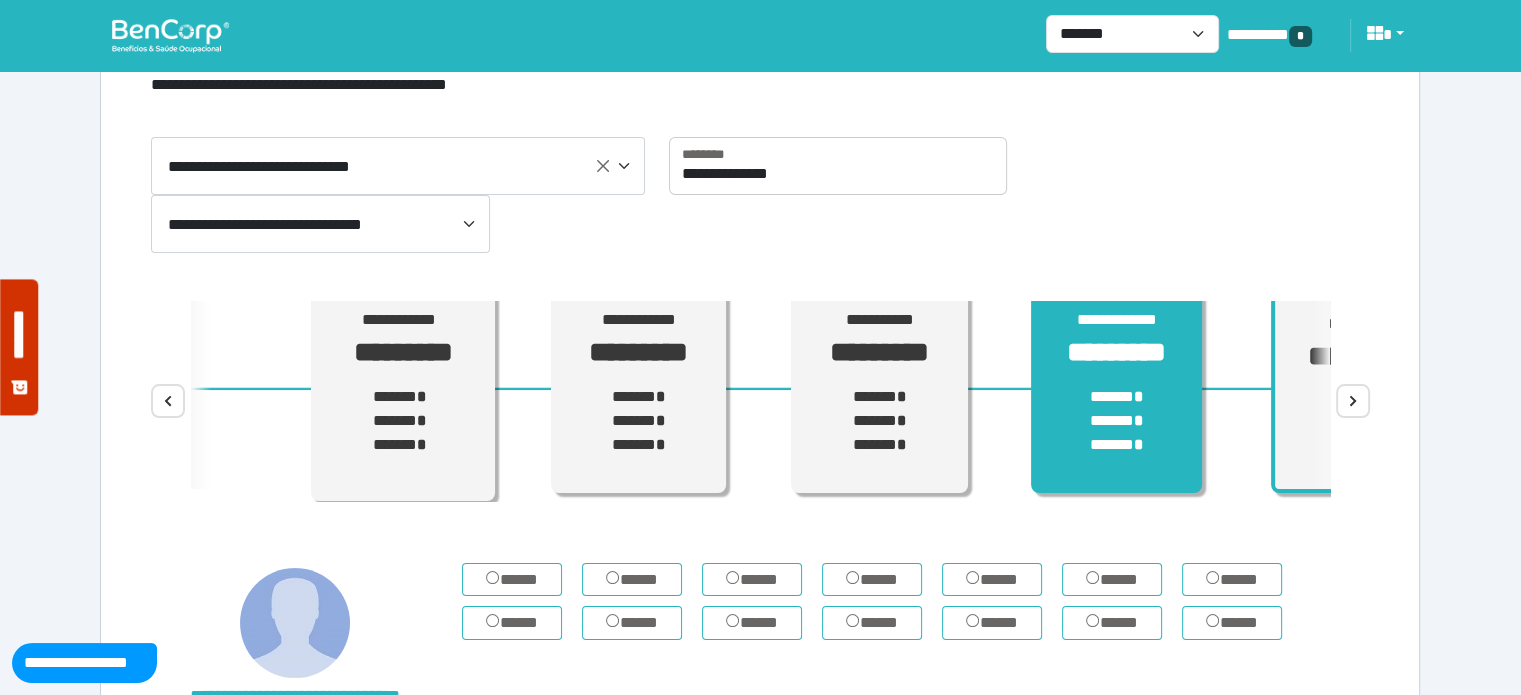 click on "****** * ****** * ****** *" at bounding box center (1116, 421) 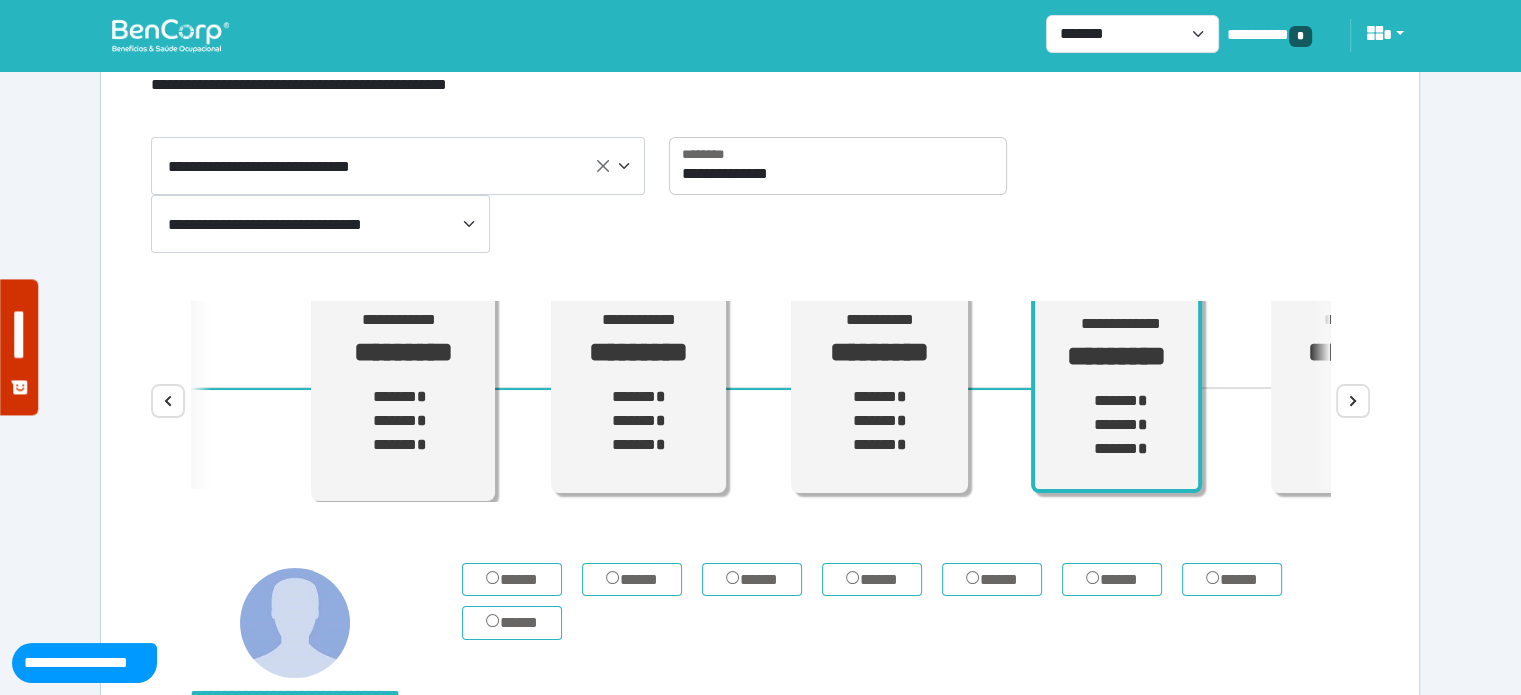 click on "****" at bounding box center (1353, 401) 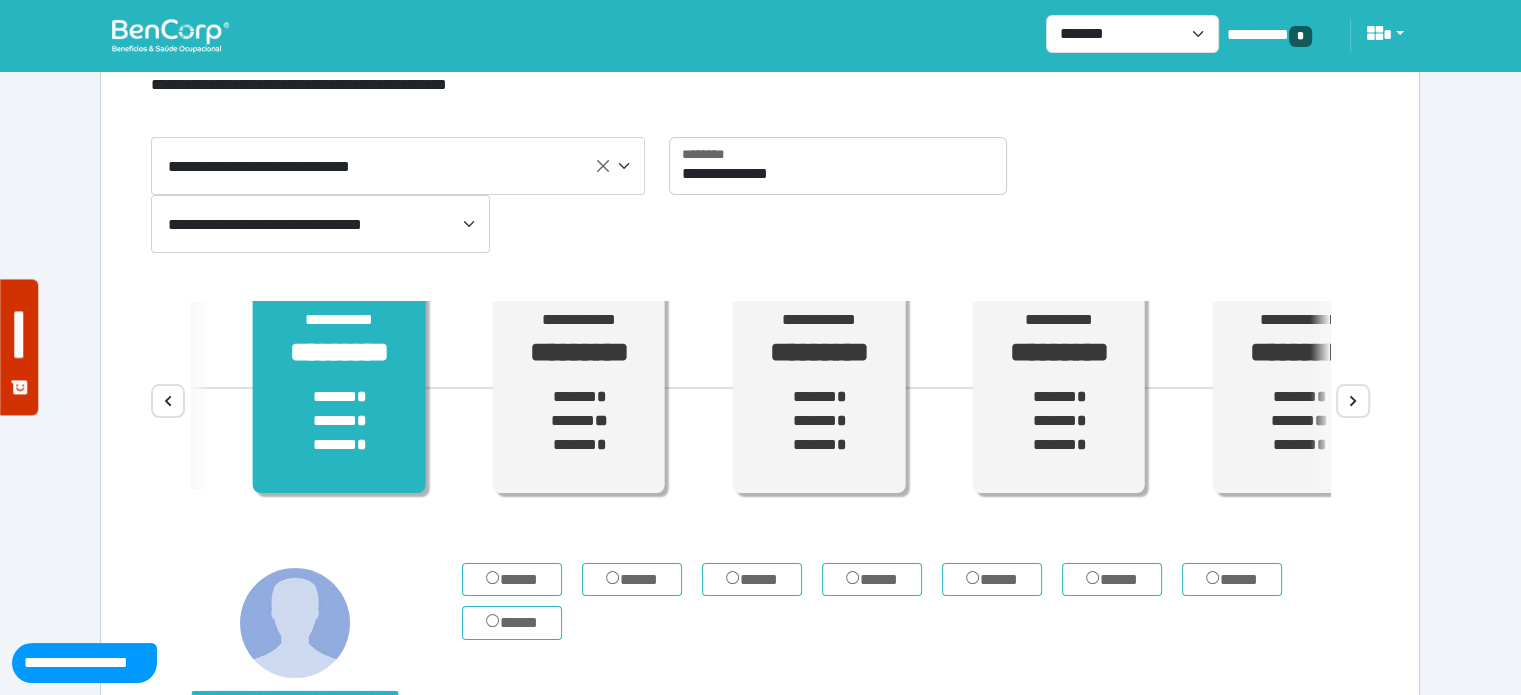 click on "**********" at bounding box center (339, 391) 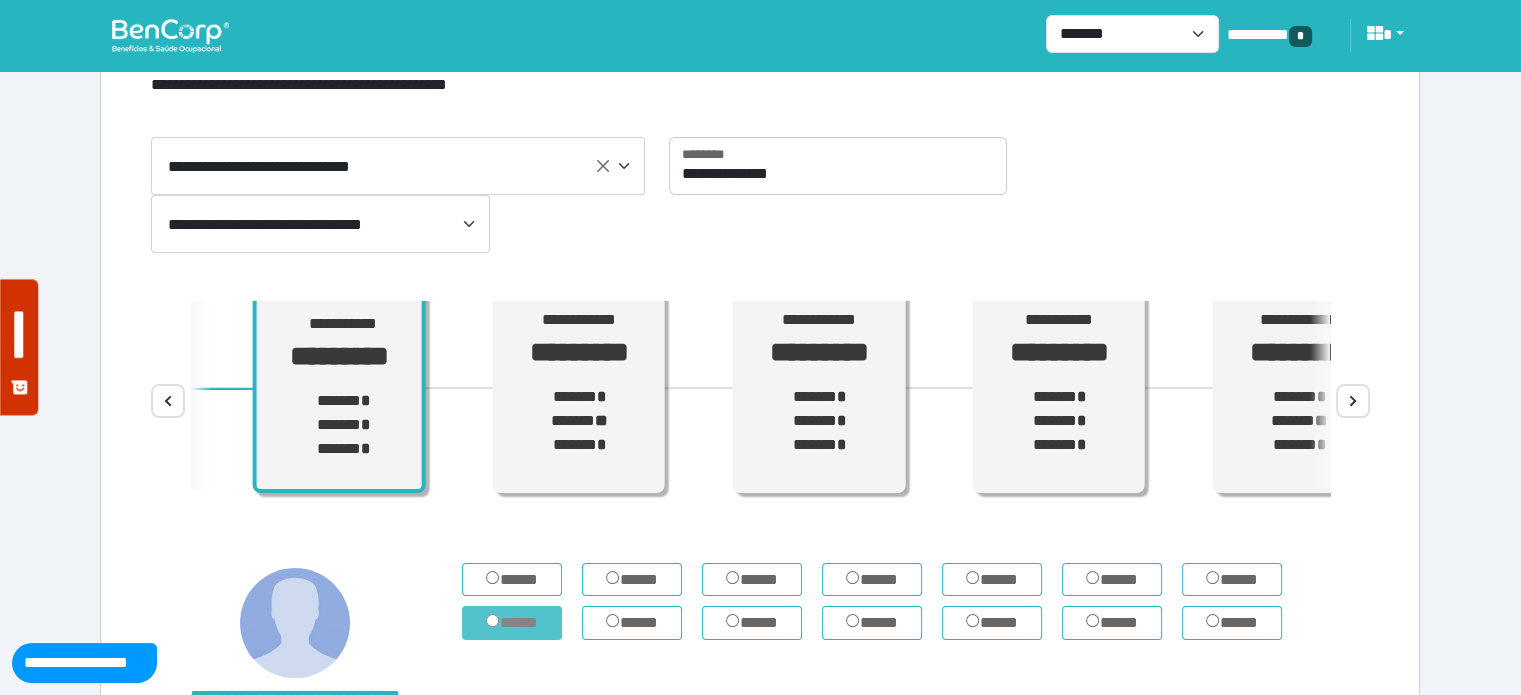 click on "*****" at bounding box center [512, 623] 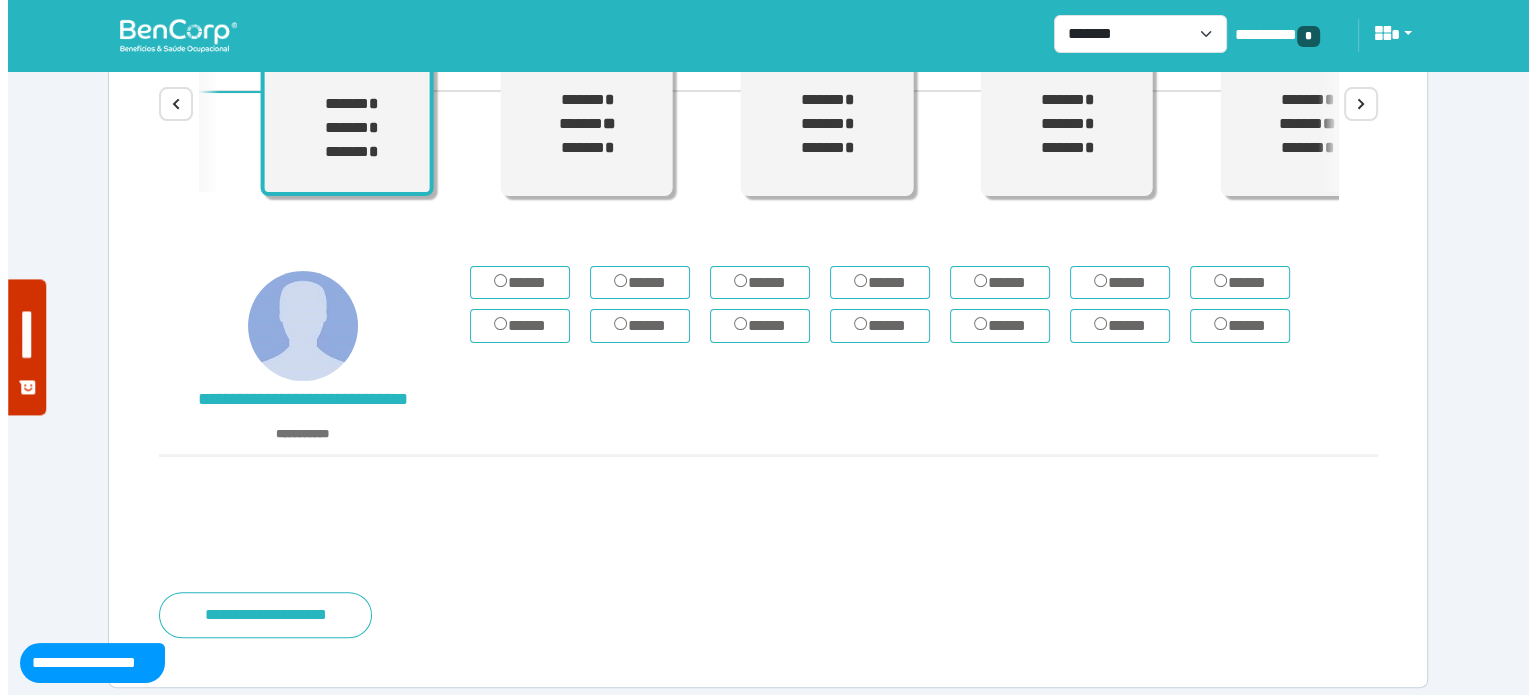 scroll, scrollTop: 400, scrollLeft: 0, axis: vertical 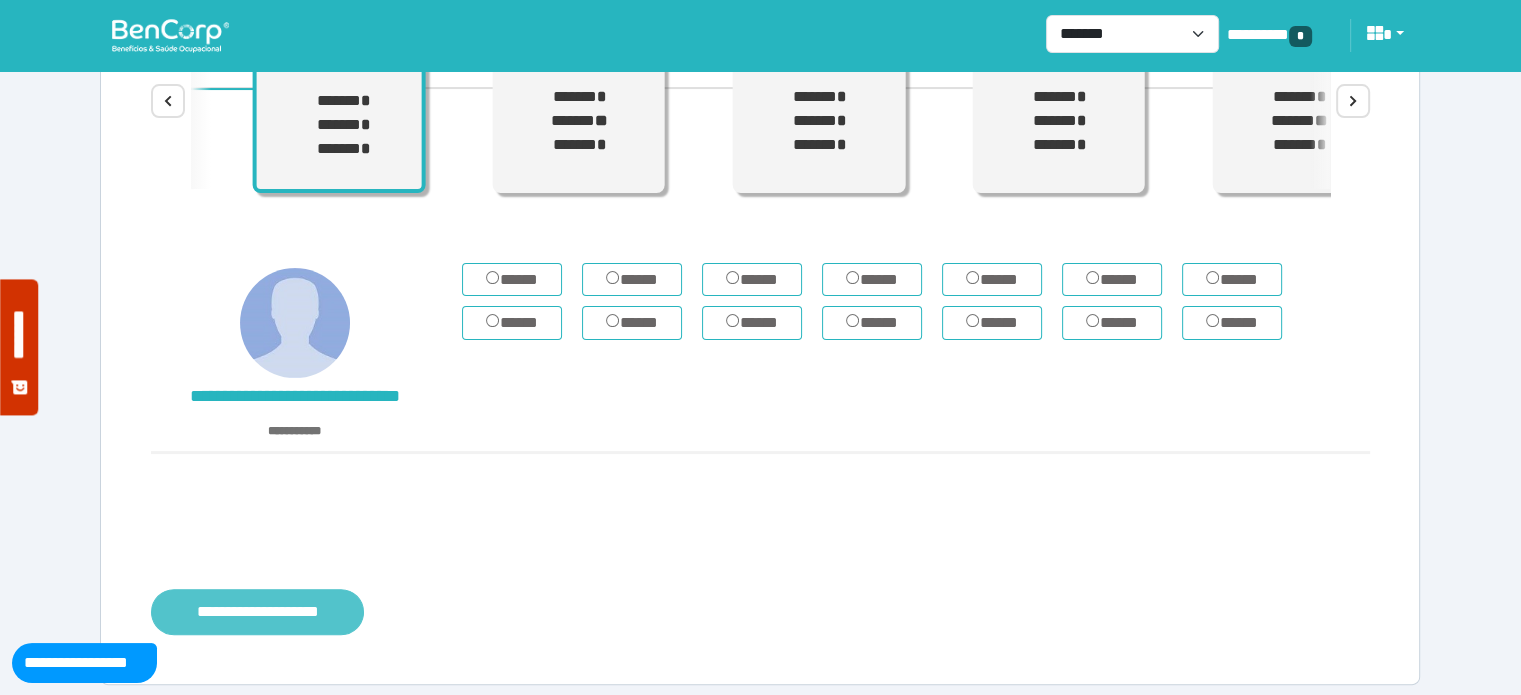 click on "**********" at bounding box center [257, 612] 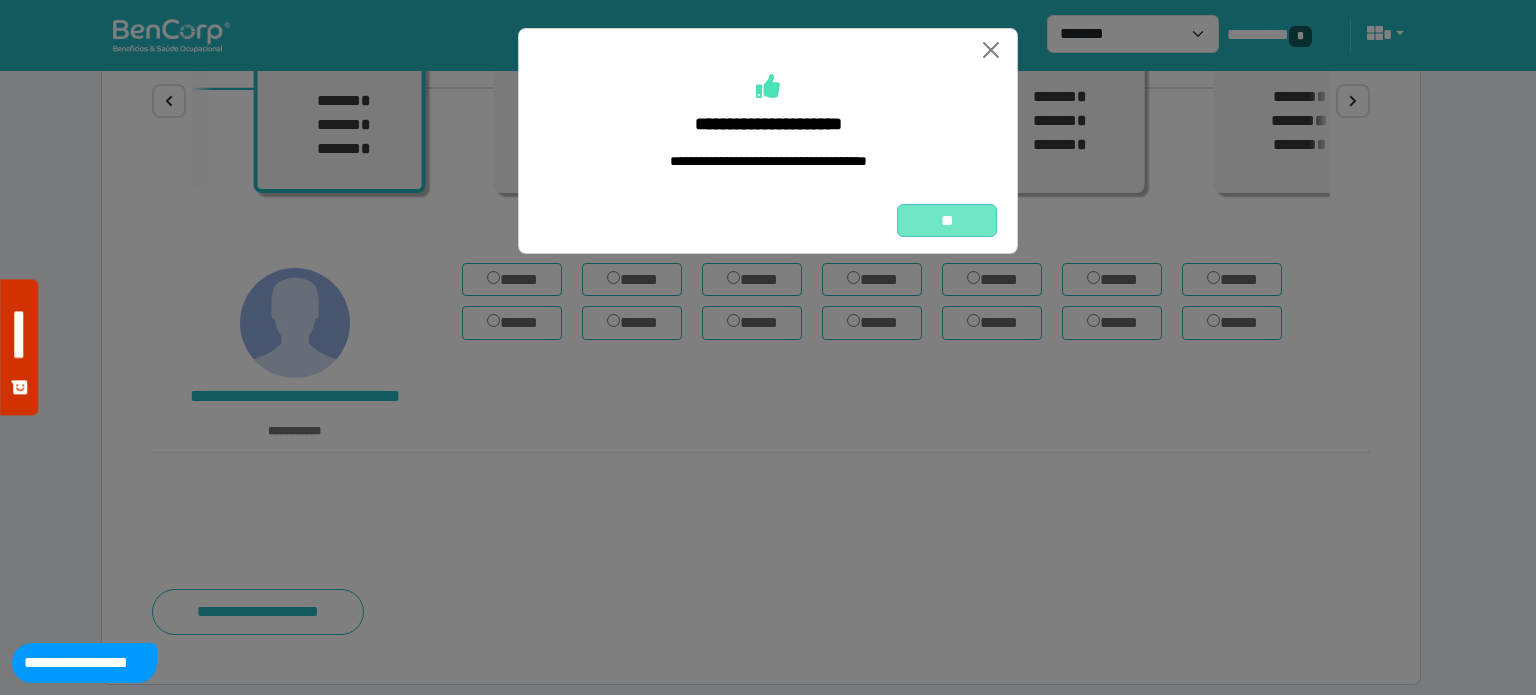 click on "**" at bounding box center [947, 221] 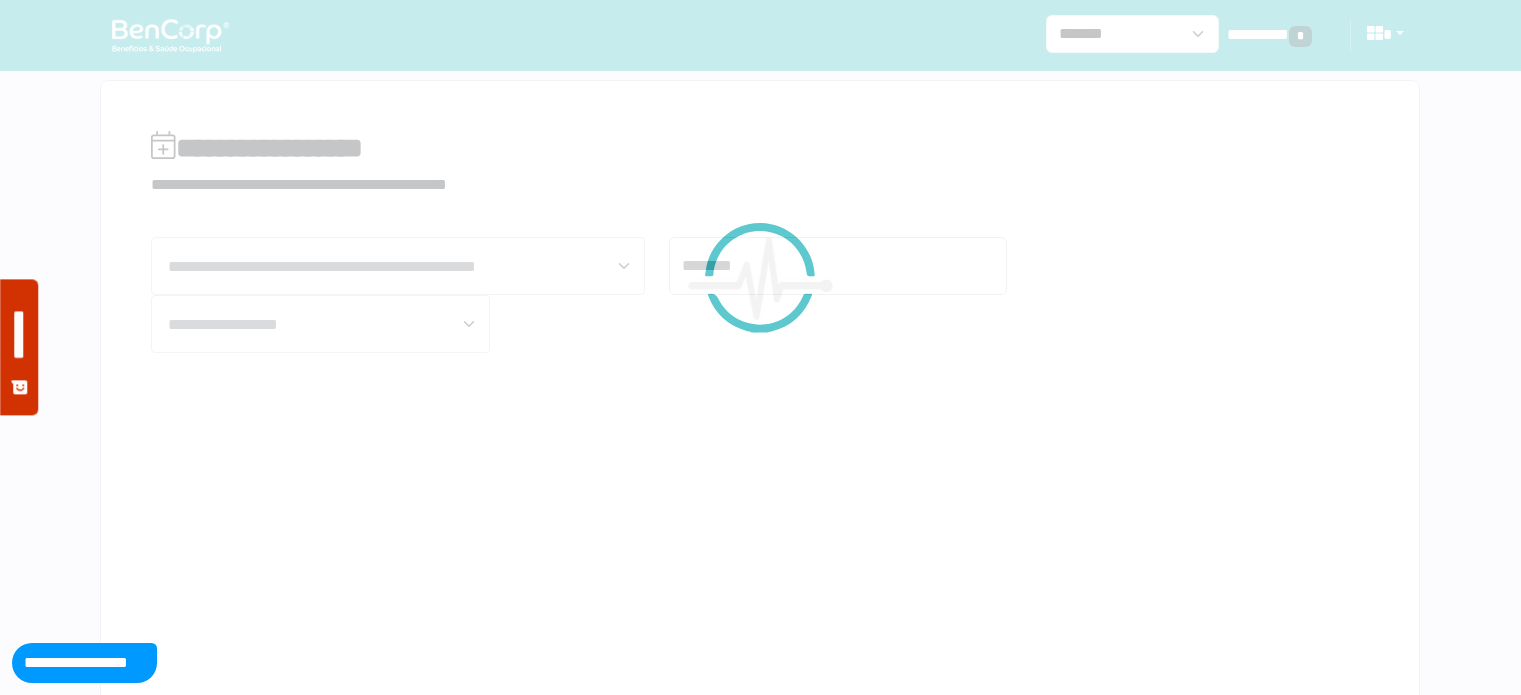 scroll, scrollTop: 0, scrollLeft: 0, axis: both 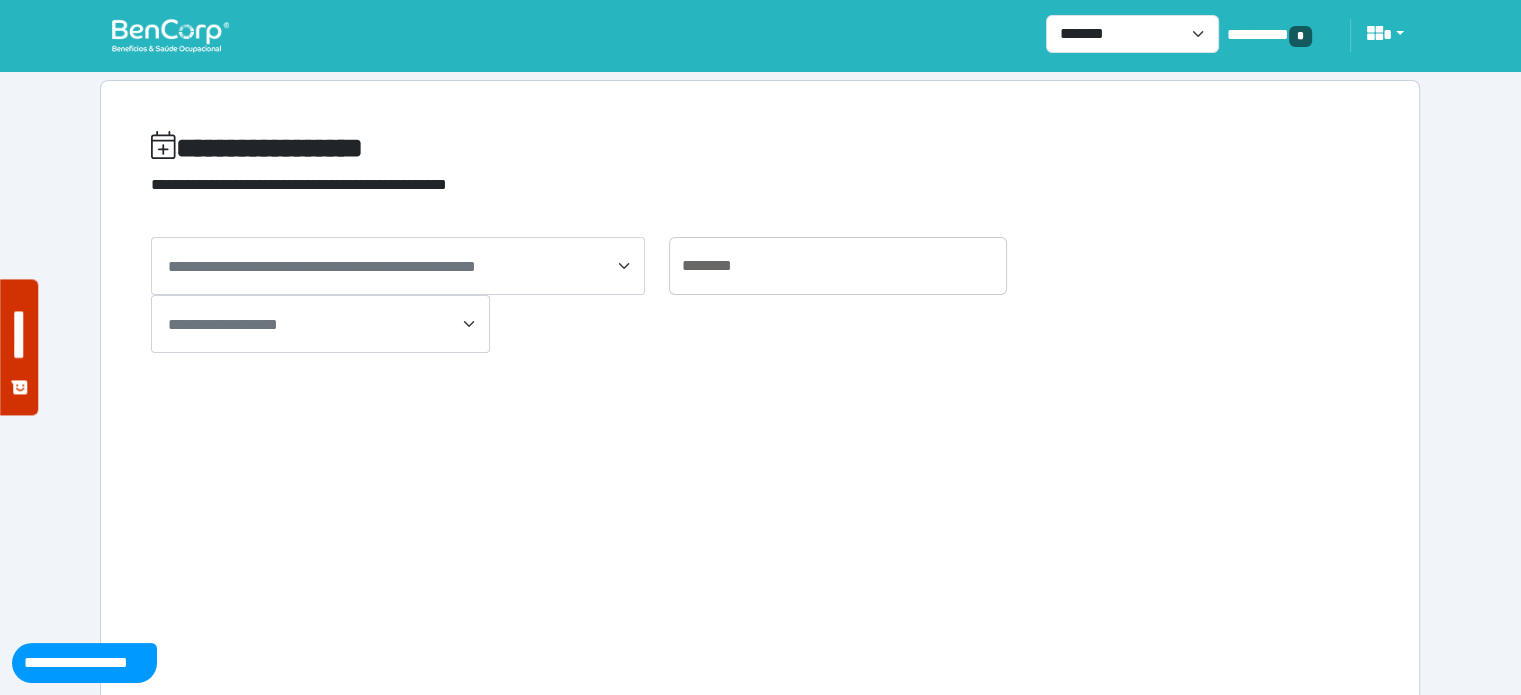 click at bounding box center [170, 35] 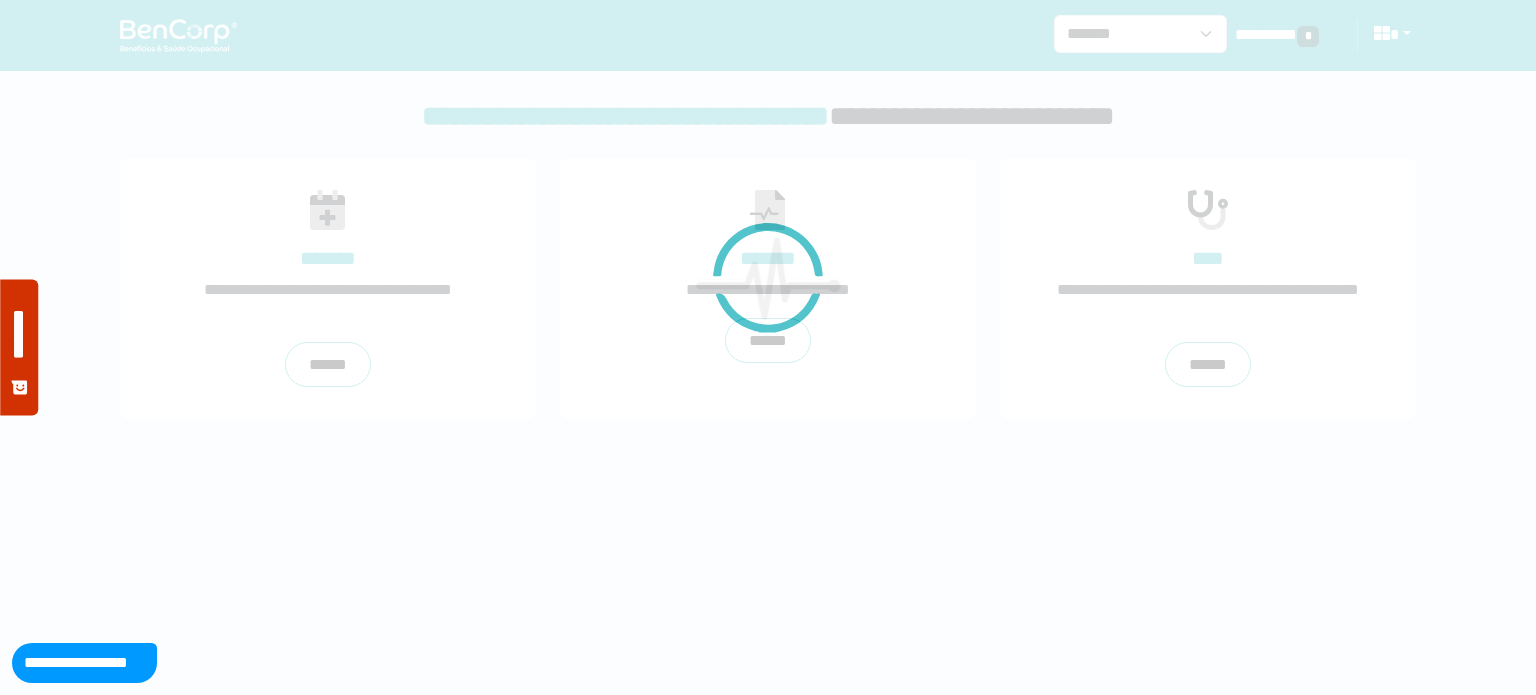 scroll, scrollTop: 0, scrollLeft: 0, axis: both 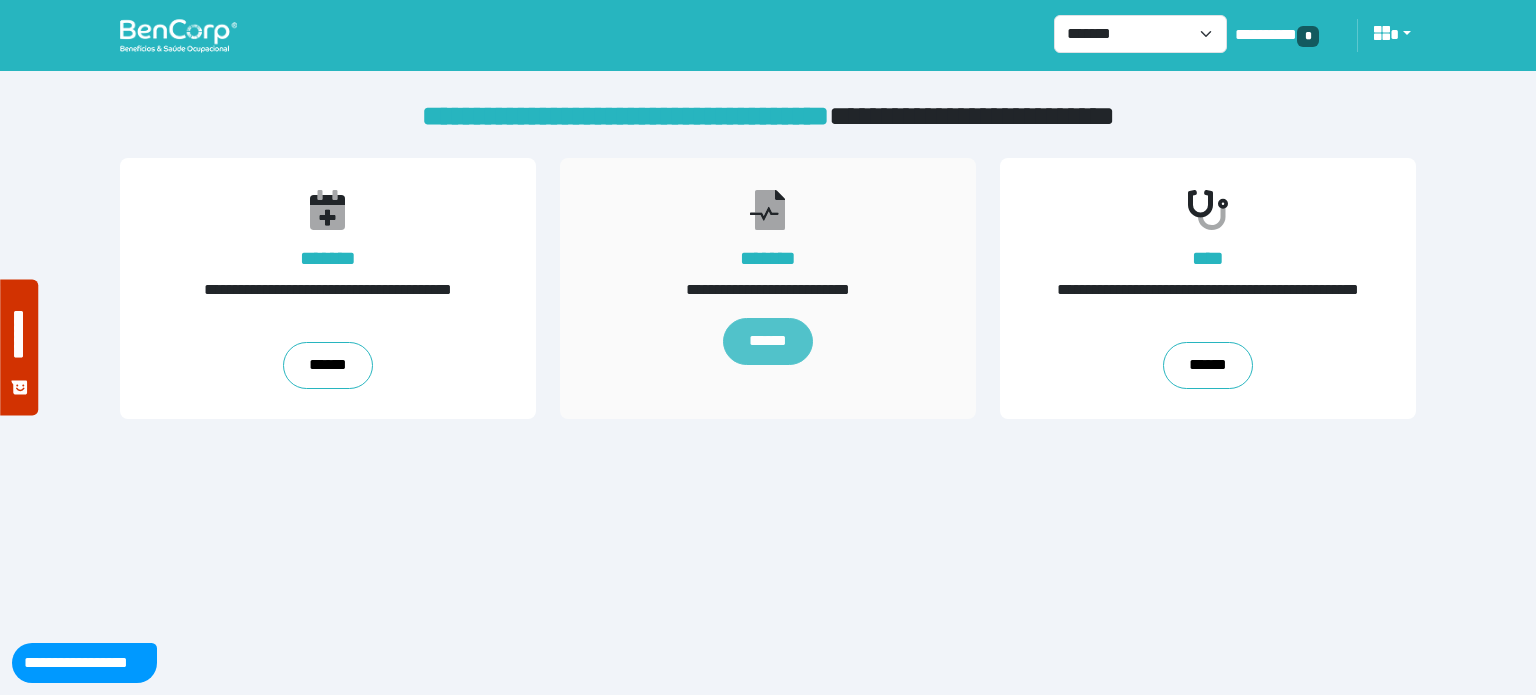 click on "******" at bounding box center [768, 342] 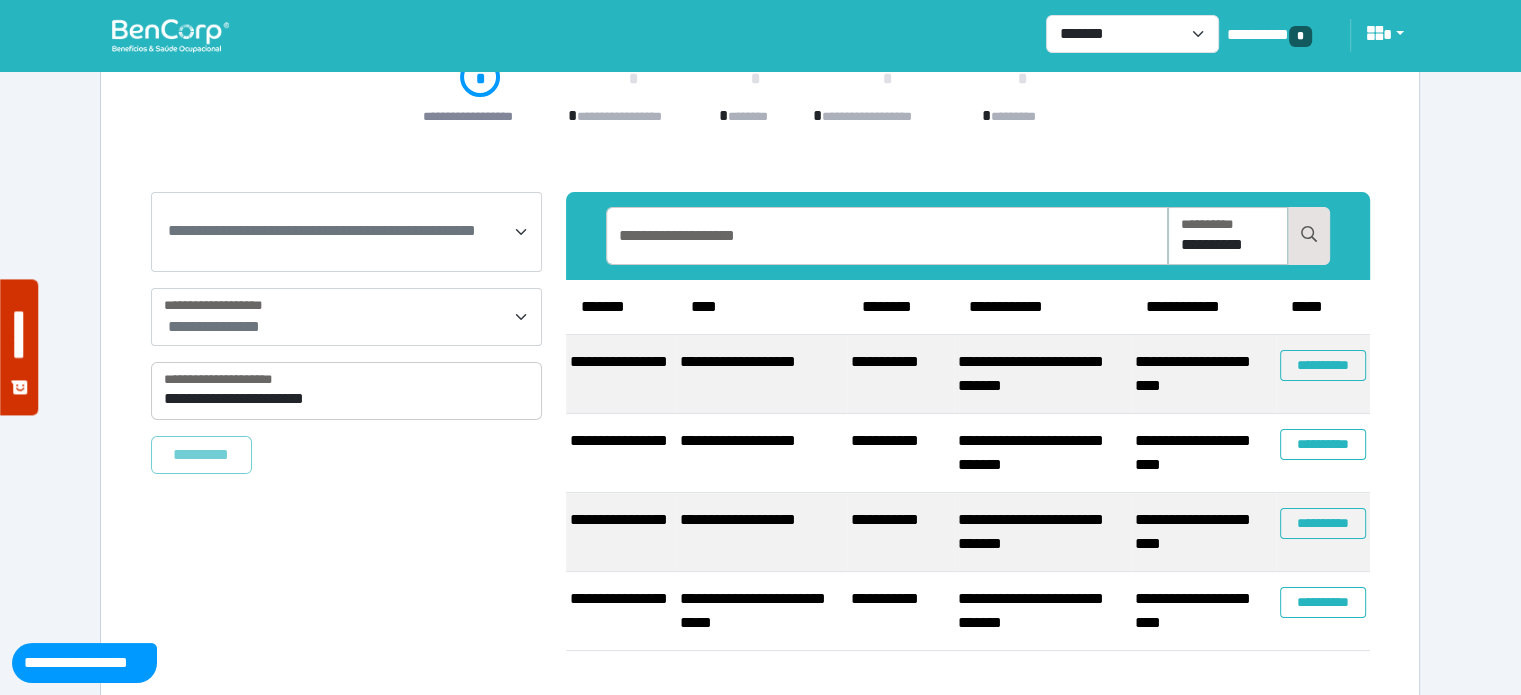 scroll, scrollTop: 257, scrollLeft: 0, axis: vertical 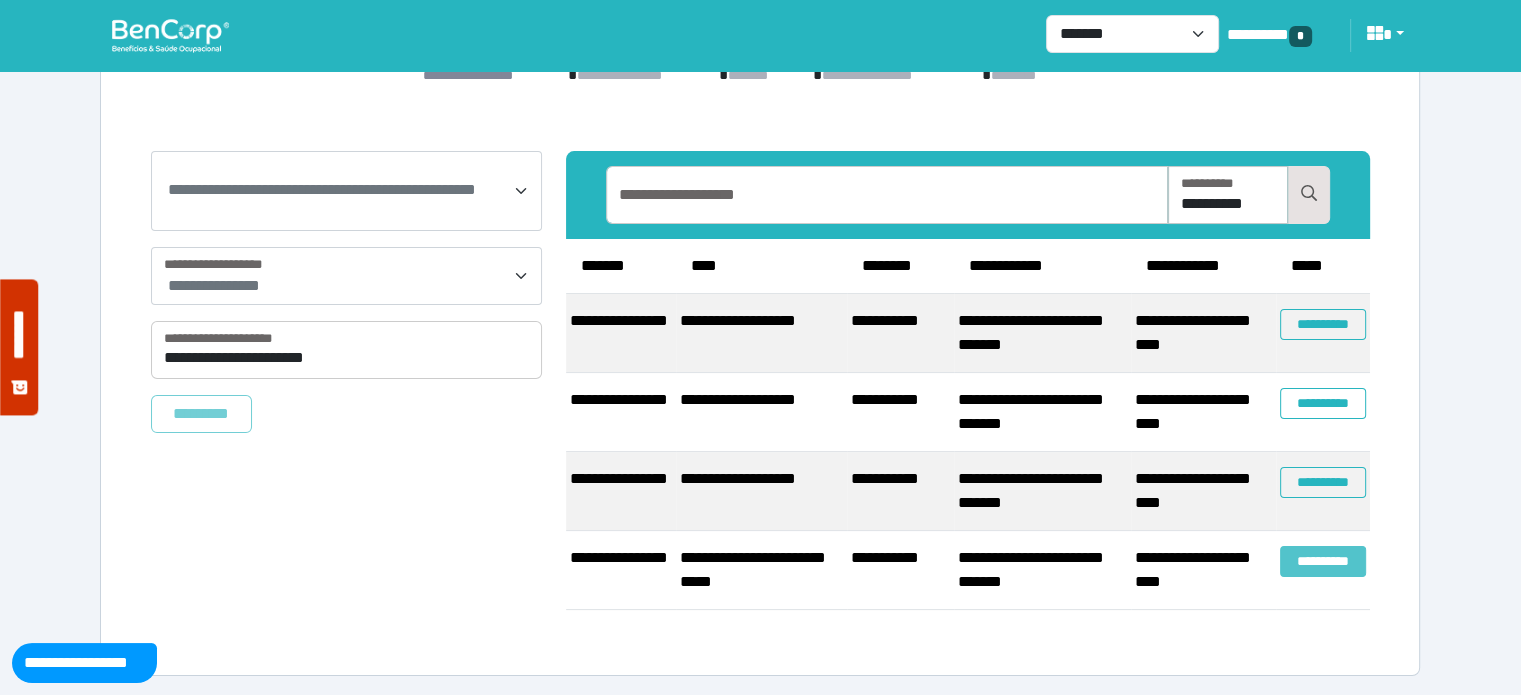 drag, startPoint x: 1311, startPoint y: 578, endPoint x: 1322, endPoint y: 573, distance: 12.083046 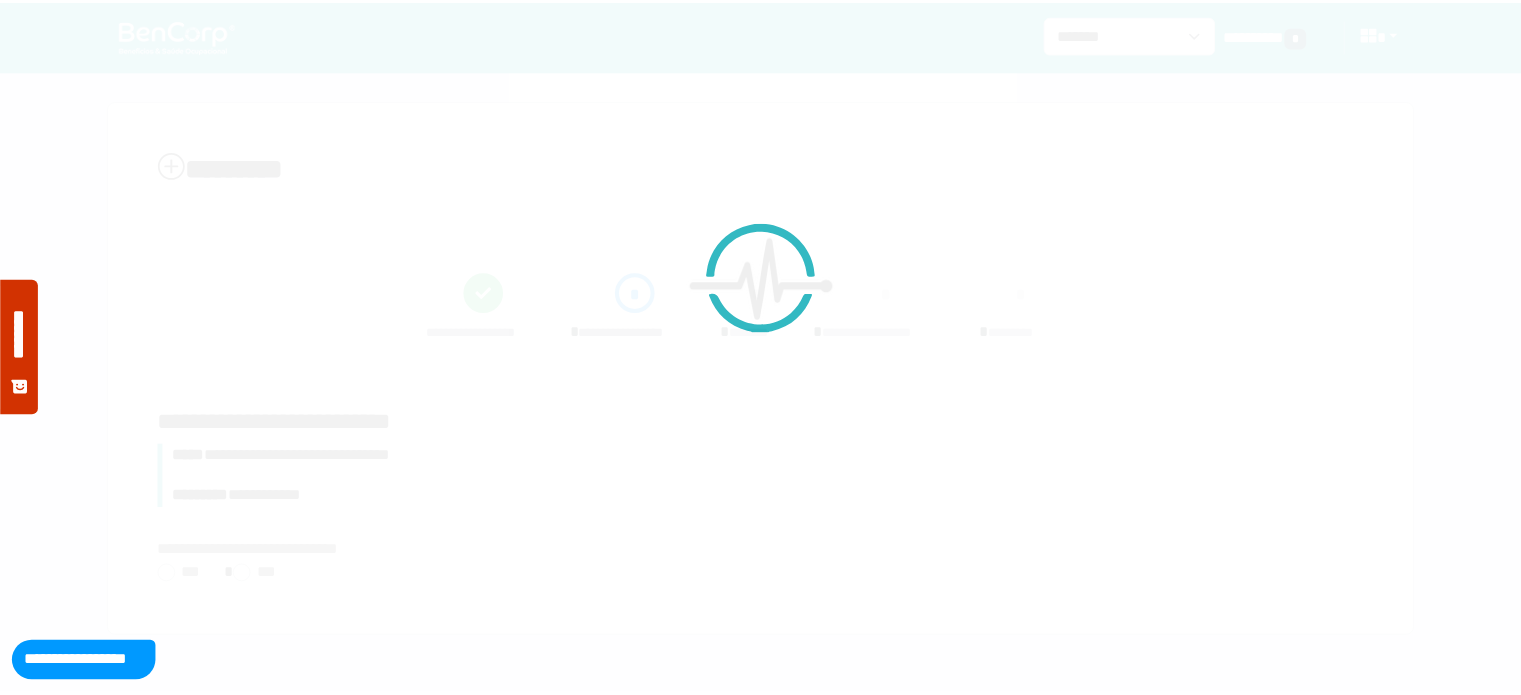 scroll, scrollTop: 0, scrollLeft: 0, axis: both 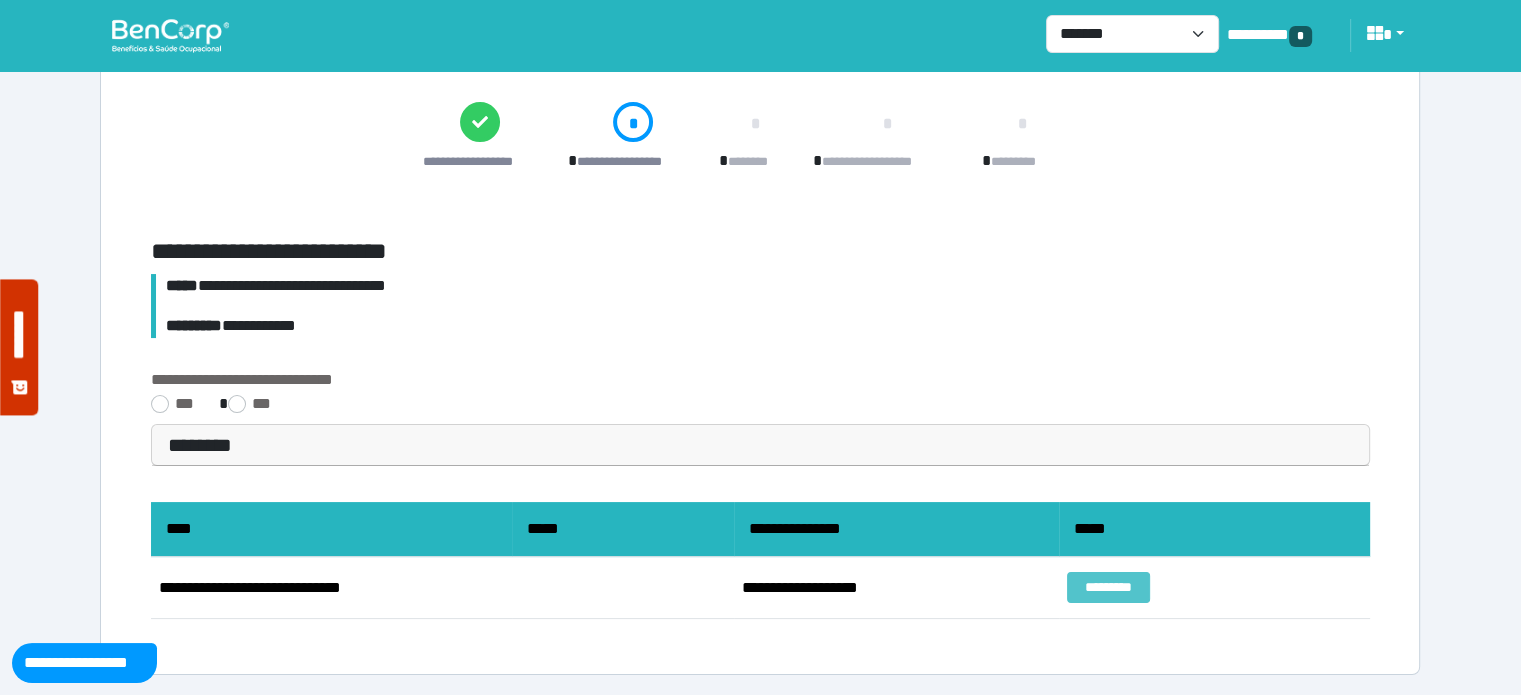 click on "*********" at bounding box center (1108, 587) 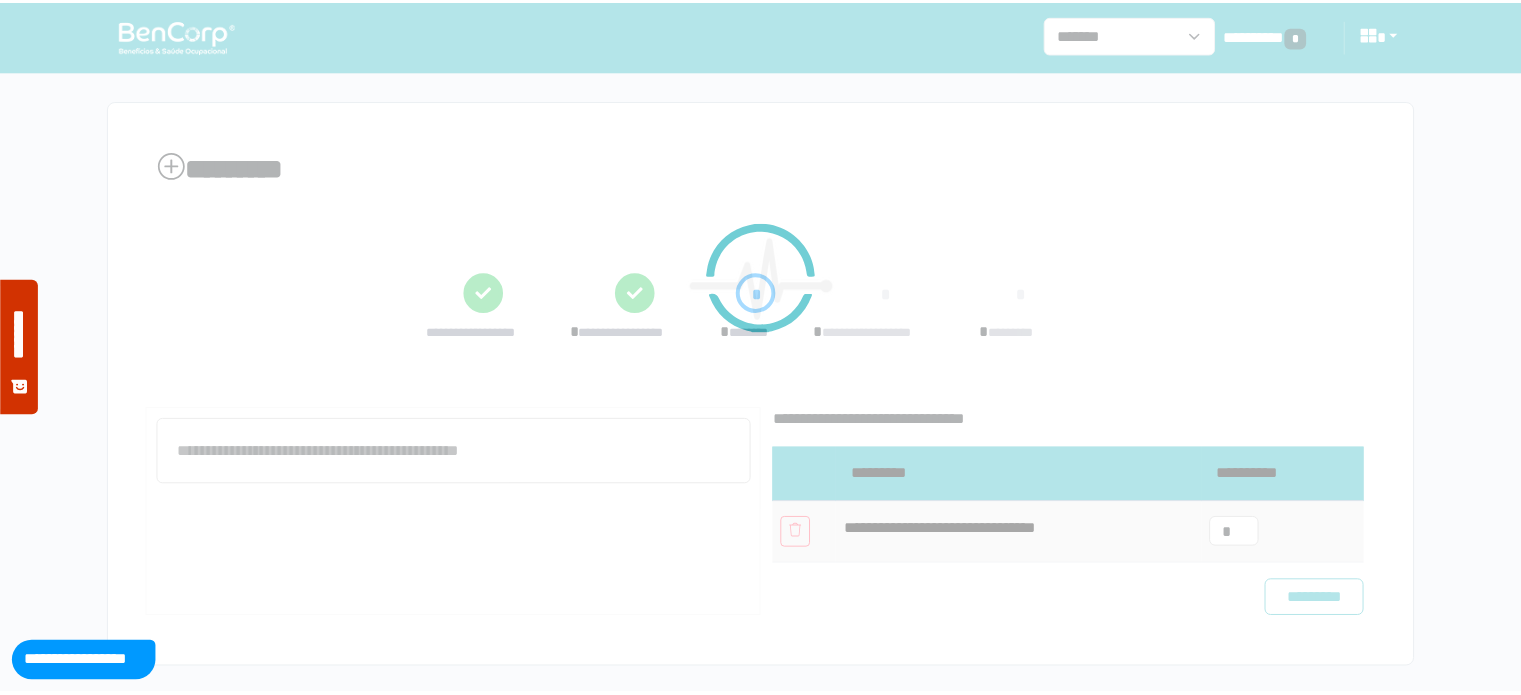 scroll, scrollTop: 0, scrollLeft: 0, axis: both 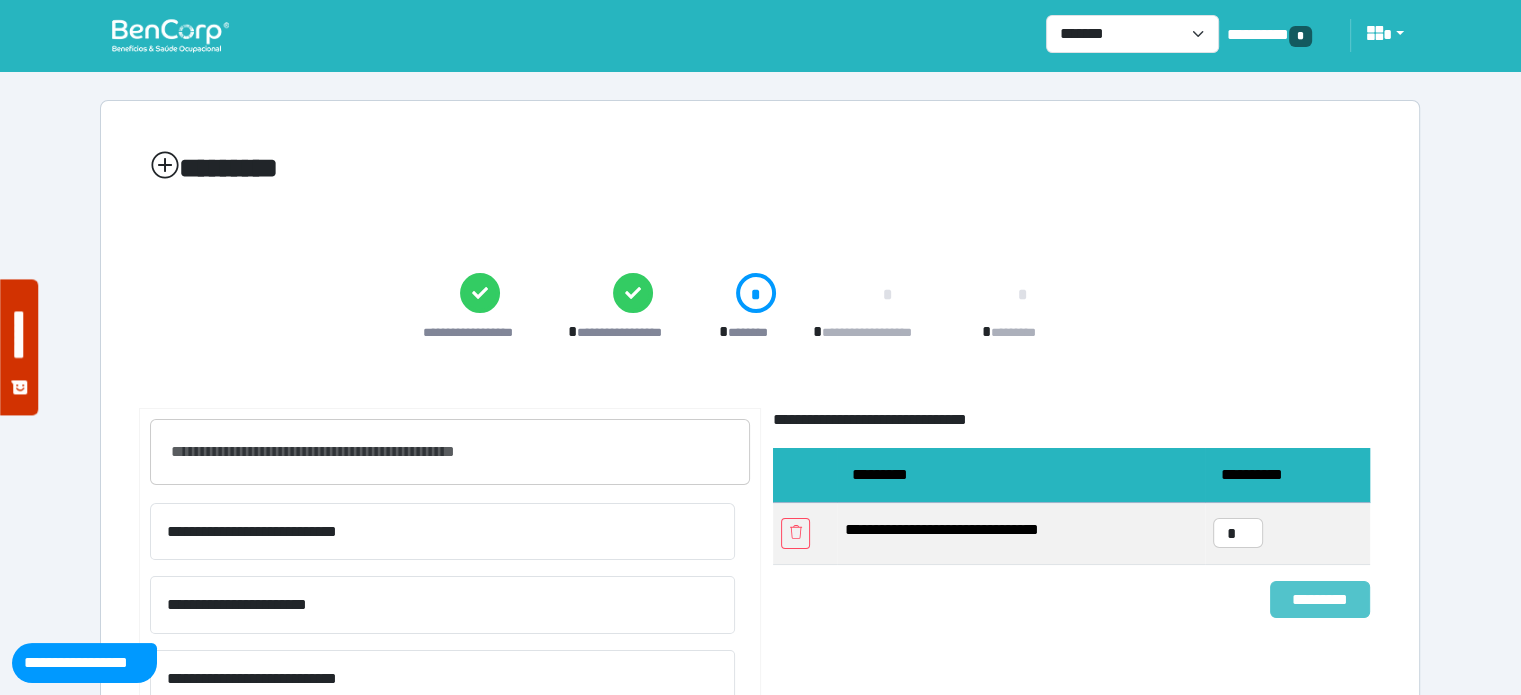 click on "*********" at bounding box center [1320, 600] 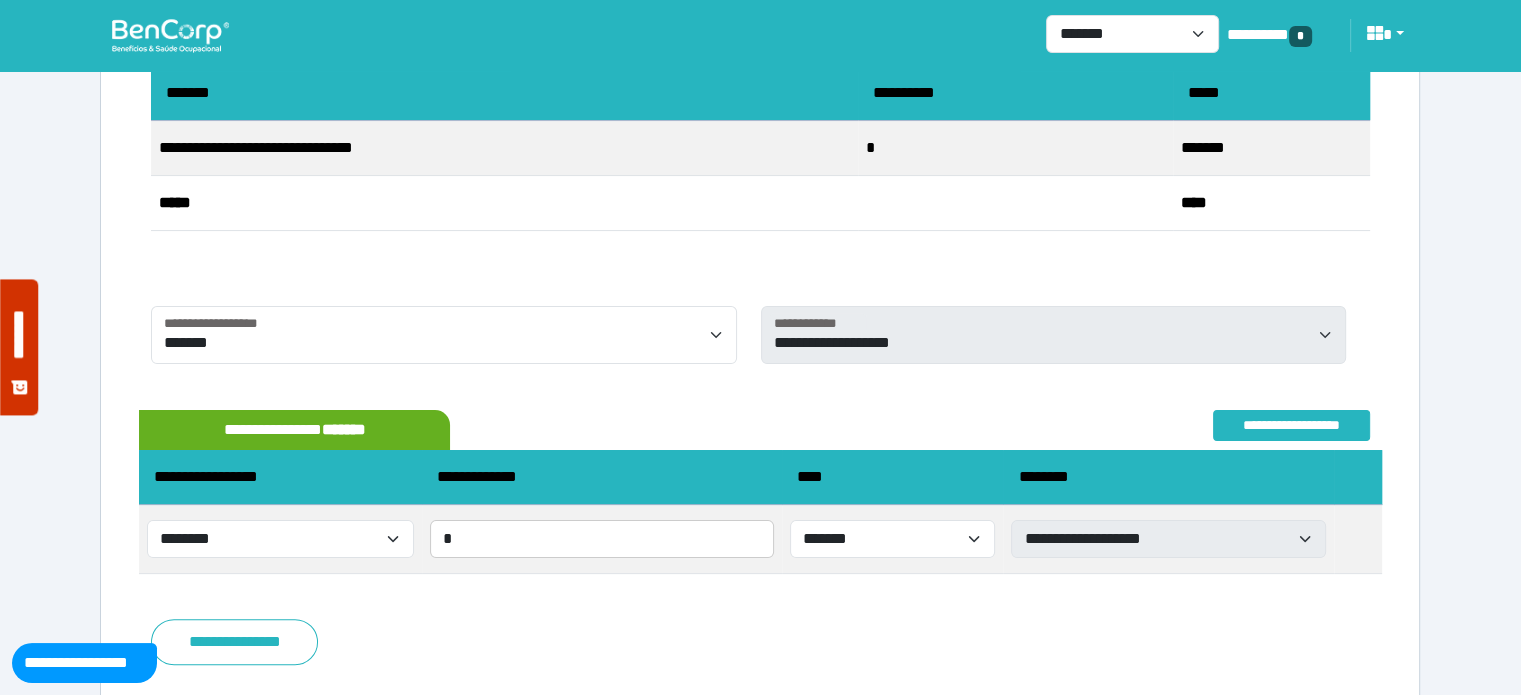 scroll, scrollTop: 400, scrollLeft: 0, axis: vertical 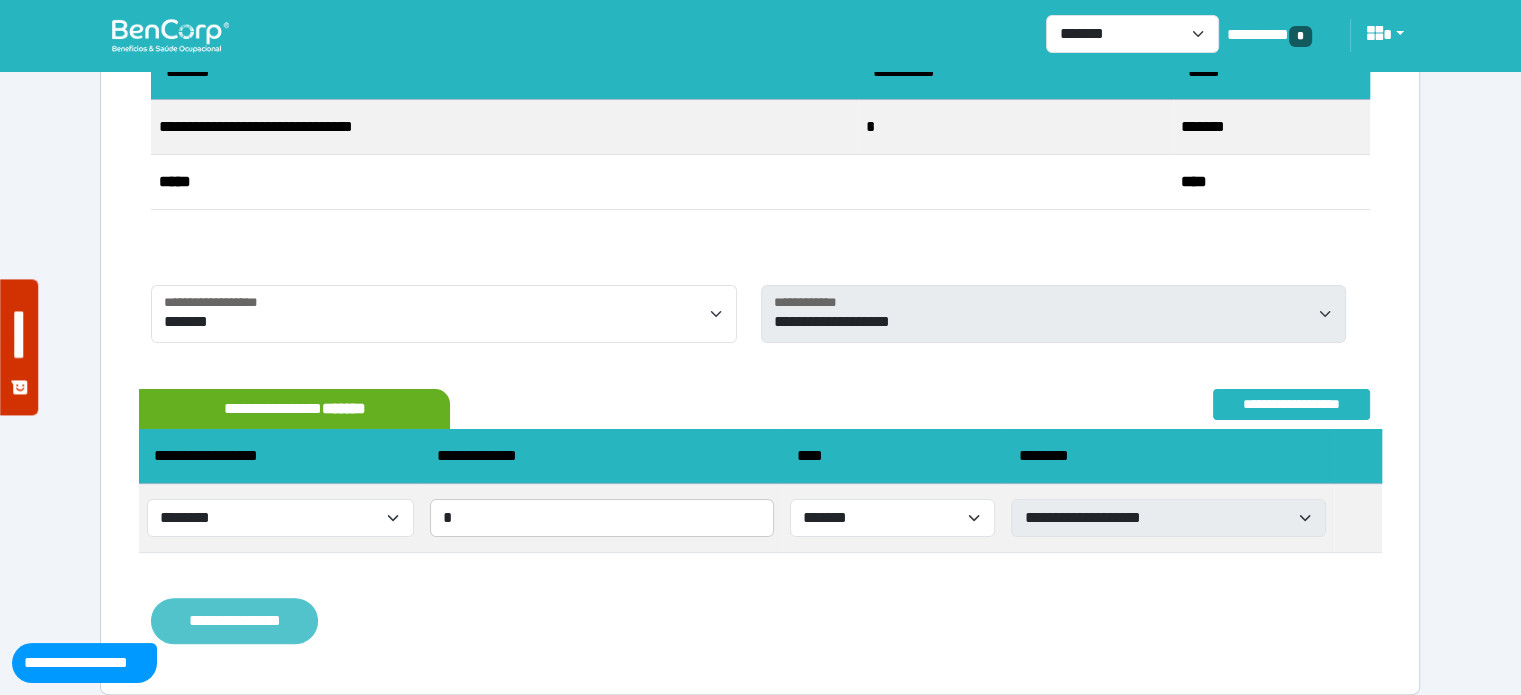 click on "**********" at bounding box center (234, 621) 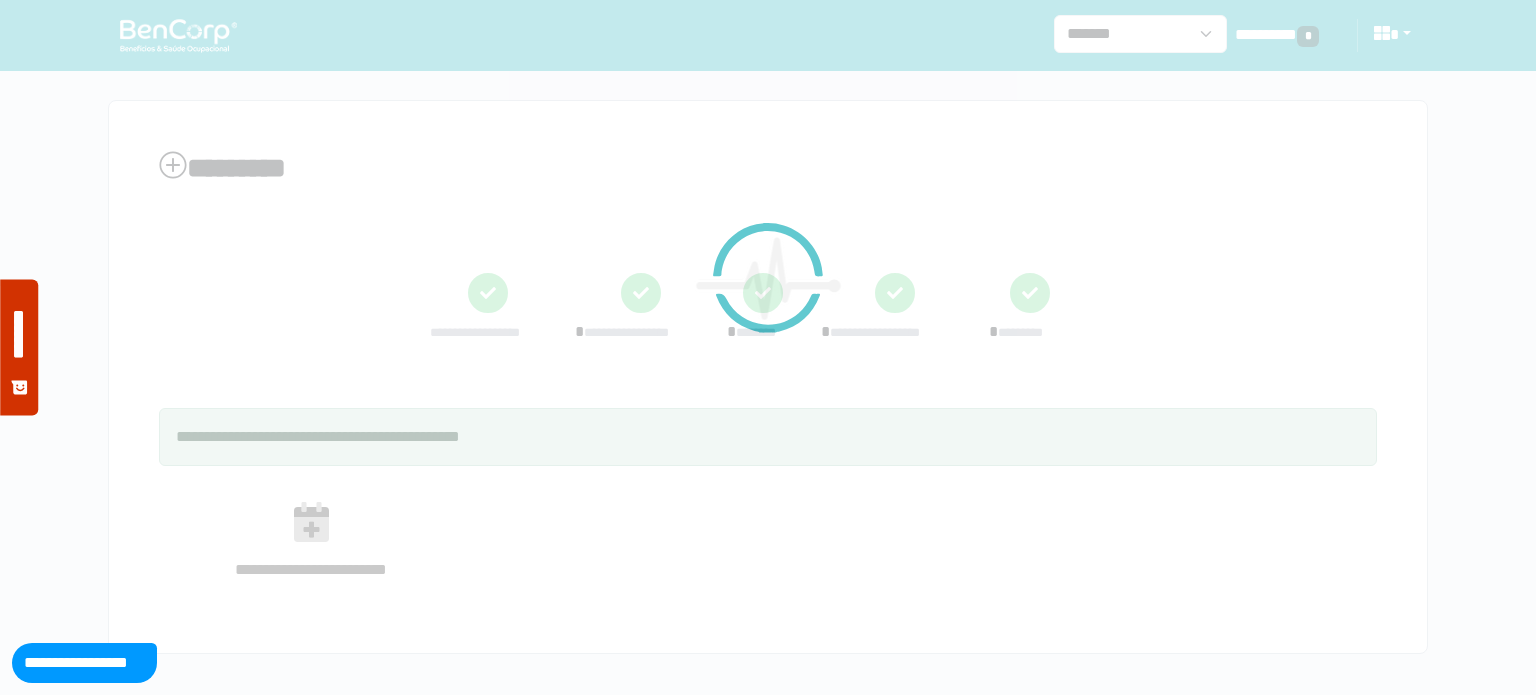 scroll, scrollTop: 0, scrollLeft: 0, axis: both 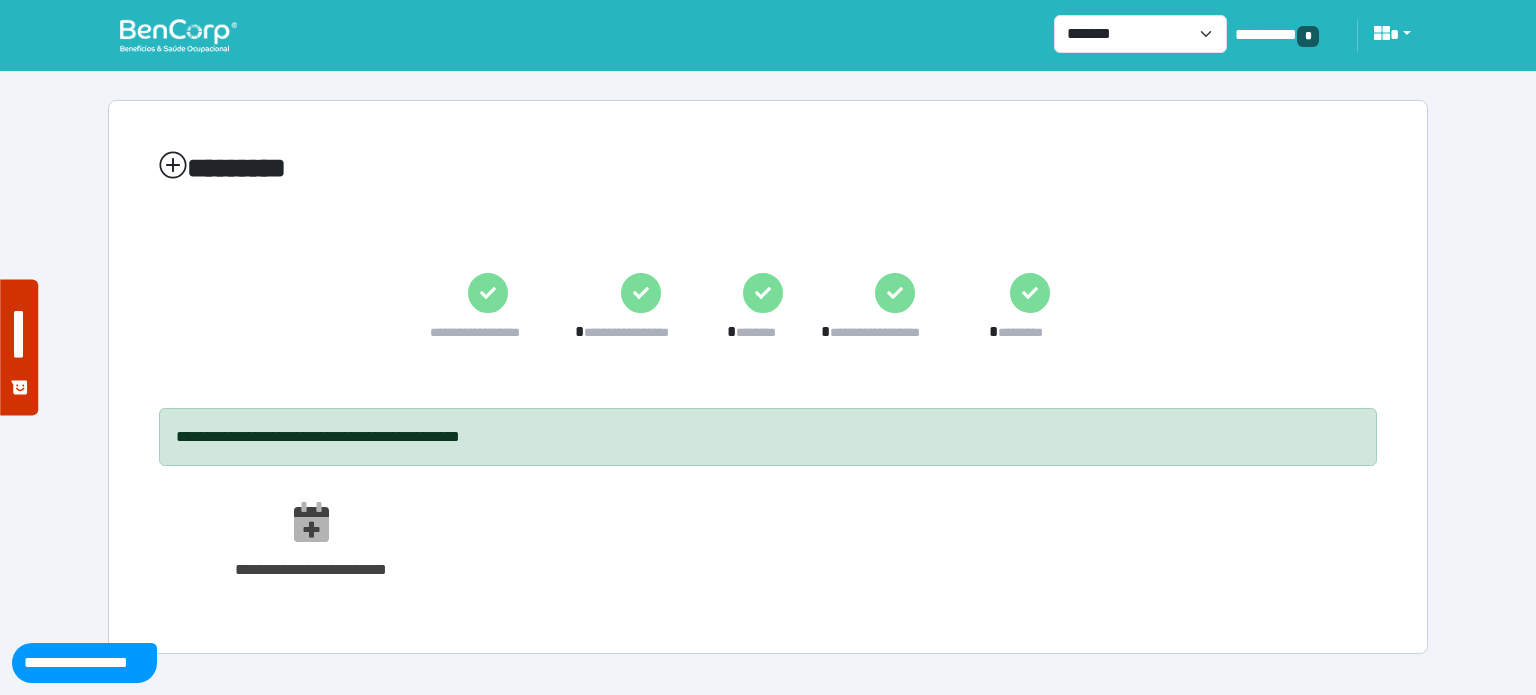 click at bounding box center (178, 35) 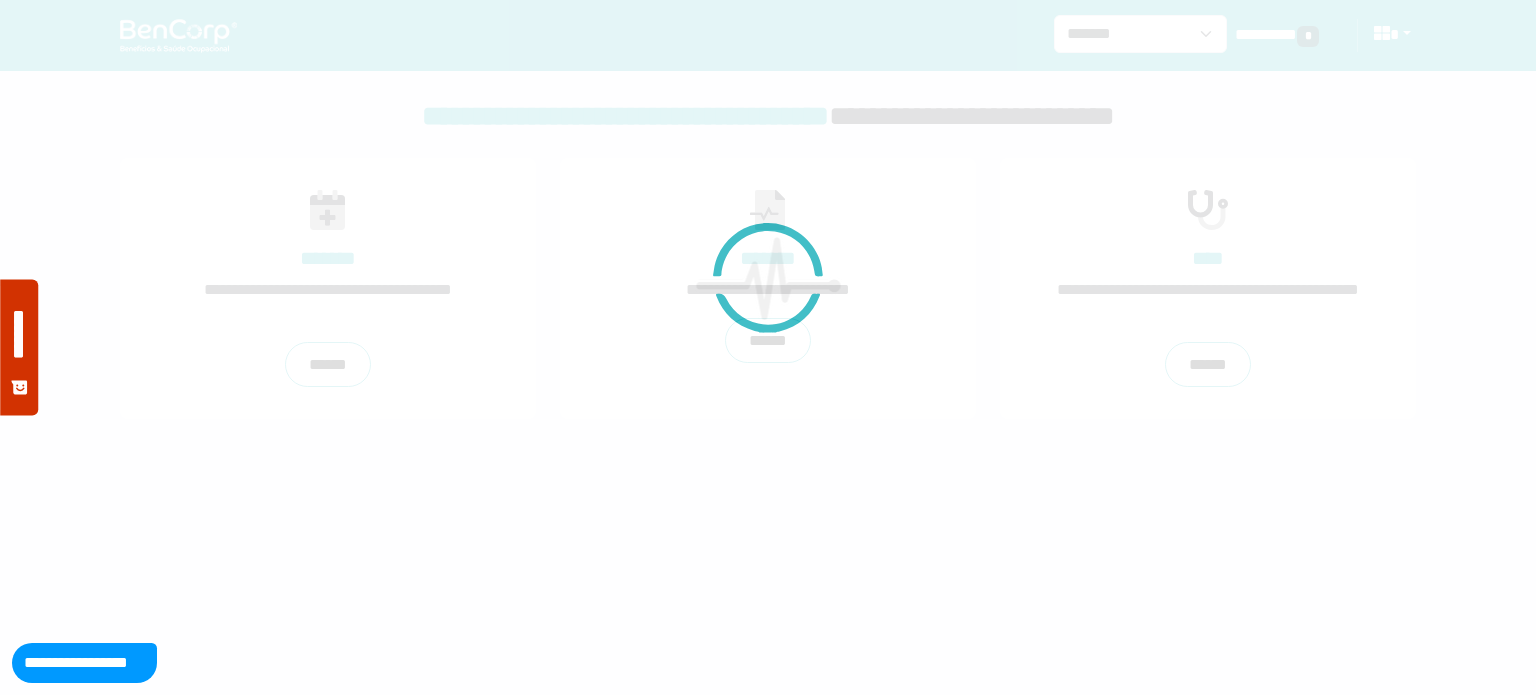 scroll, scrollTop: 0, scrollLeft: 0, axis: both 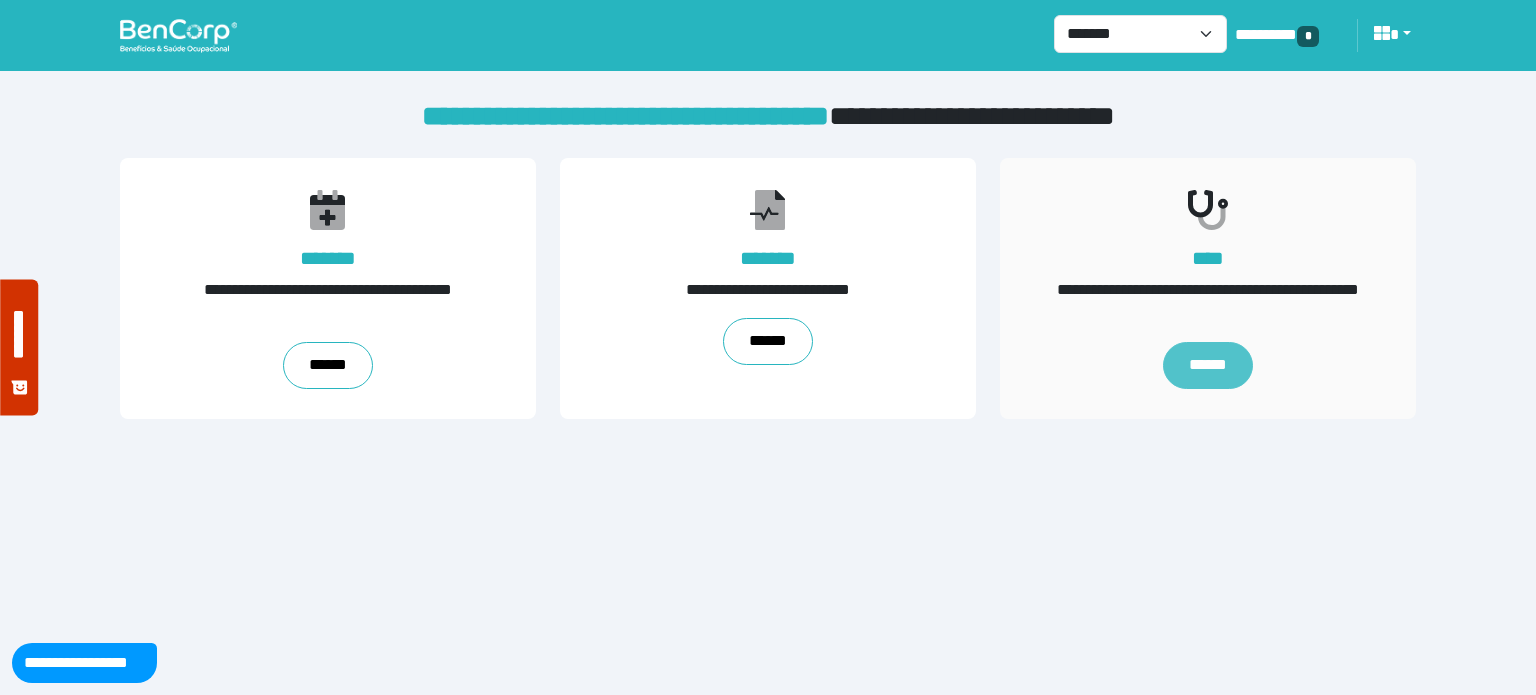 click on "******" at bounding box center [1208, 366] 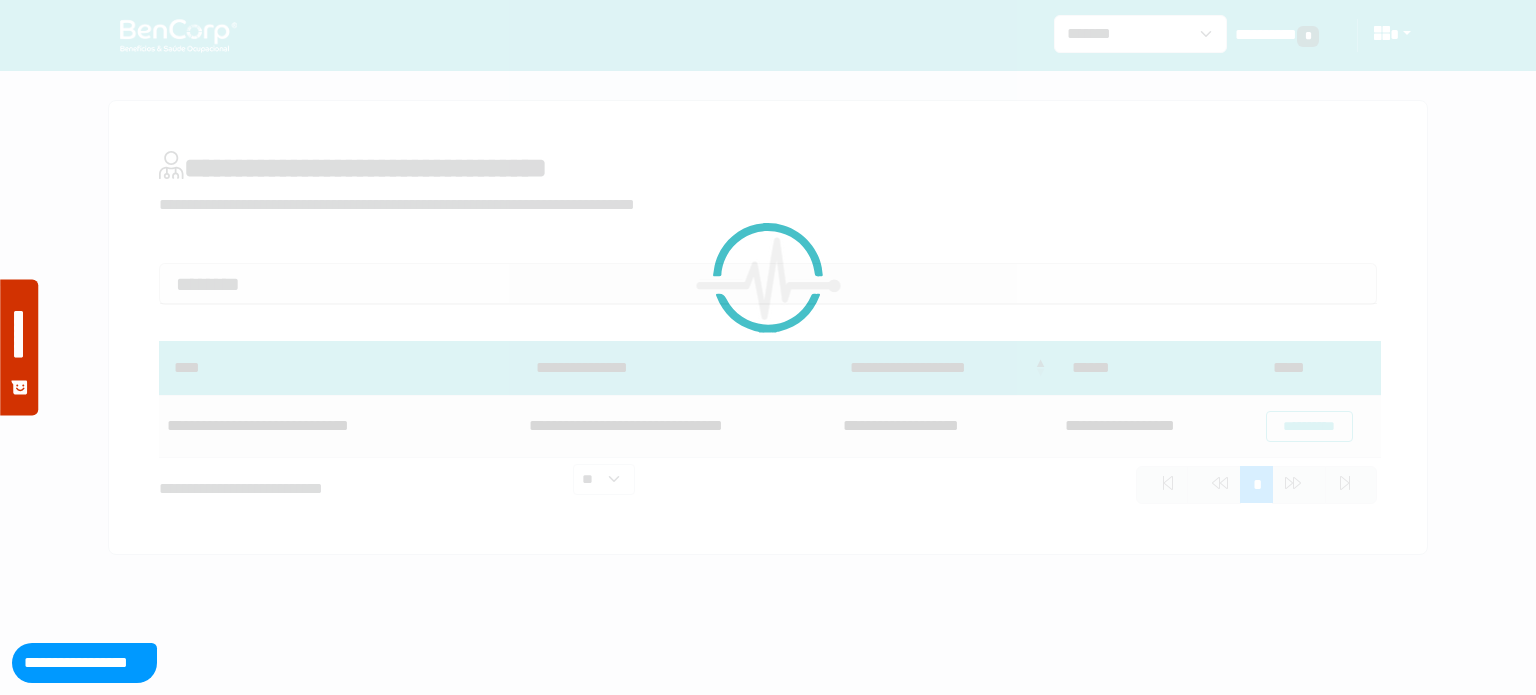 scroll, scrollTop: 0, scrollLeft: 0, axis: both 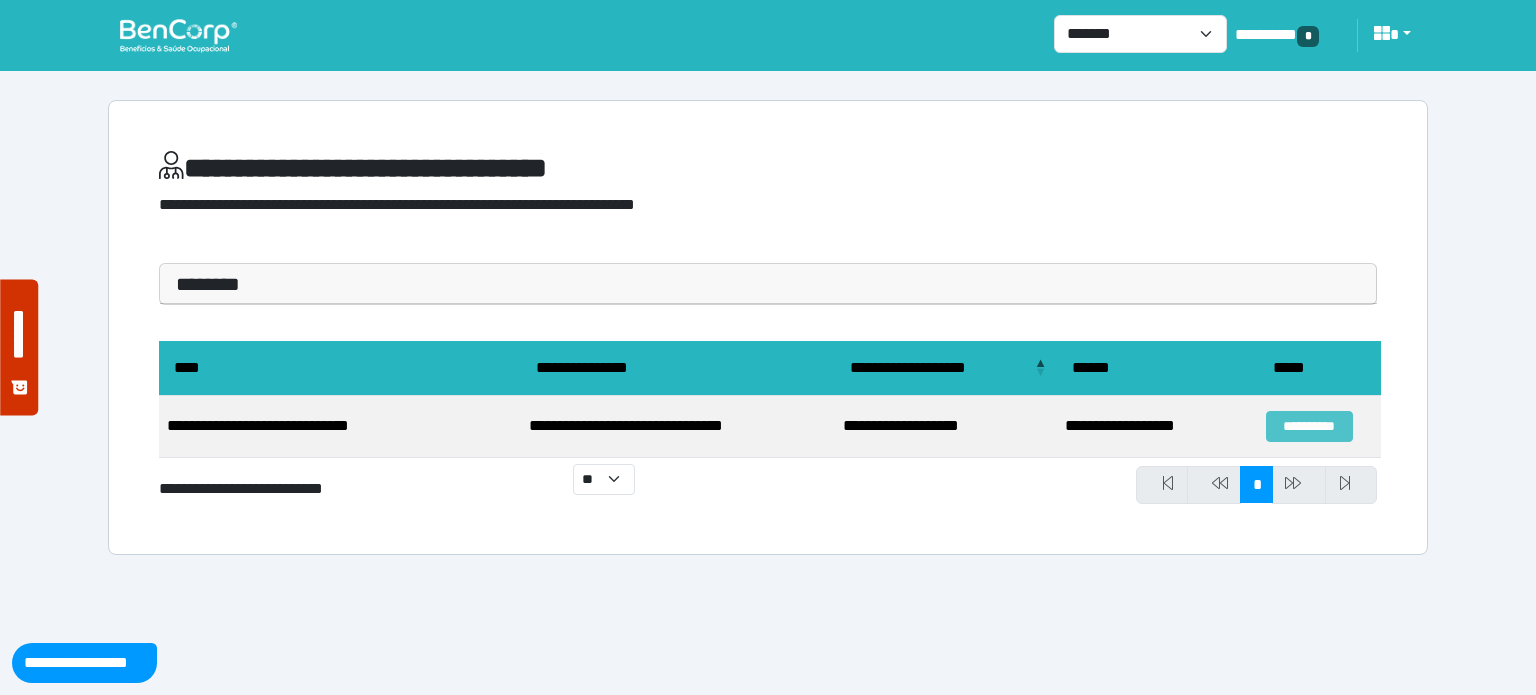 click on "**********" at bounding box center [1309, 426] 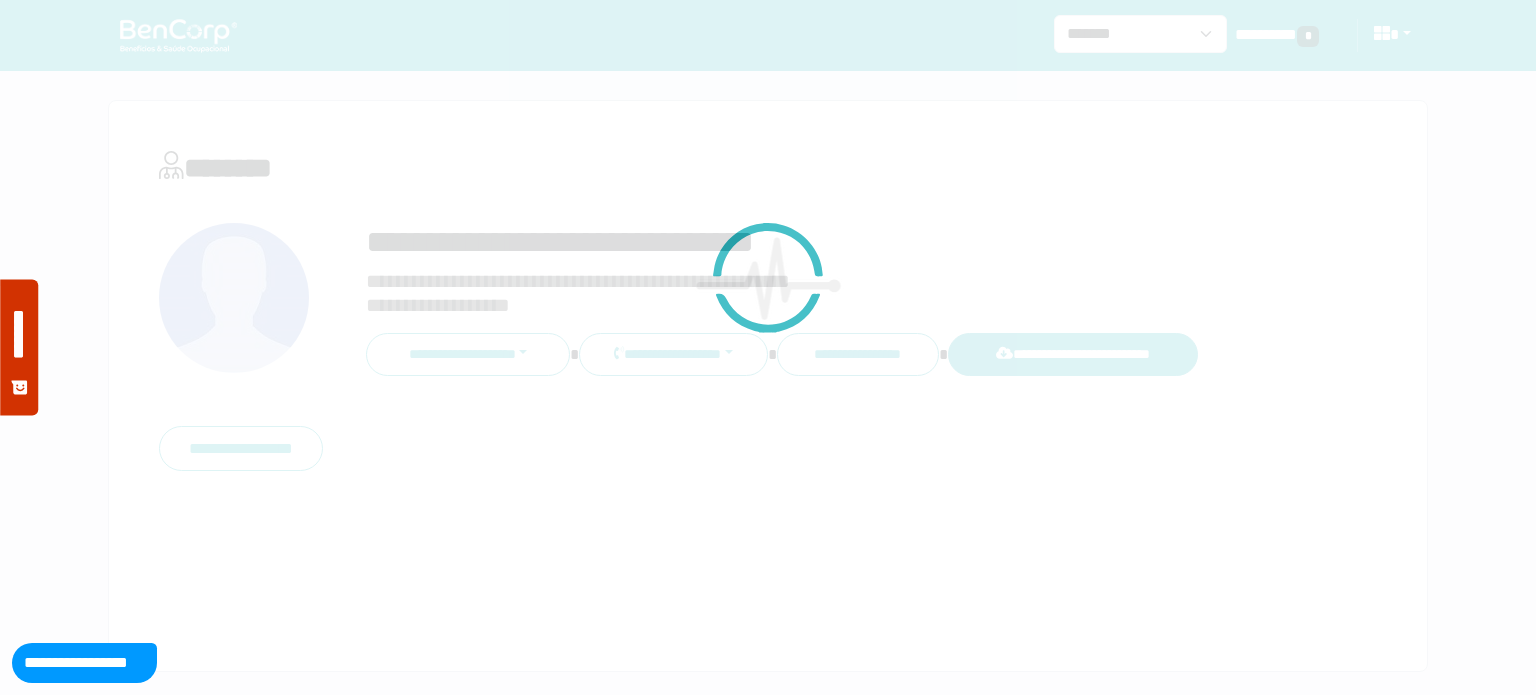 scroll, scrollTop: 0, scrollLeft: 0, axis: both 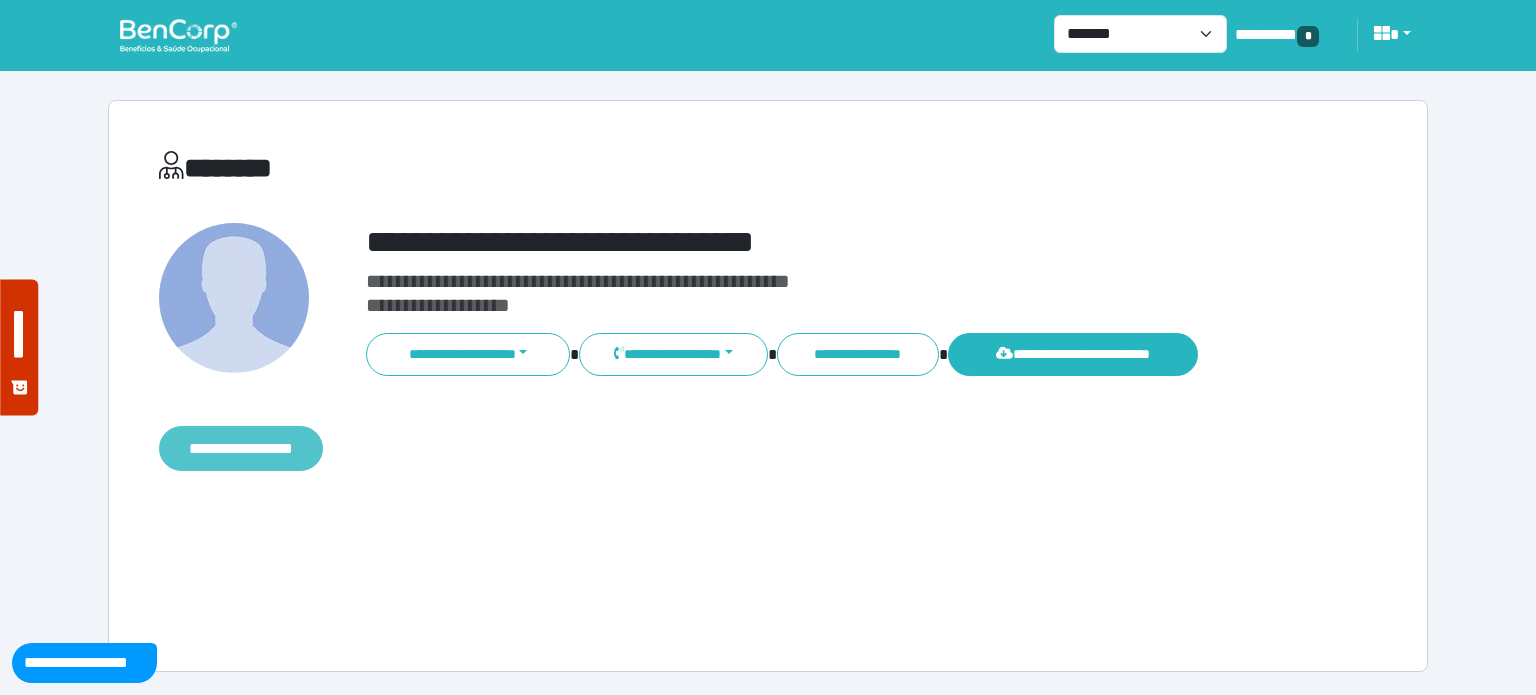 click on "**********" at bounding box center (241, 449) 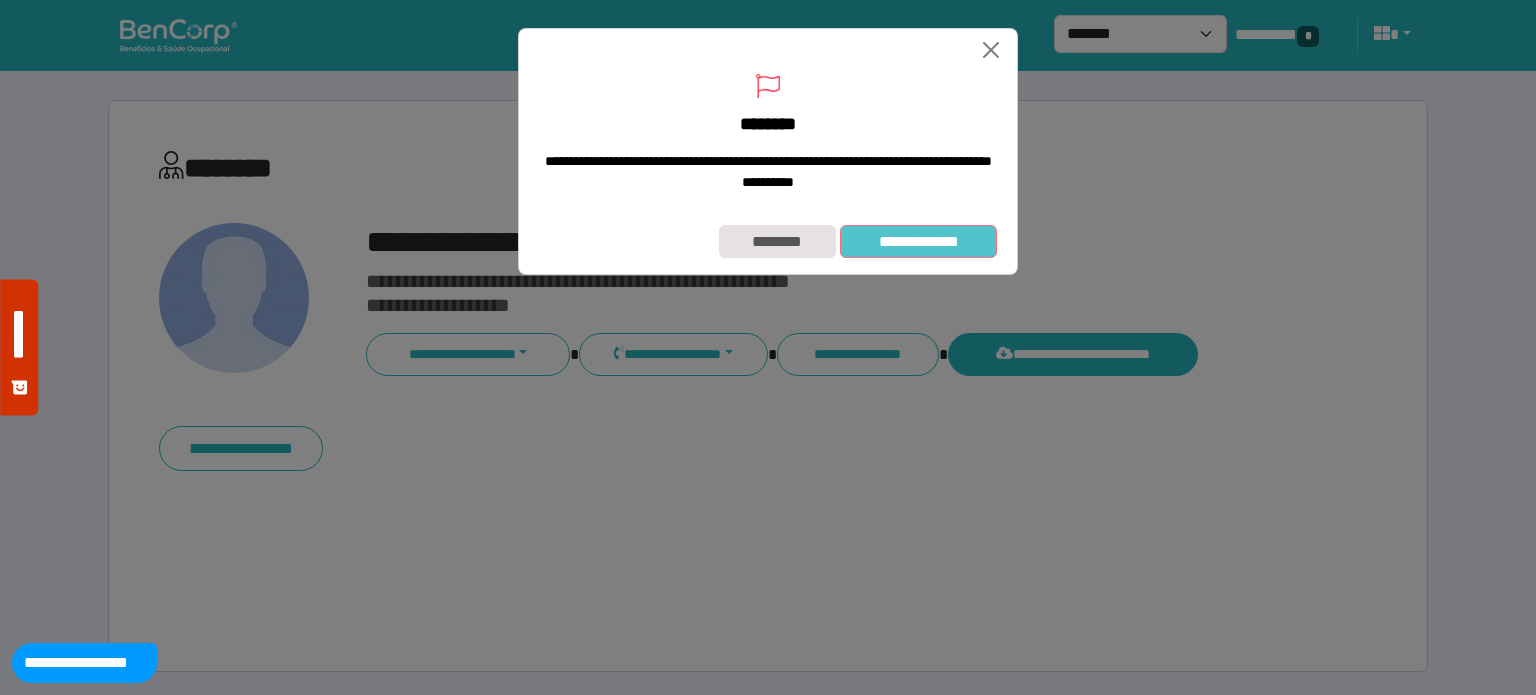 click on "**********" at bounding box center (918, 242) 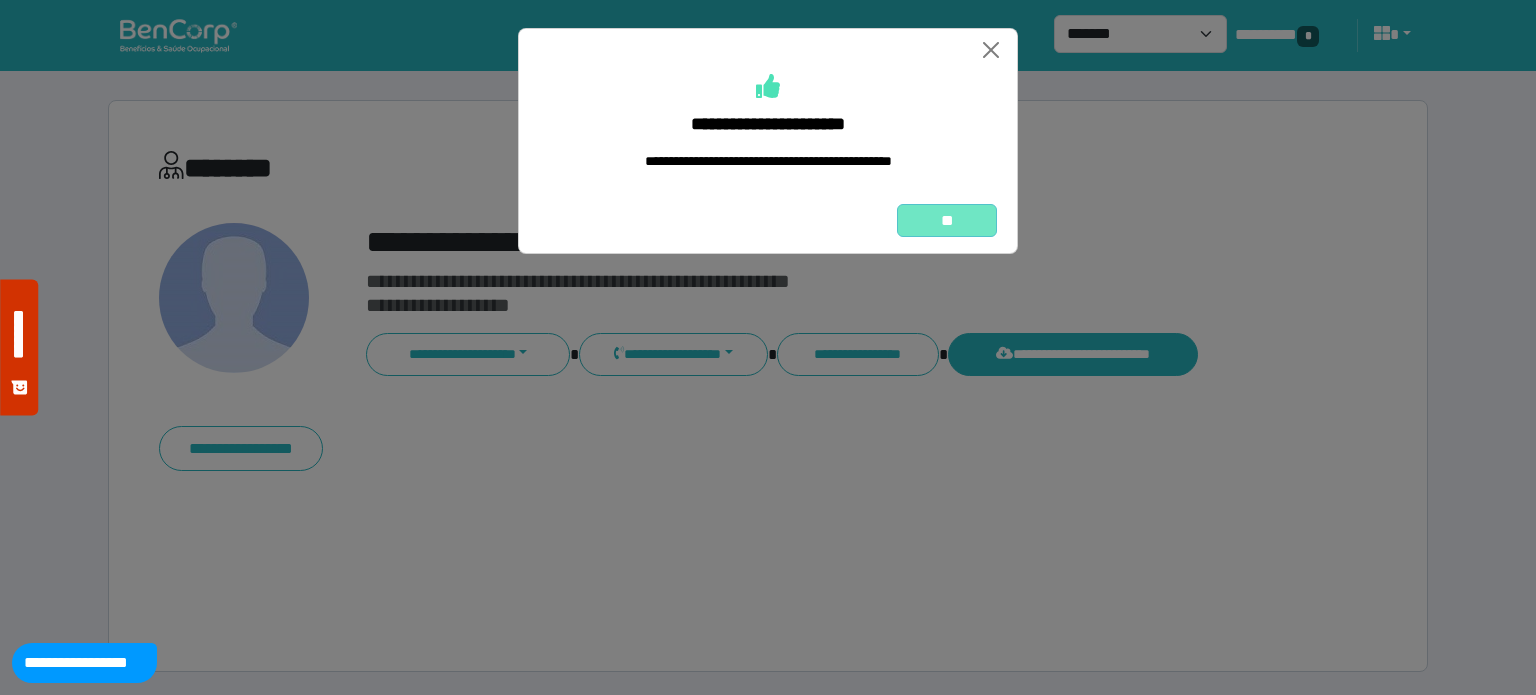 click on "**" at bounding box center [947, 221] 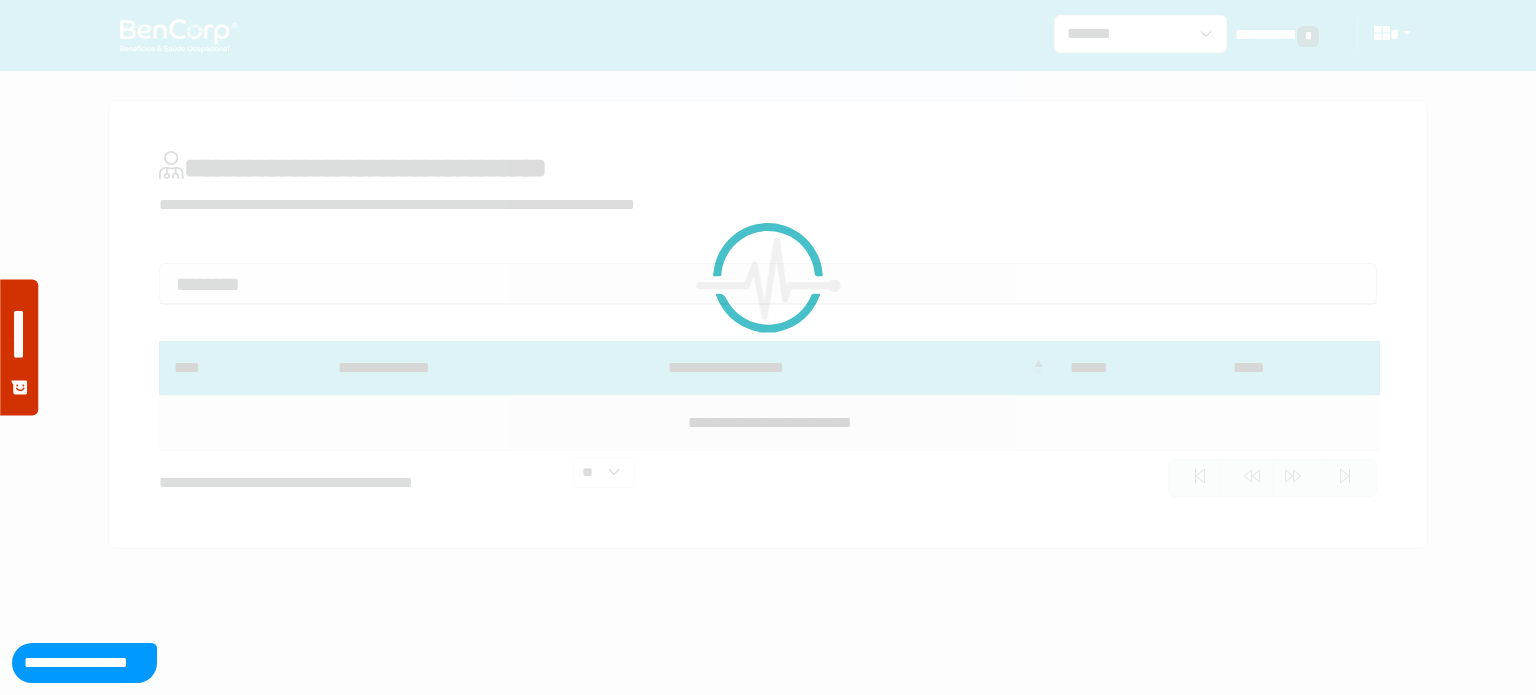 scroll, scrollTop: 0, scrollLeft: 0, axis: both 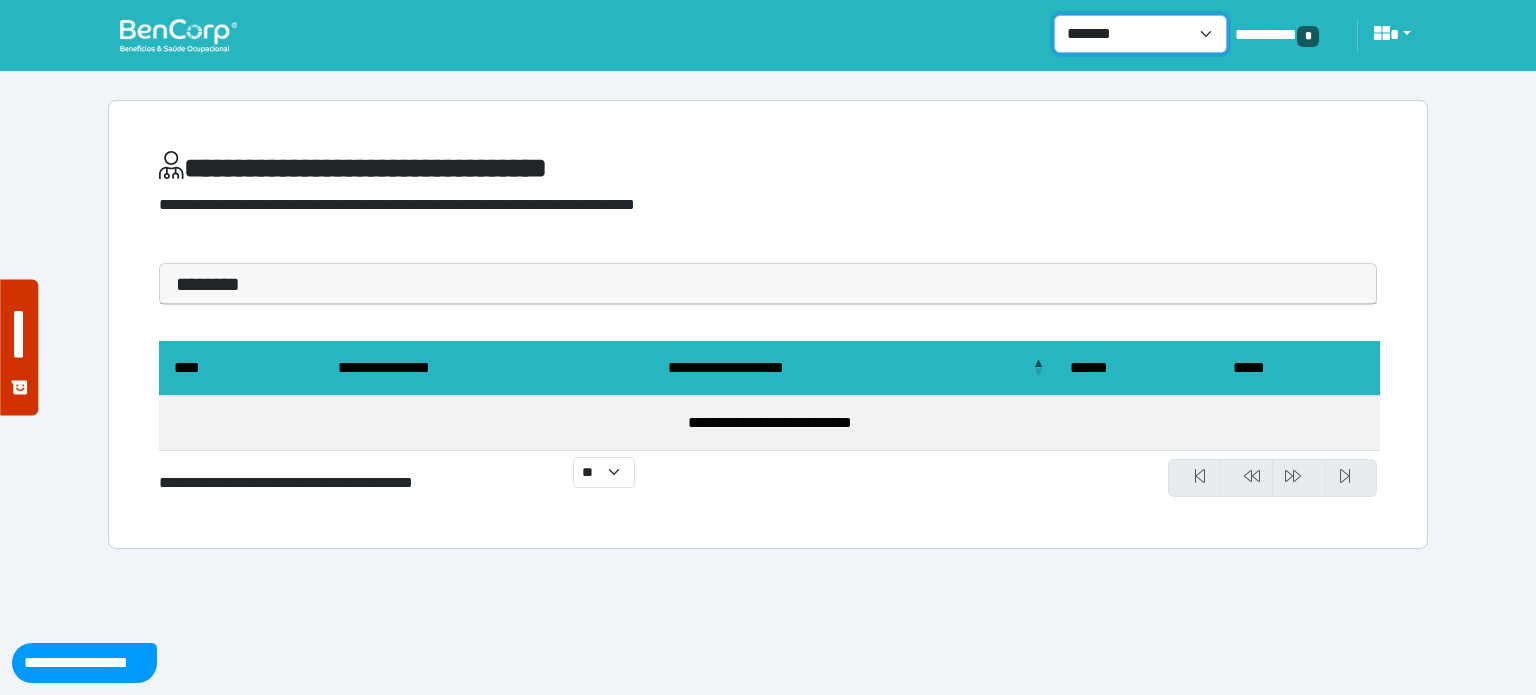 click on "**********" at bounding box center (1140, 34) 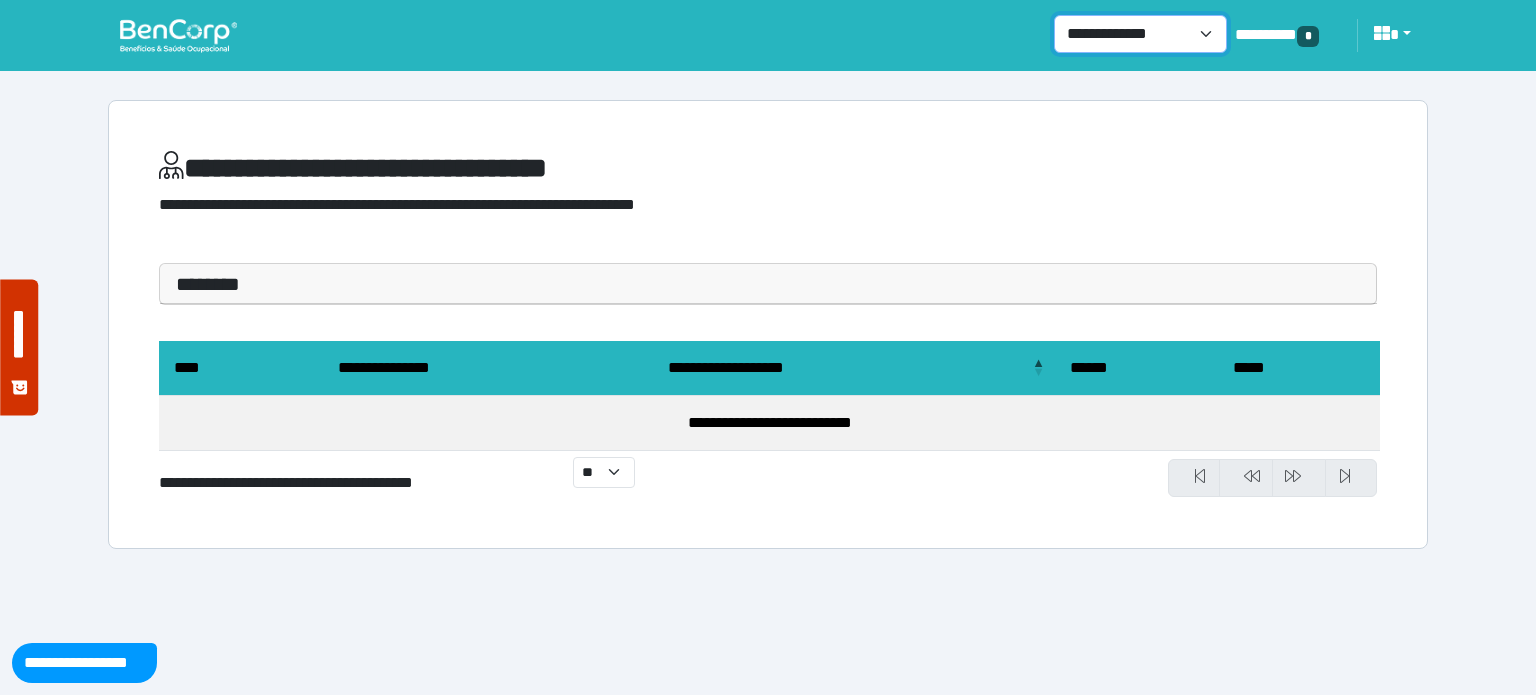 click on "**********" at bounding box center [1140, 34] 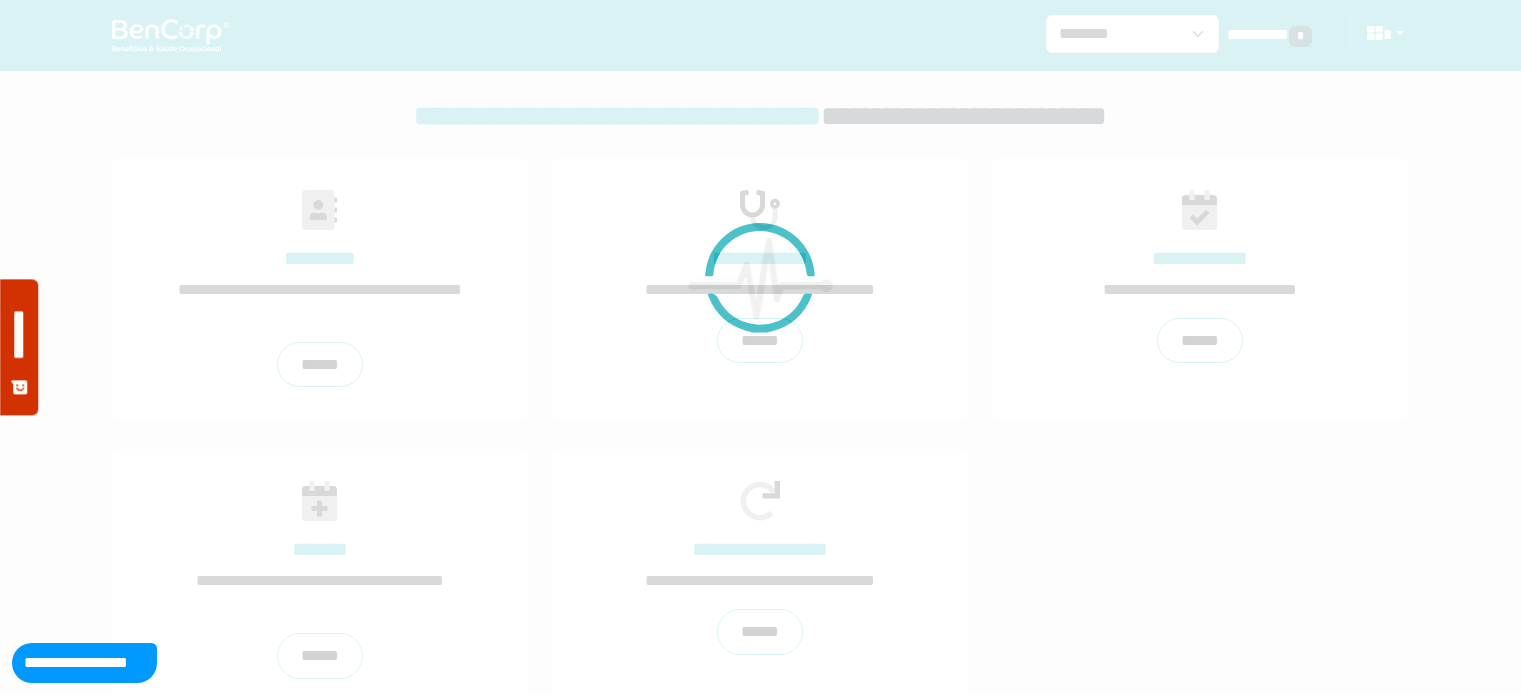 scroll, scrollTop: 0, scrollLeft: 0, axis: both 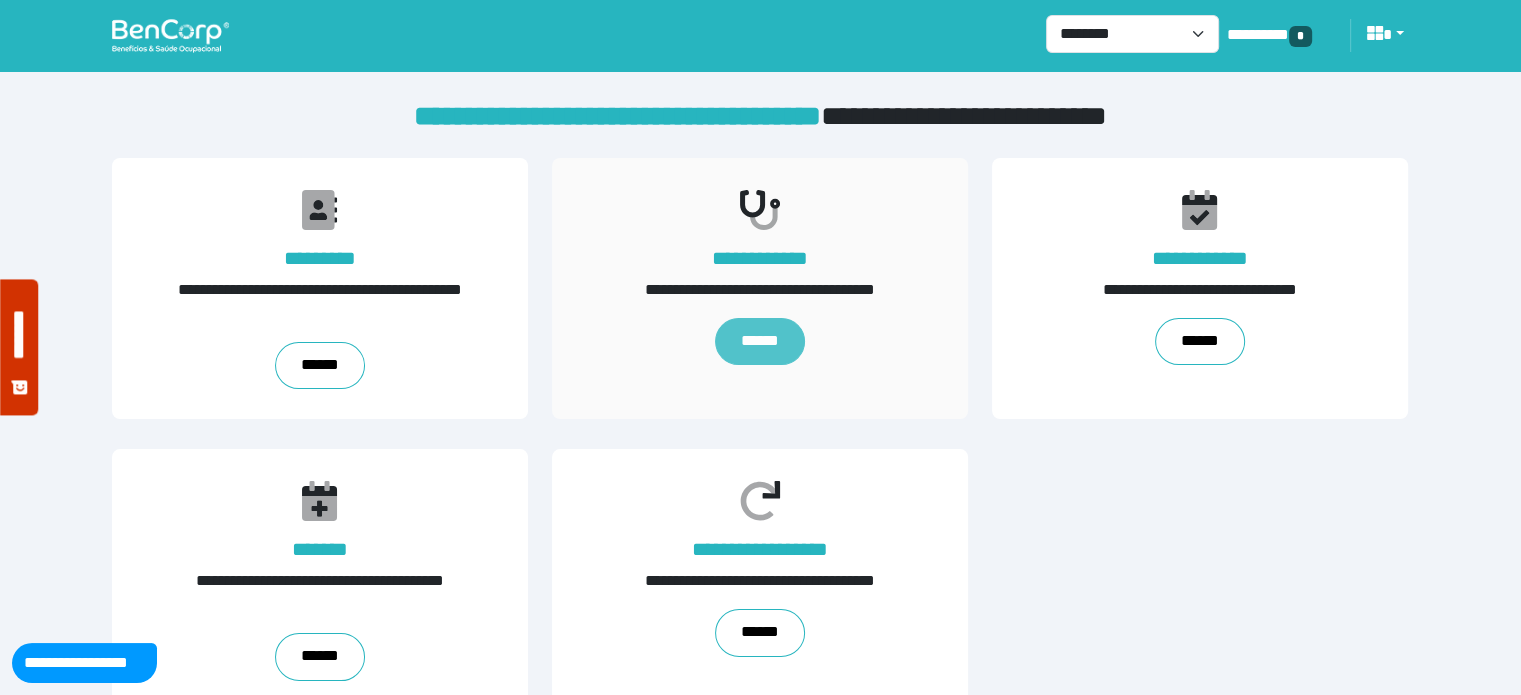 click on "******" at bounding box center [760, 342] 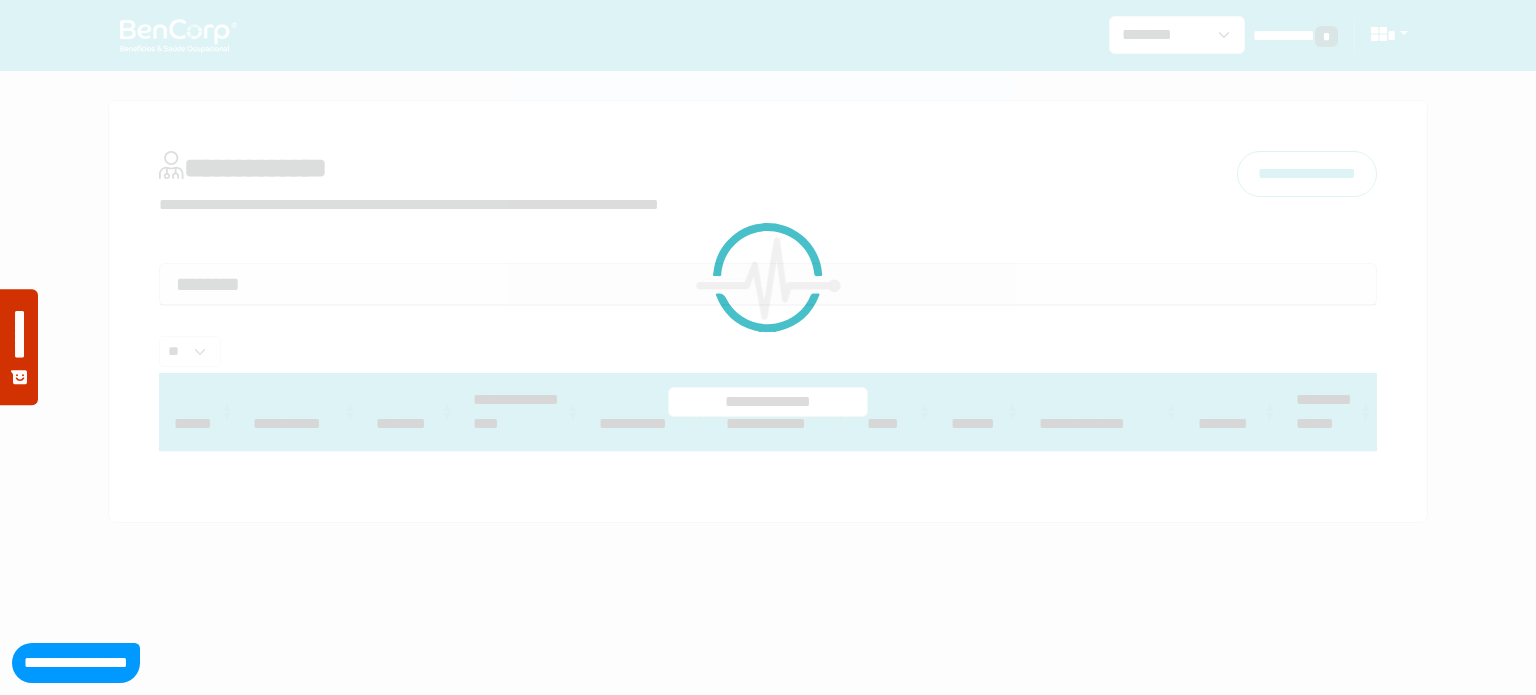 select on "**" 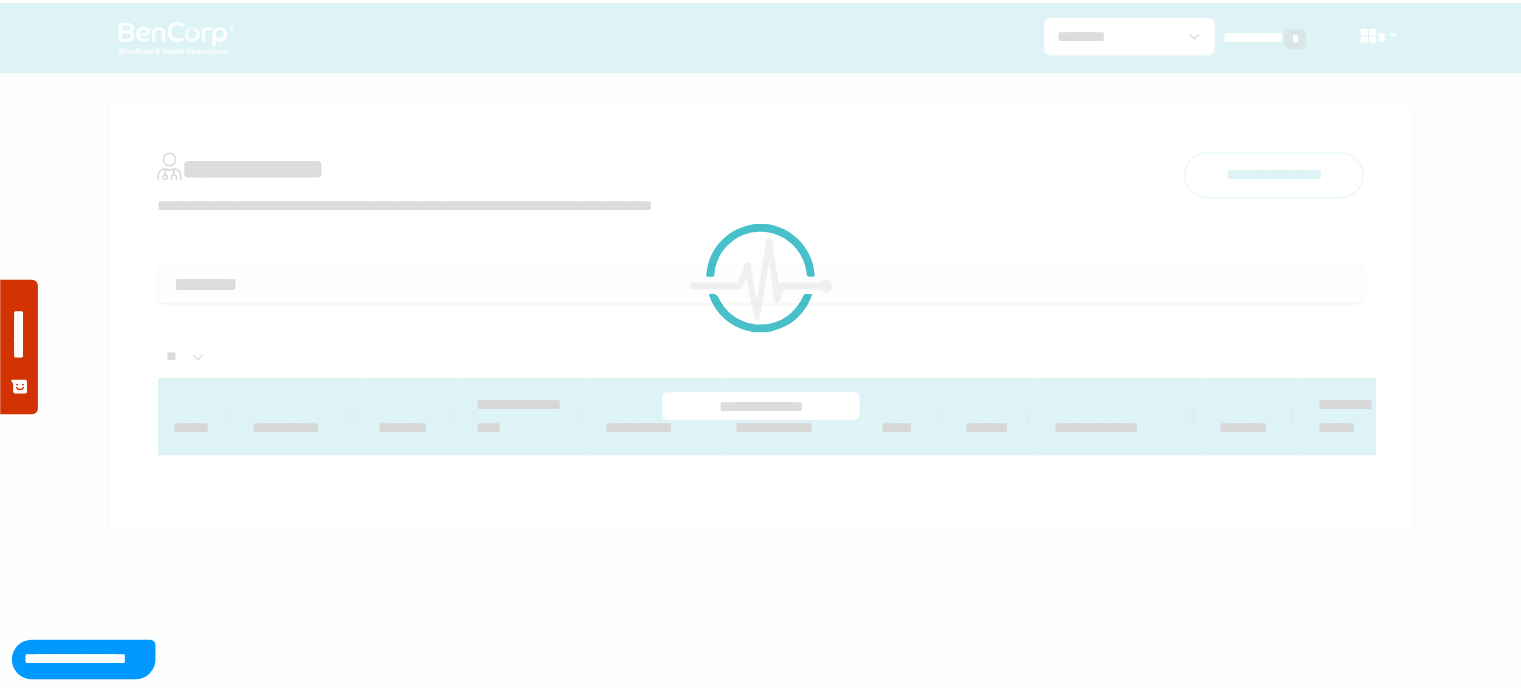 scroll, scrollTop: 0, scrollLeft: 0, axis: both 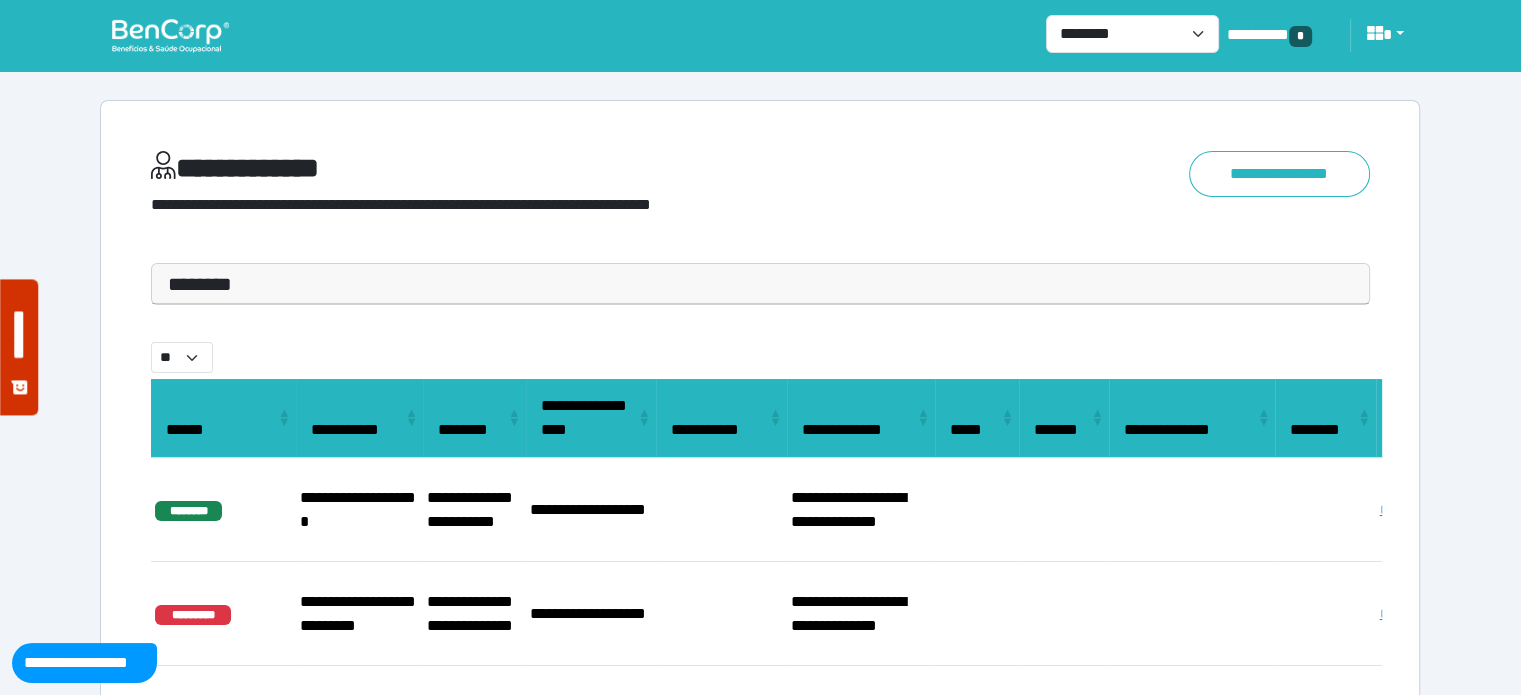 click on "********" at bounding box center [760, 284] 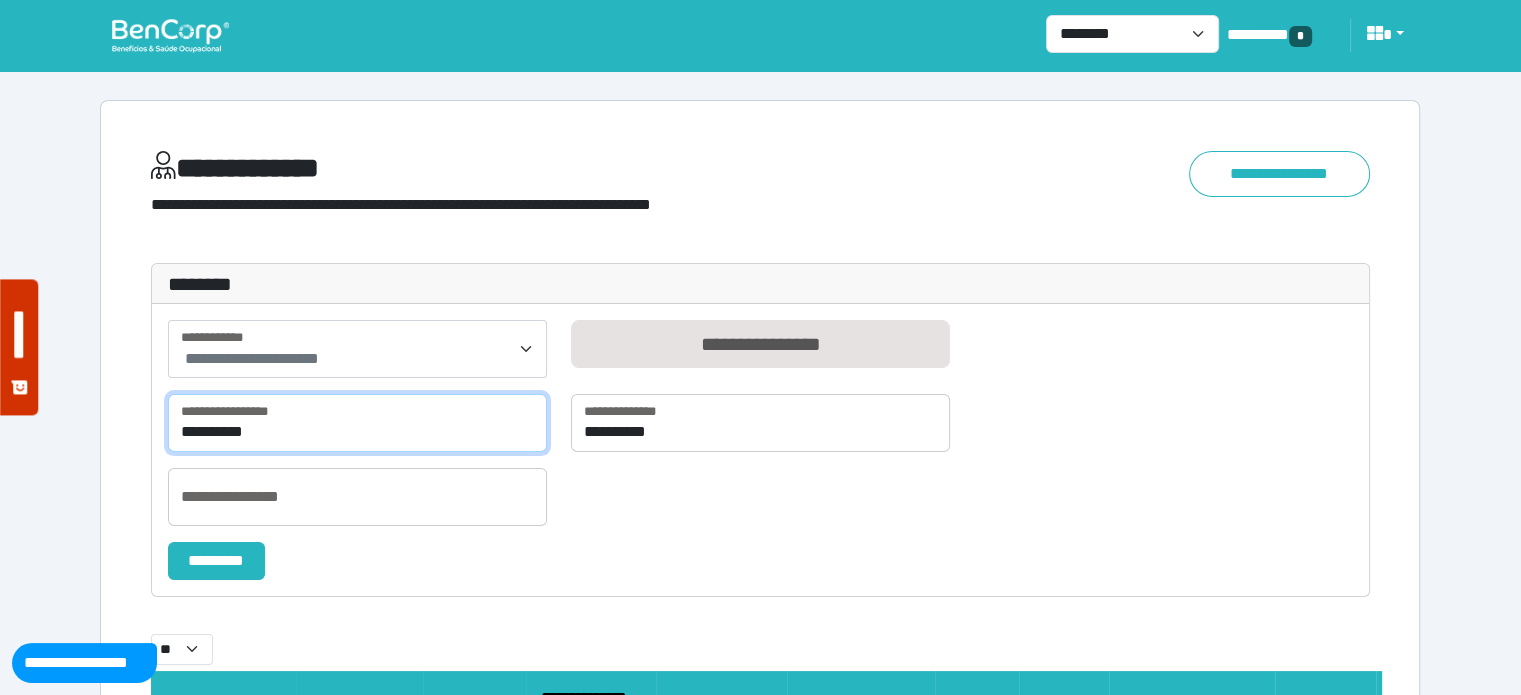 click on "**********" at bounding box center (357, 423) 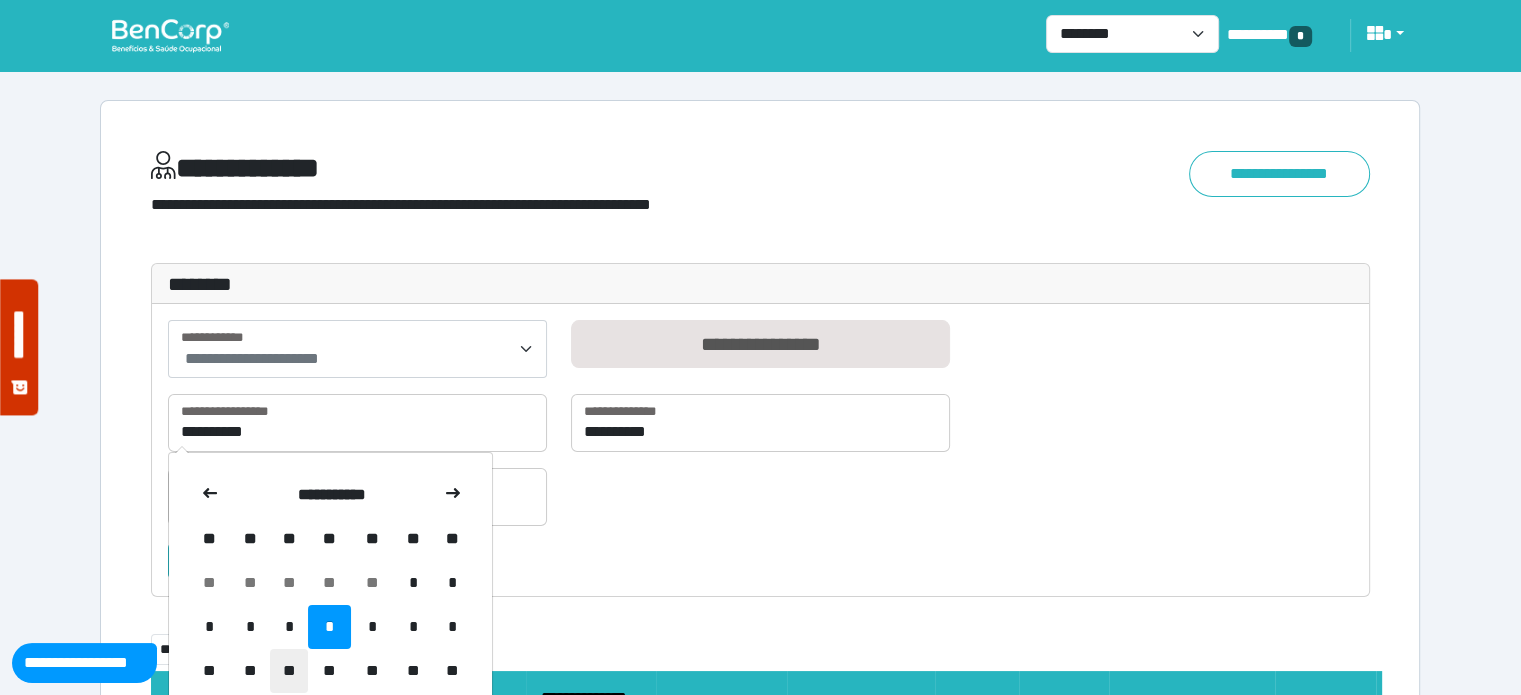click on "**" at bounding box center (289, 671) 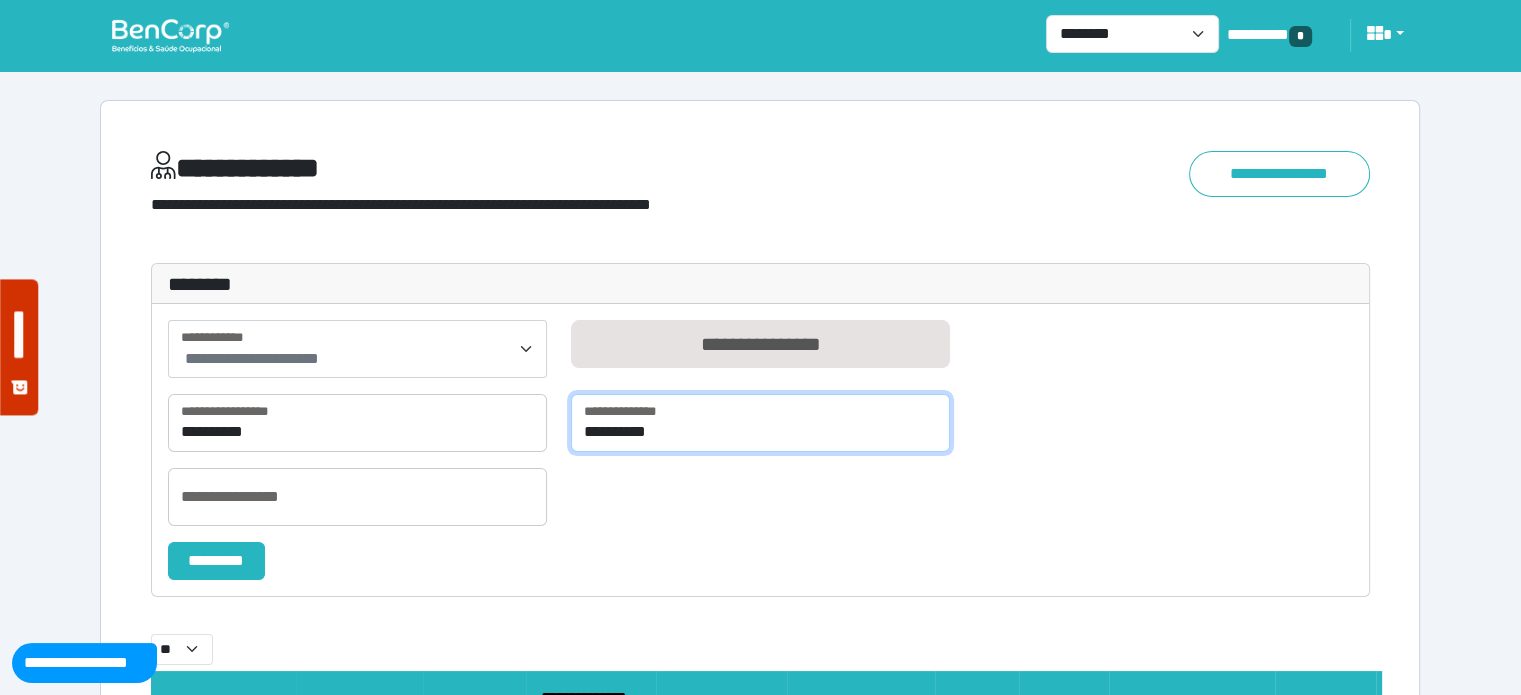 click on "**********" at bounding box center [760, 423] 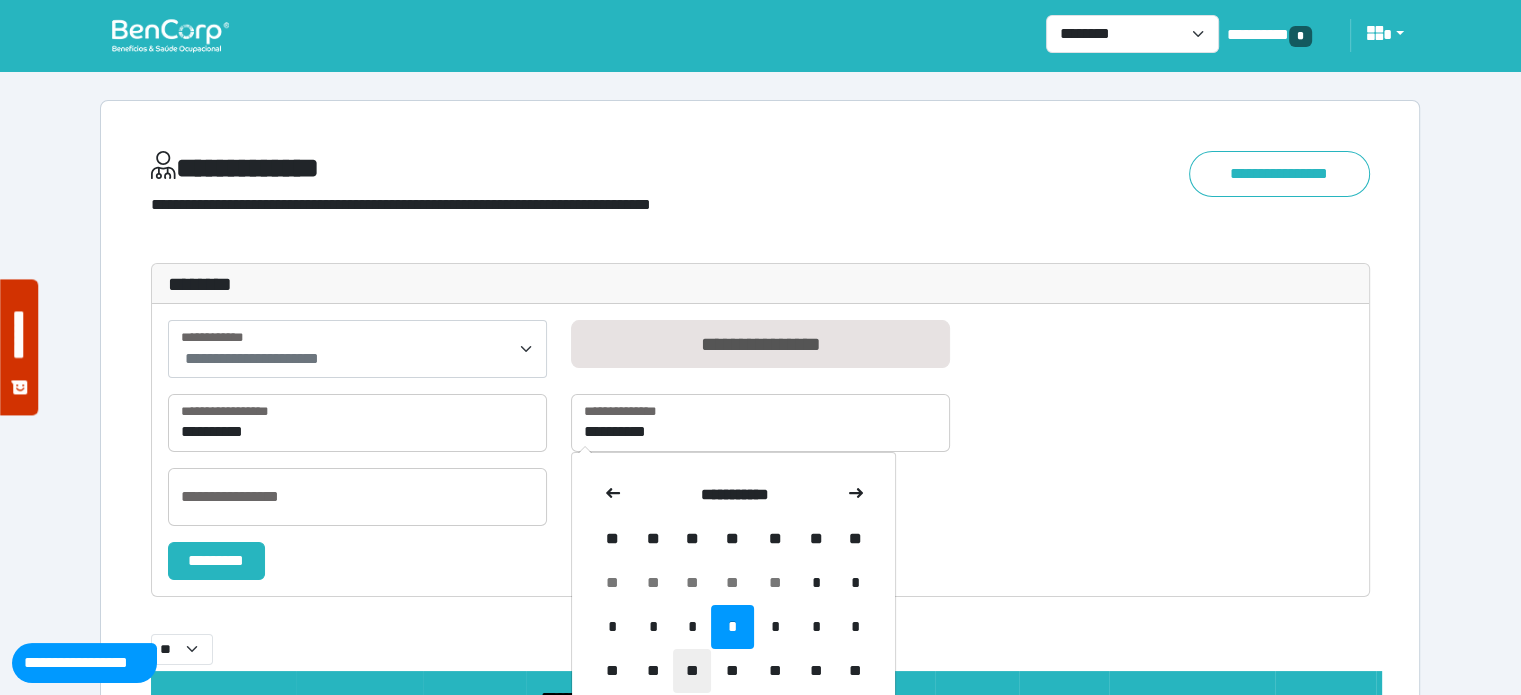 click on "**" at bounding box center (692, 671) 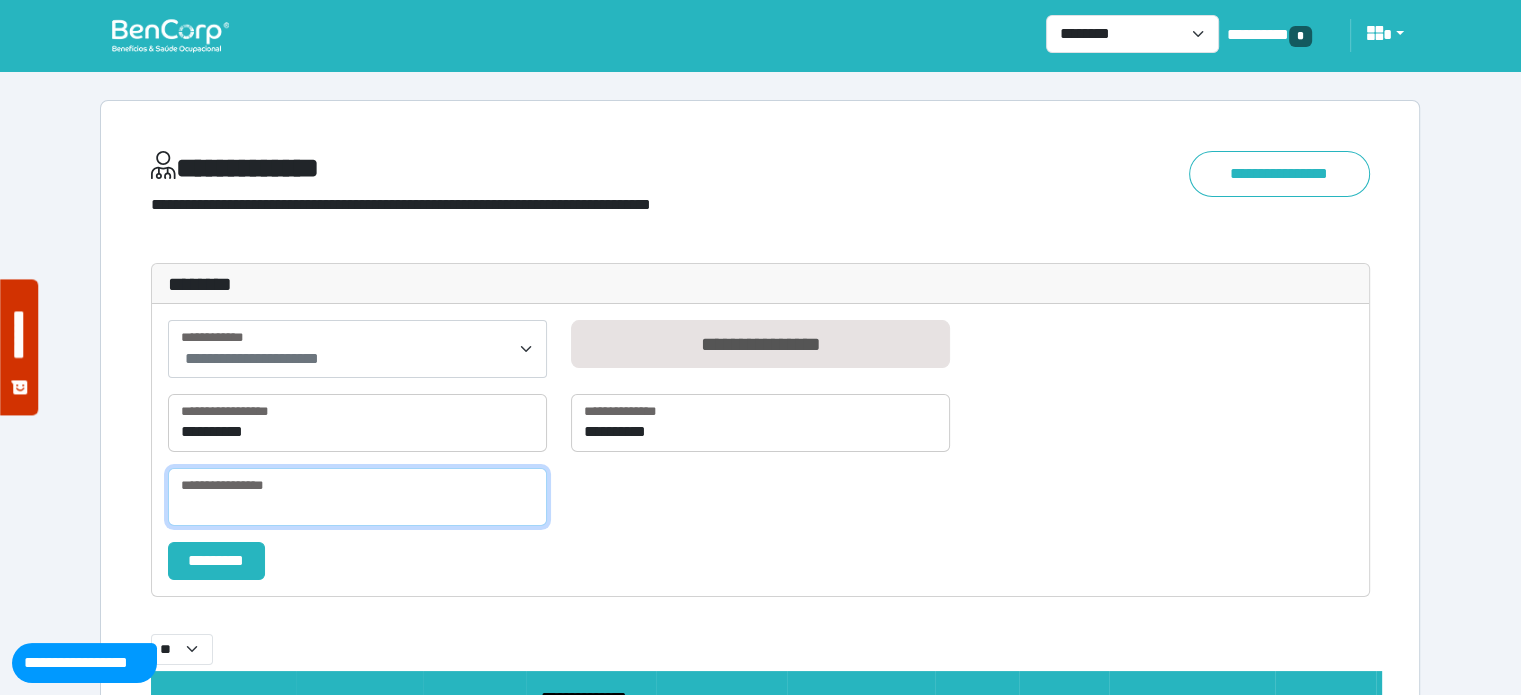 click at bounding box center (357, 497) 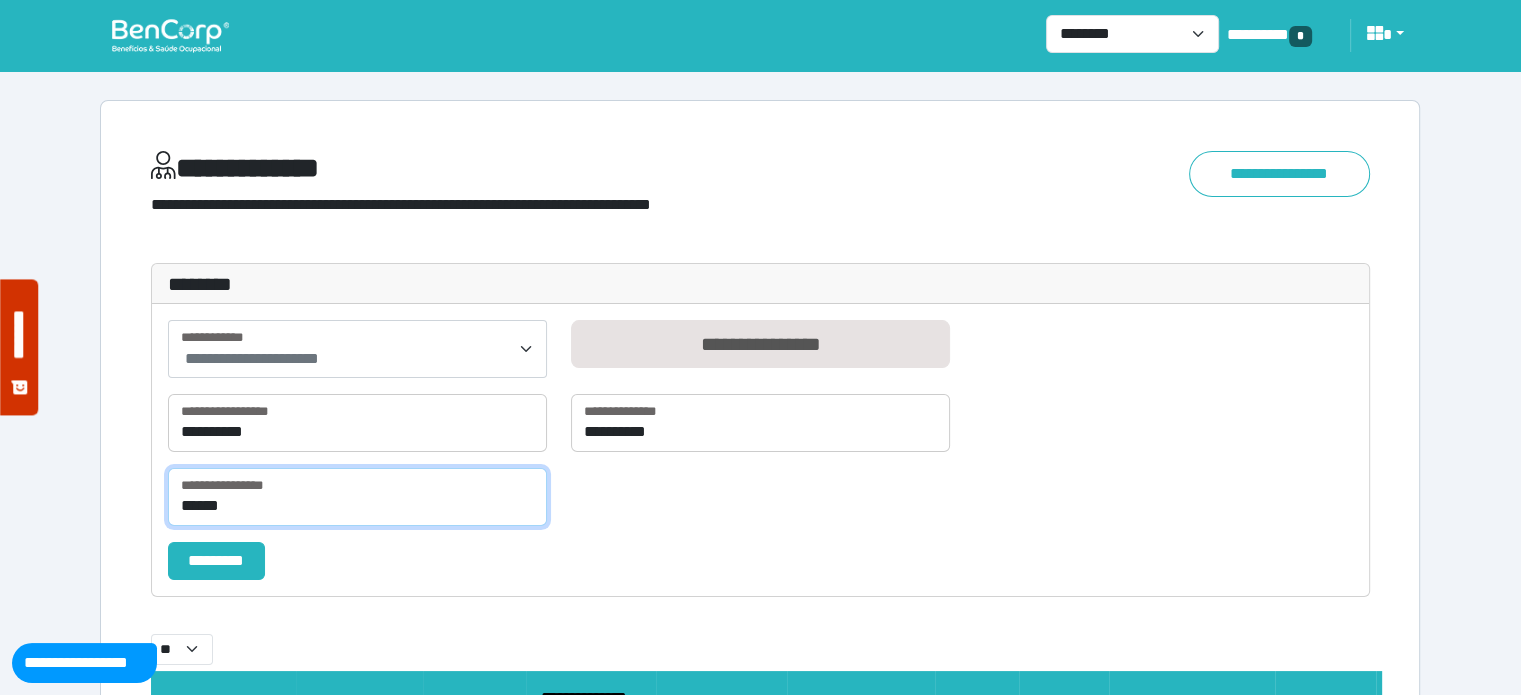 type on "******" 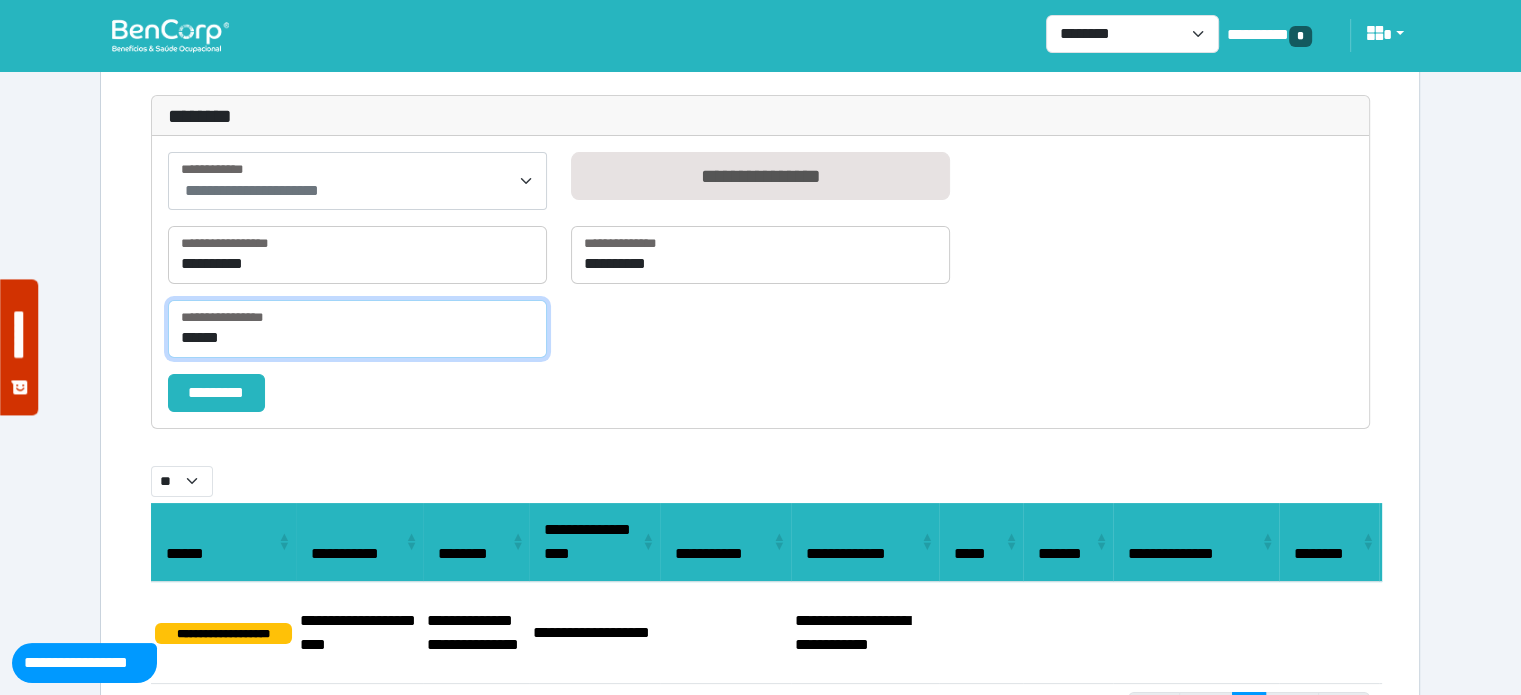 scroll, scrollTop: 283, scrollLeft: 0, axis: vertical 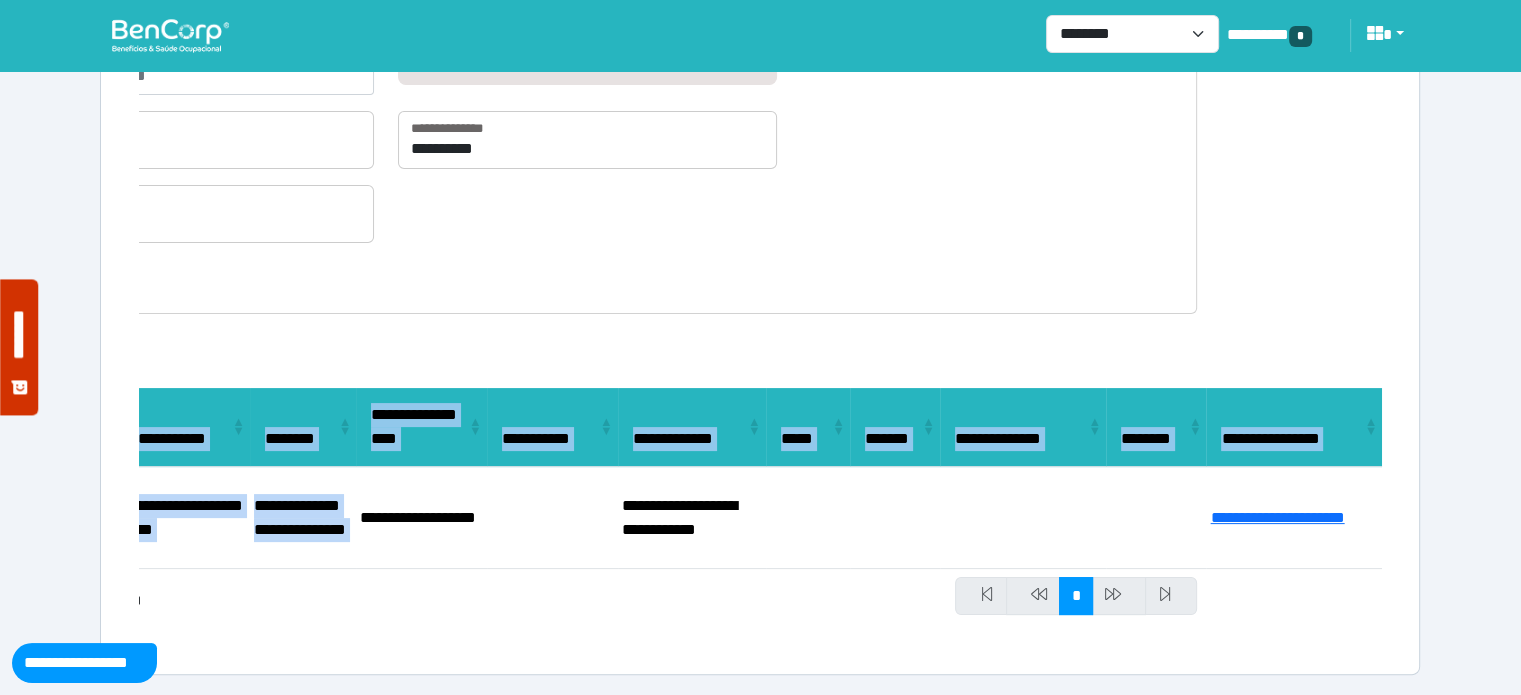 drag, startPoint x: 531, startPoint y: 498, endPoint x: 1424, endPoint y: 511, distance: 893.0946 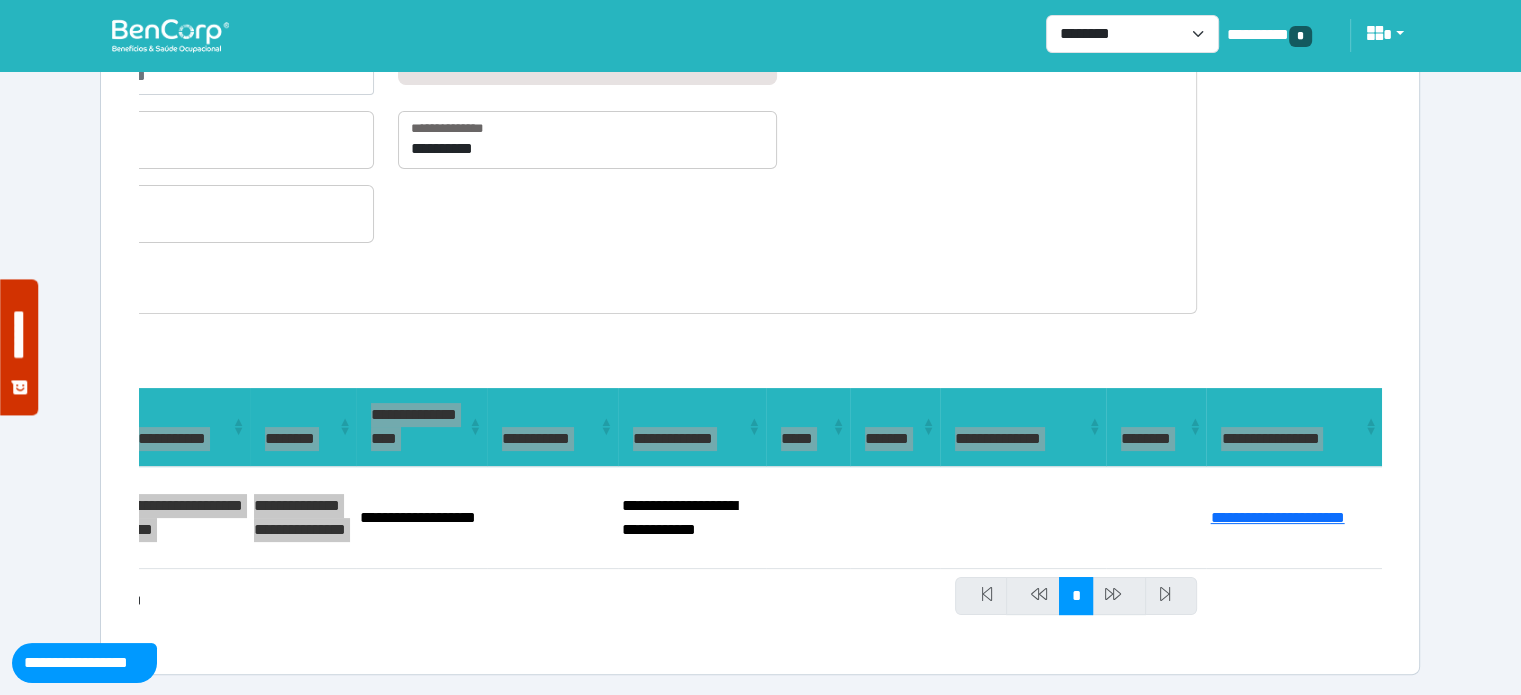 select on "**" 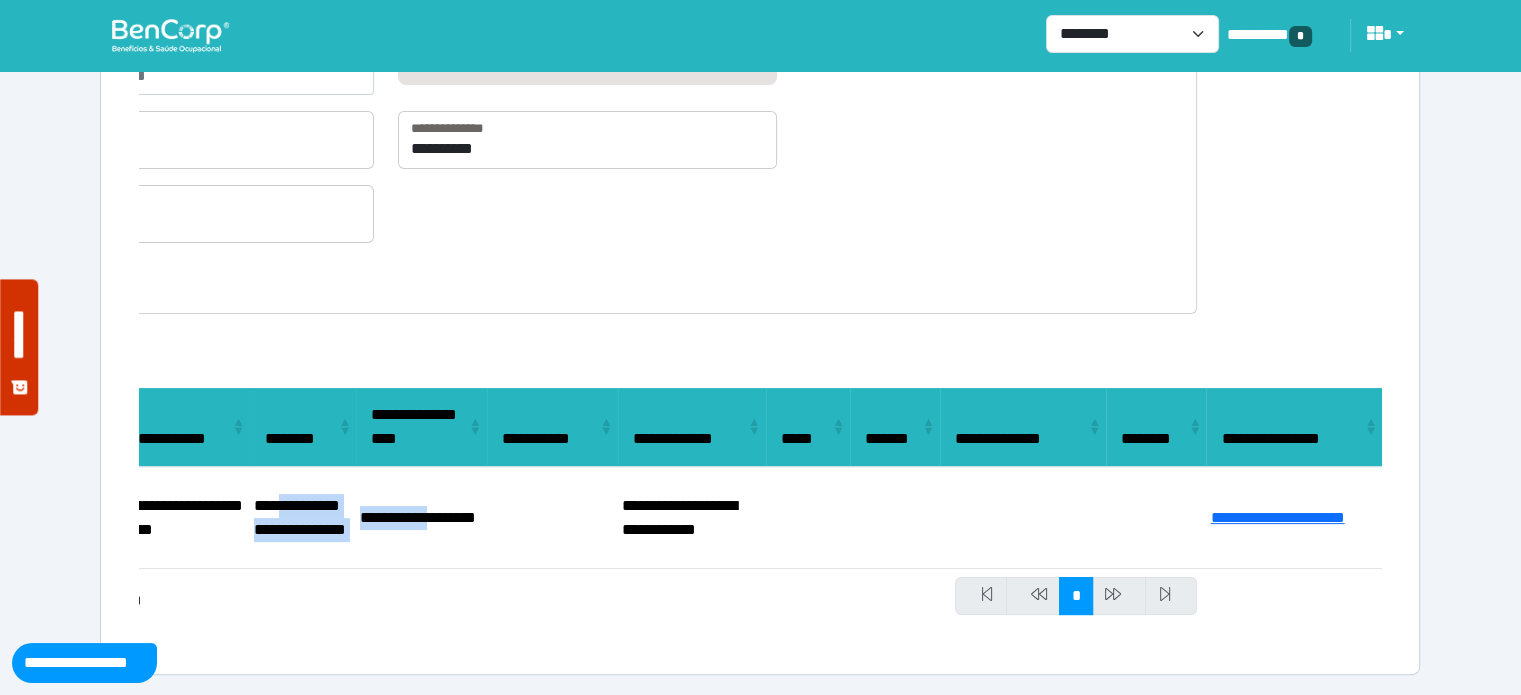 drag, startPoint x: 356, startPoint y: 534, endPoint x: 297, endPoint y: 494, distance: 71.281136 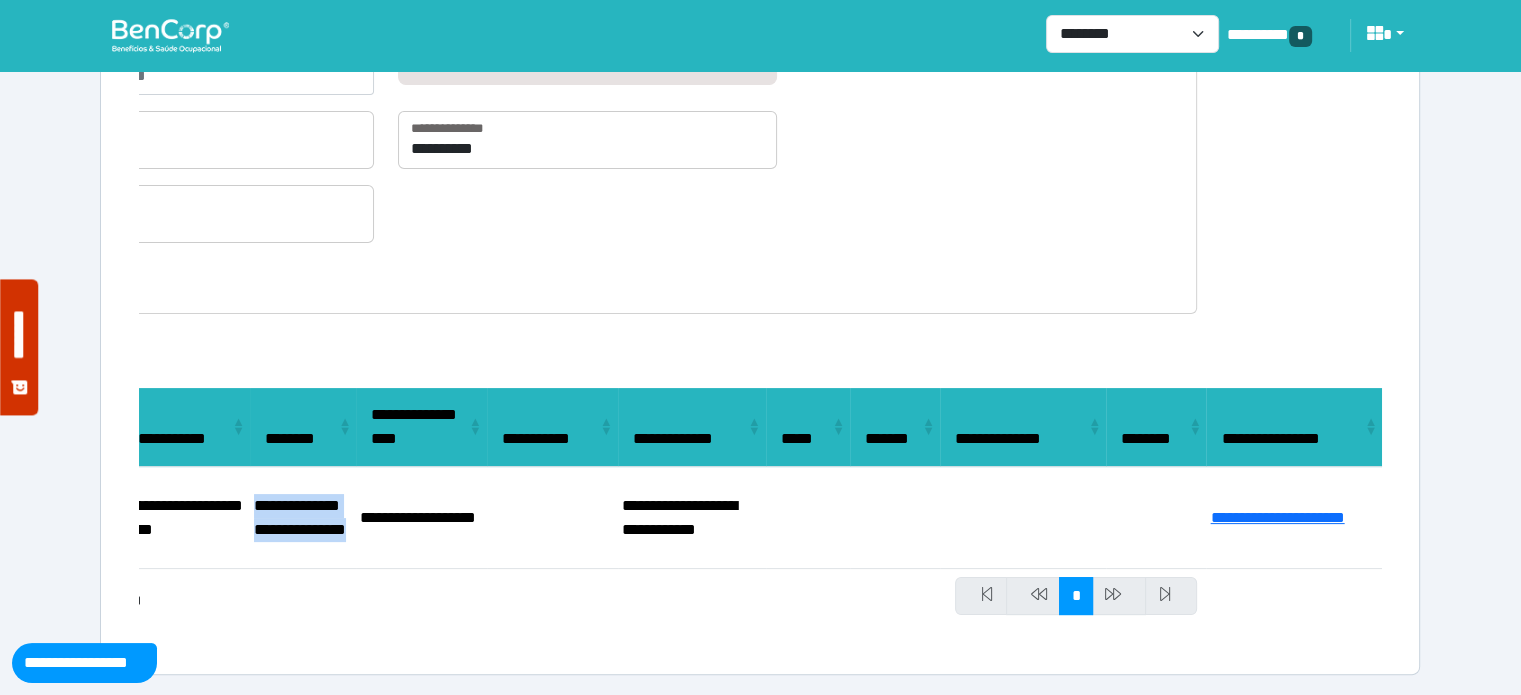 drag, startPoint x: 348, startPoint y: 534, endPoint x: 255, endPoint y: 487, distance: 104.20173 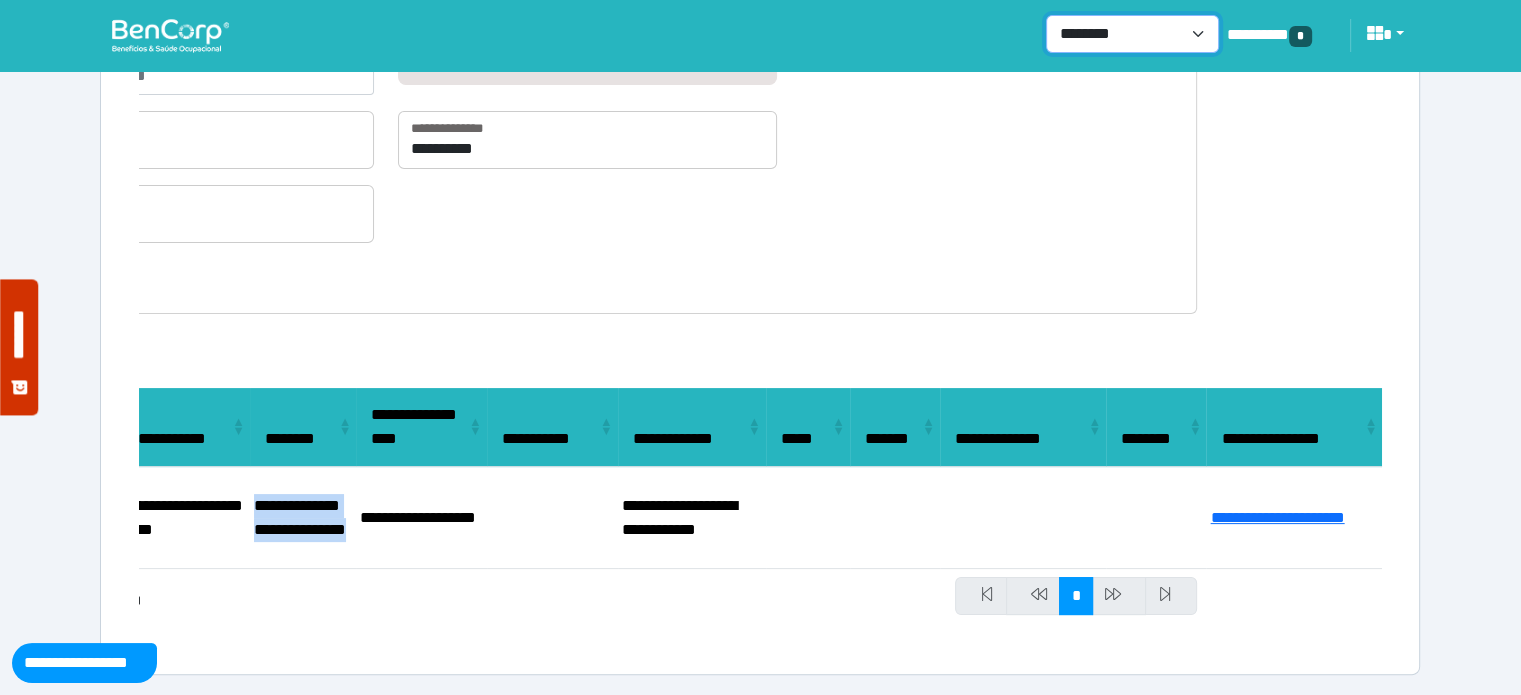 click on "**********" at bounding box center (1132, 34) 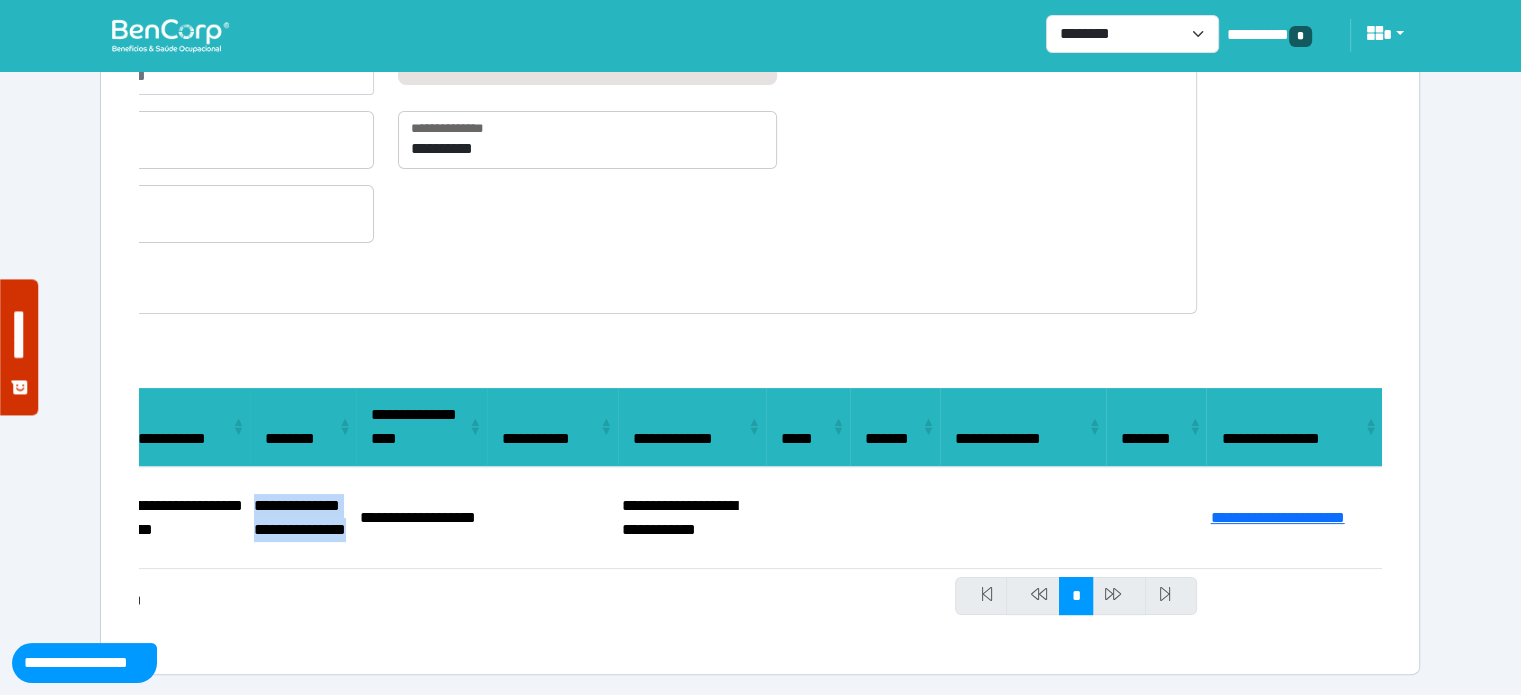 click at bounding box center (170, 35) 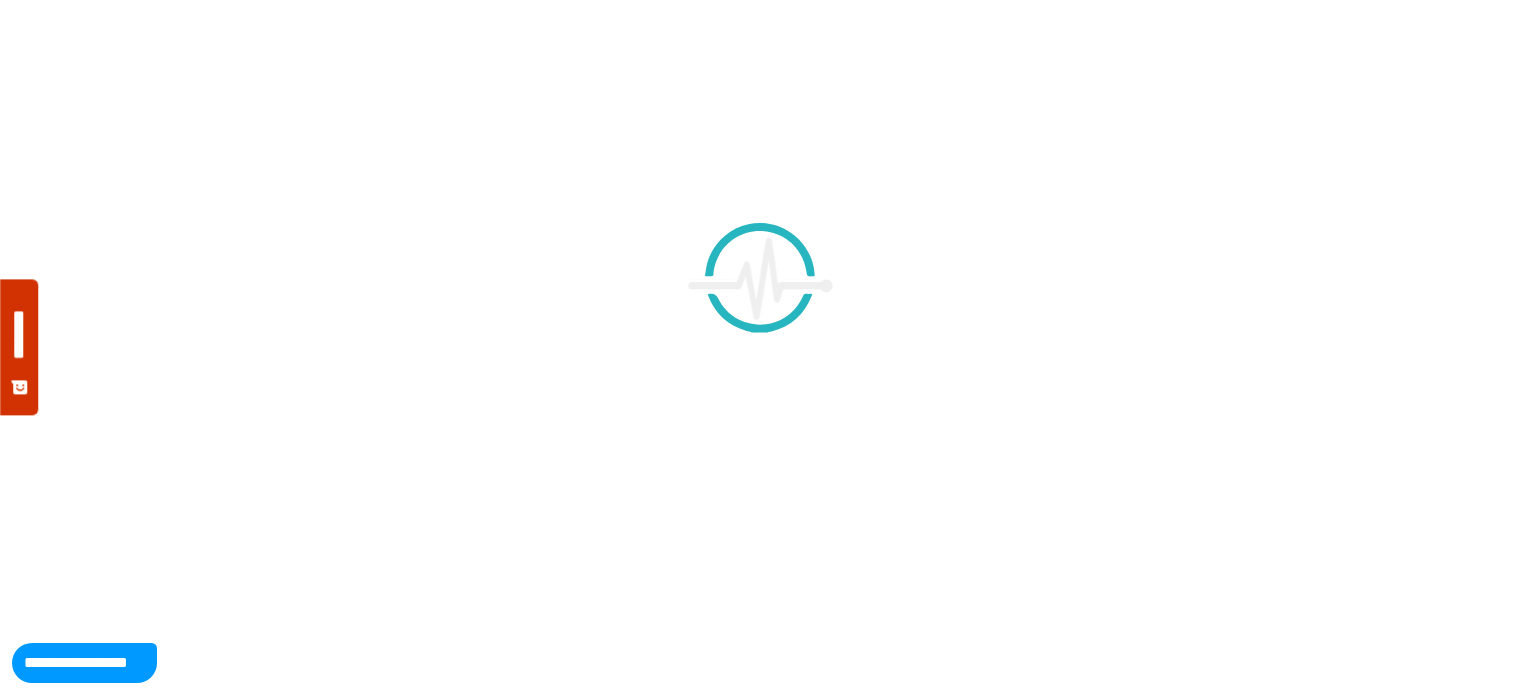 scroll, scrollTop: 0, scrollLeft: 0, axis: both 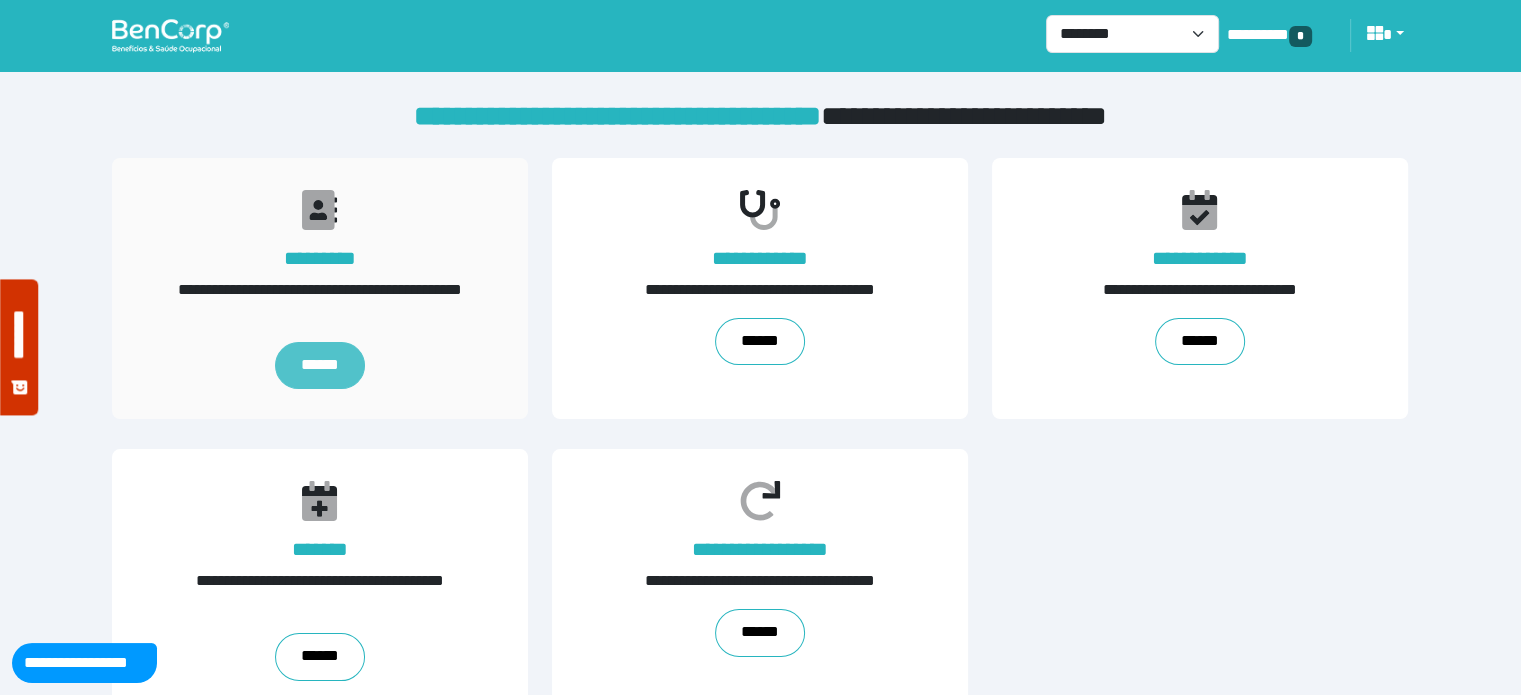 click on "******" at bounding box center [320, 366] 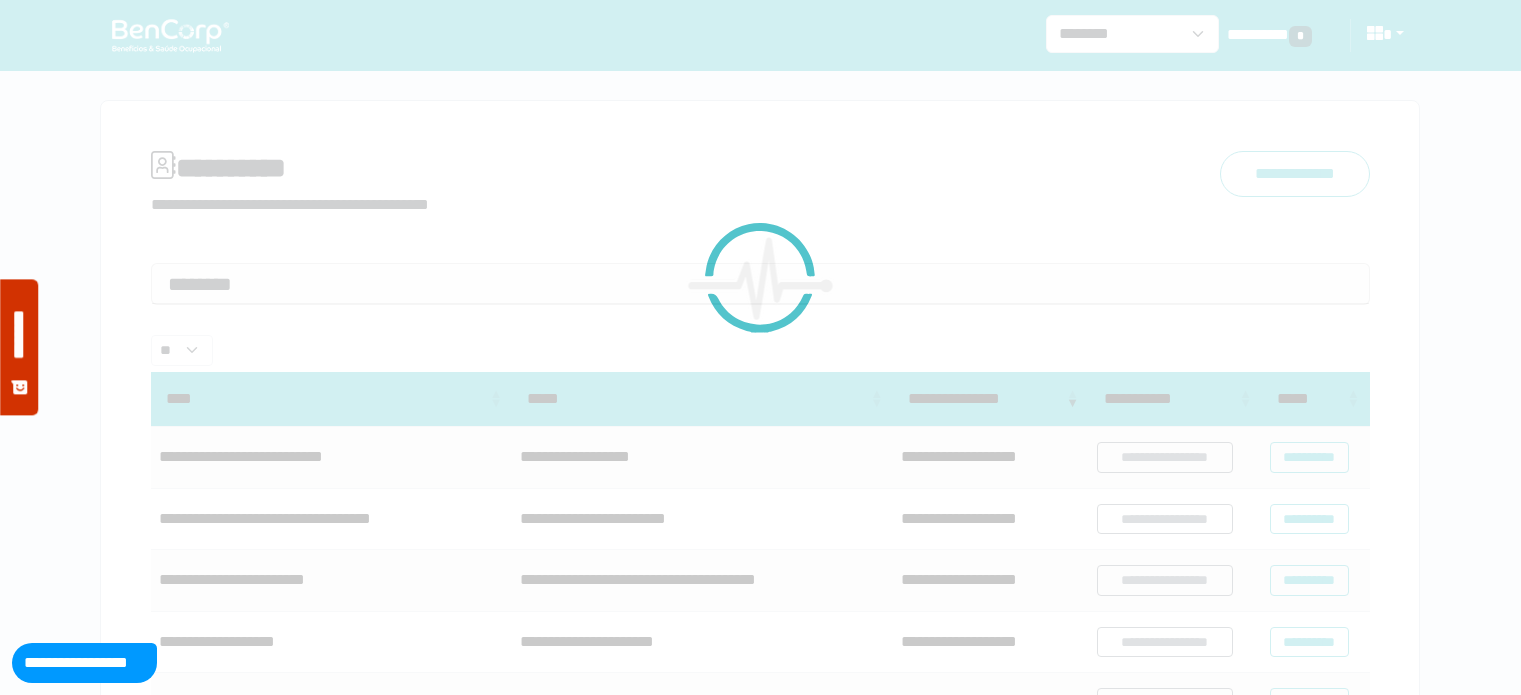 scroll, scrollTop: 0, scrollLeft: 0, axis: both 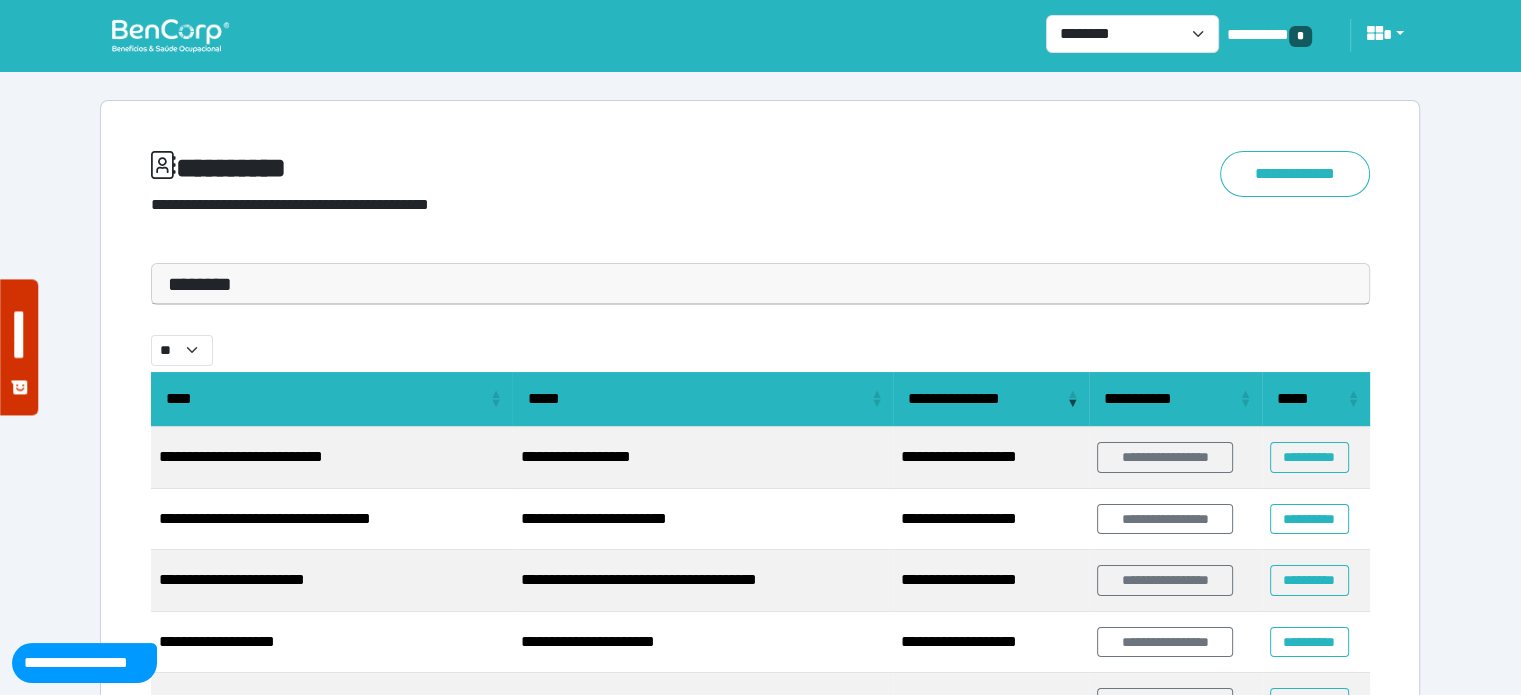 click on "********" at bounding box center (760, 284) 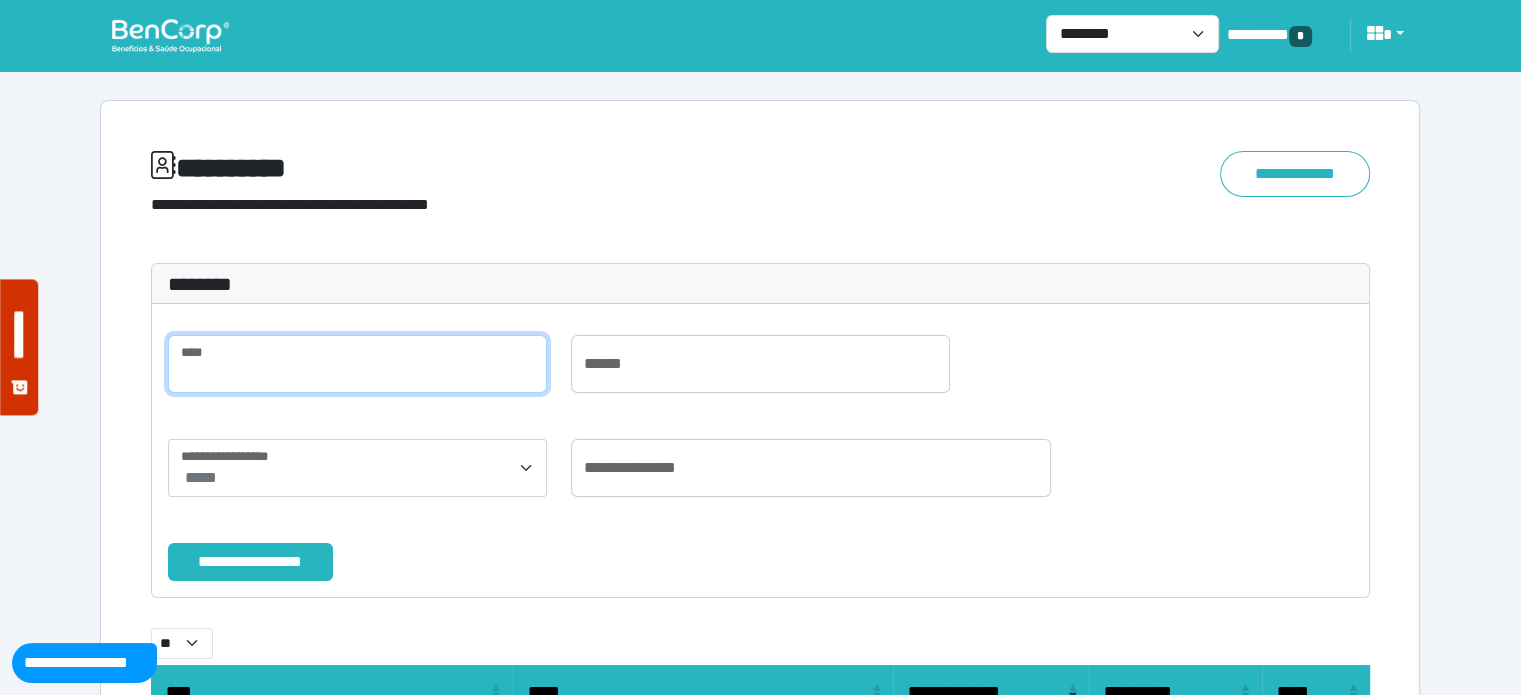 click at bounding box center (357, 364) 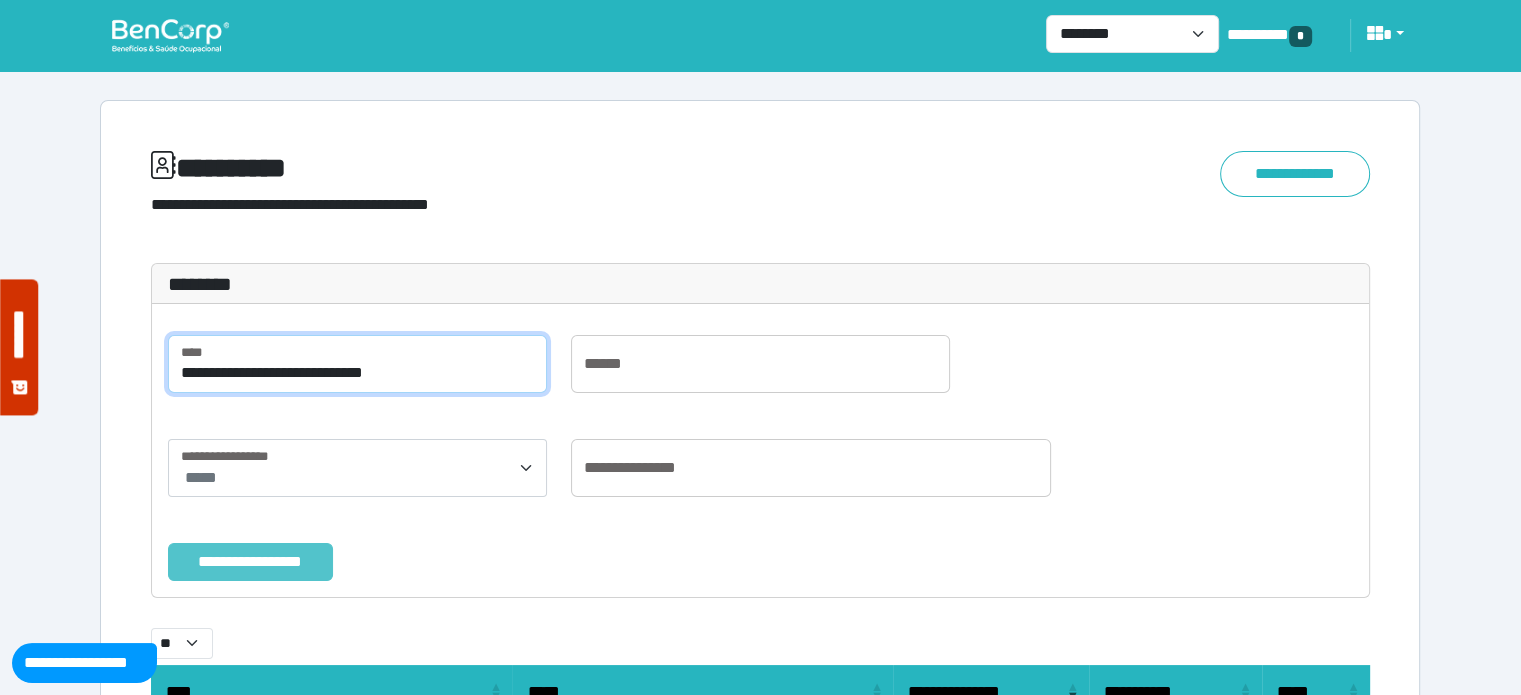 type on "**********" 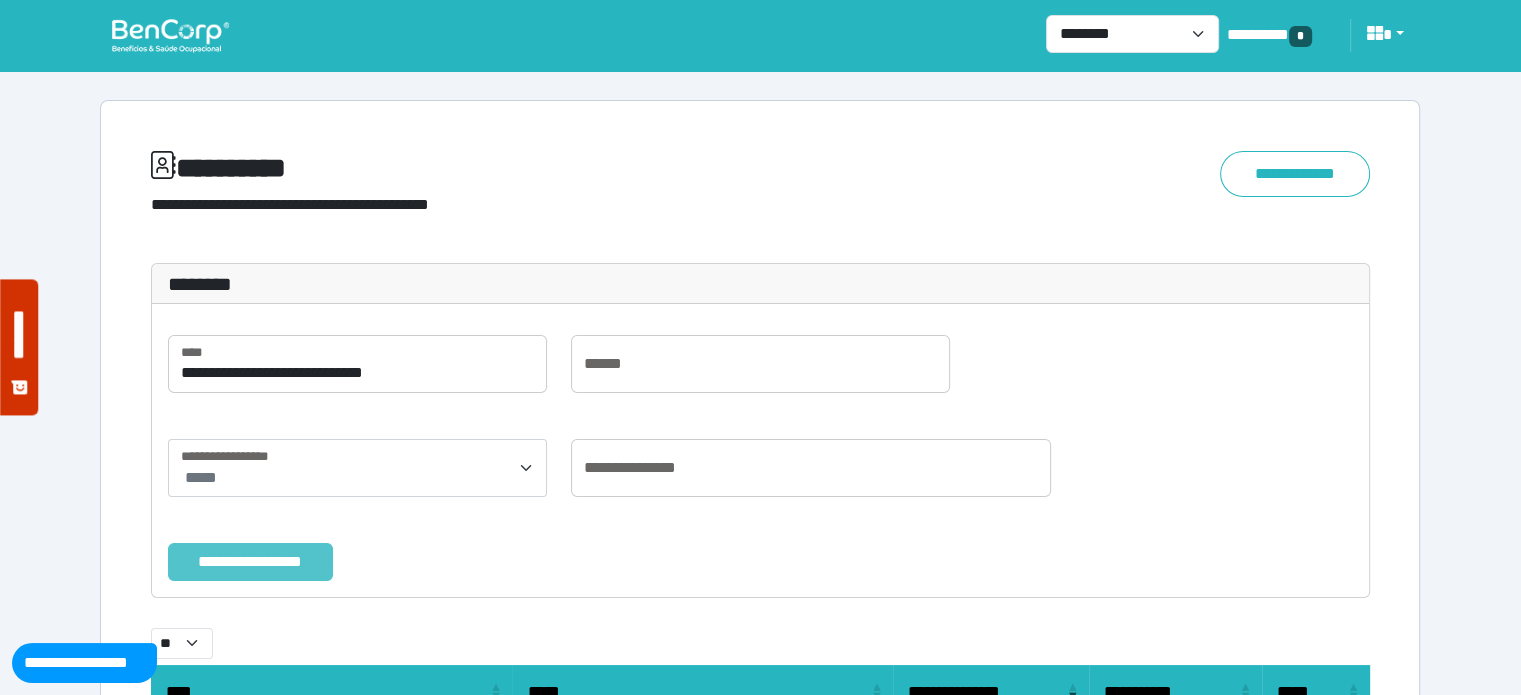 click on "**********" at bounding box center [250, 562] 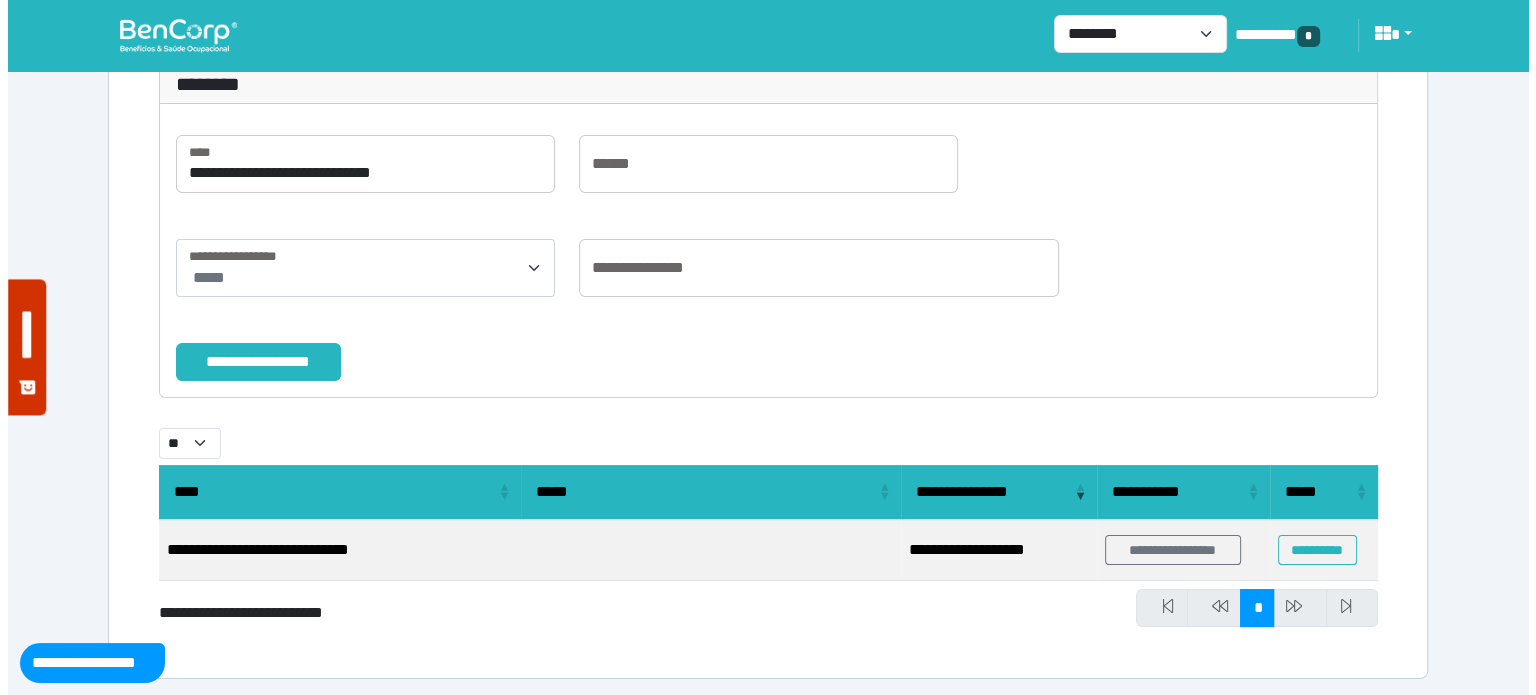 scroll, scrollTop: 203, scrollLeft: 0, axis: vertical 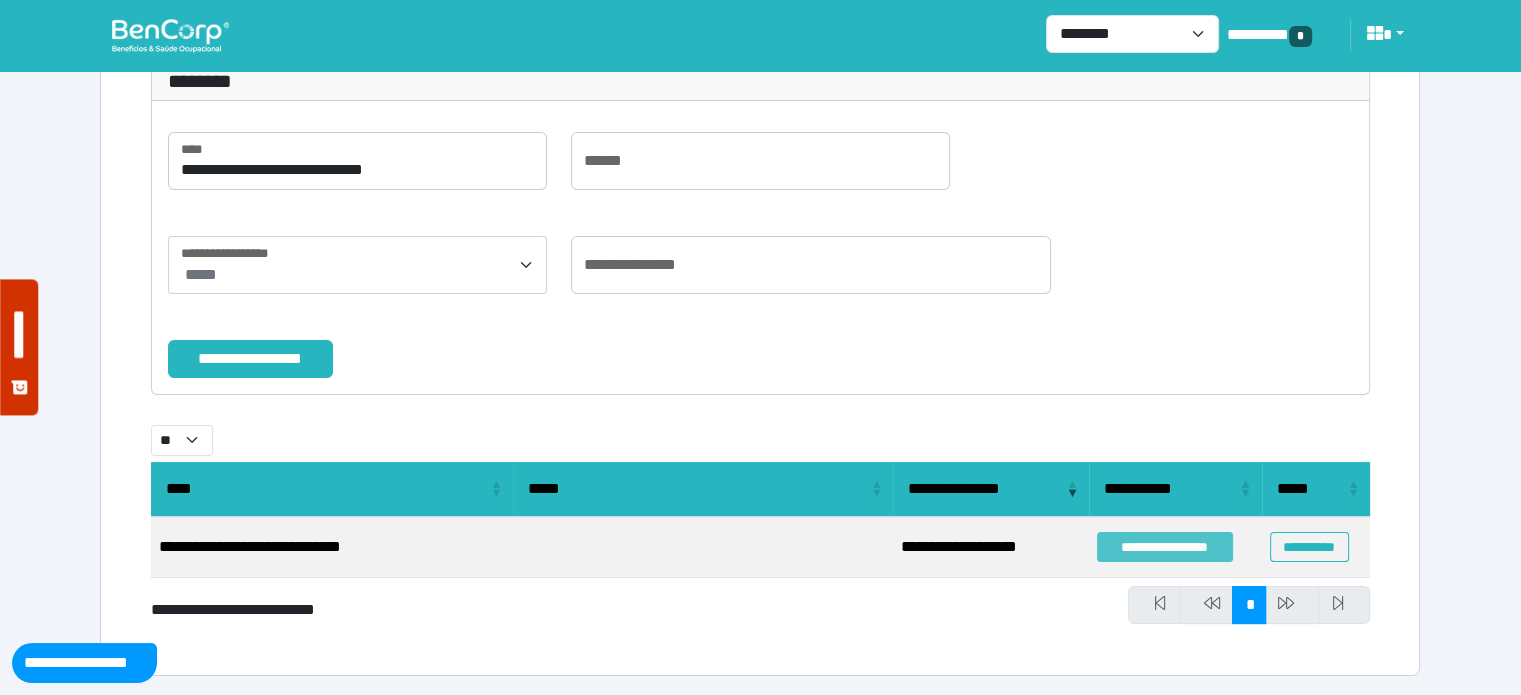 click on "**********" at bounding box center (1165, 547) 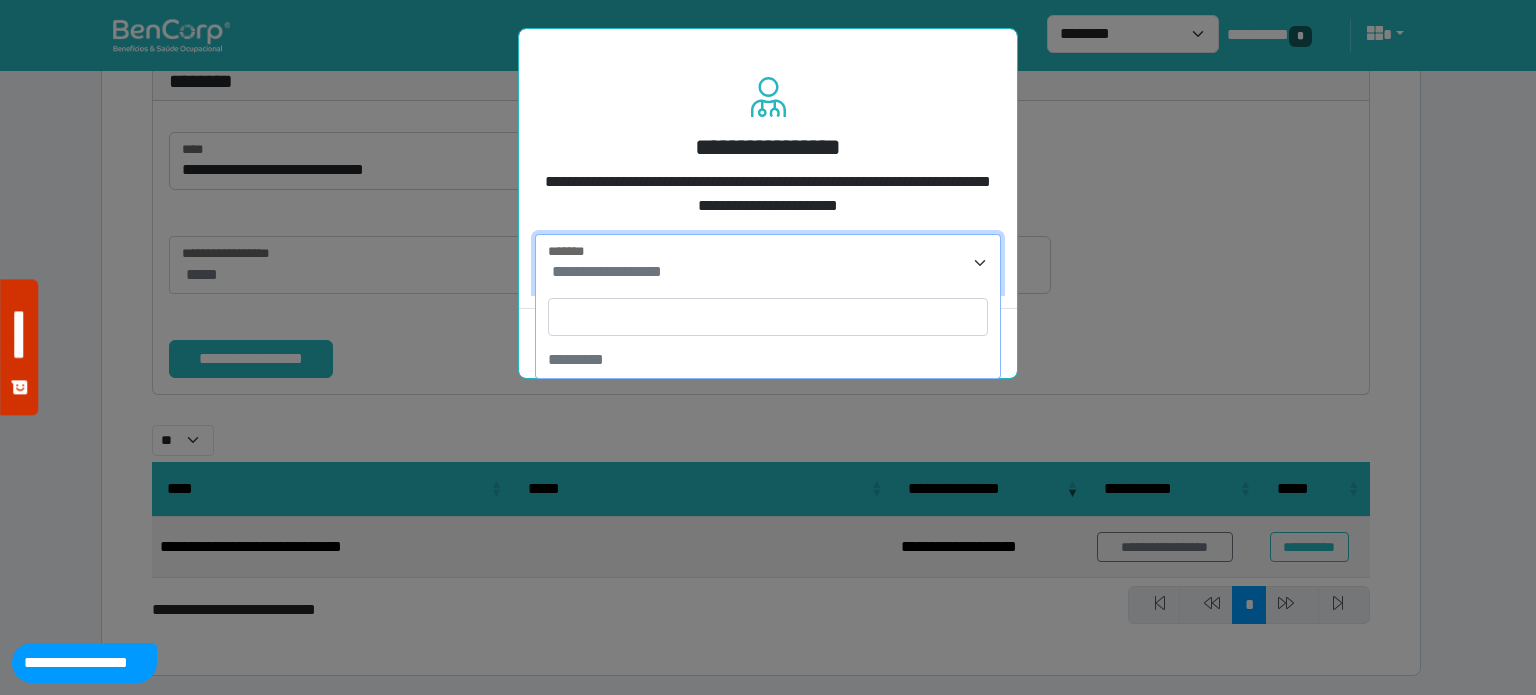 click on "**********" at bounding box center (607, 271) 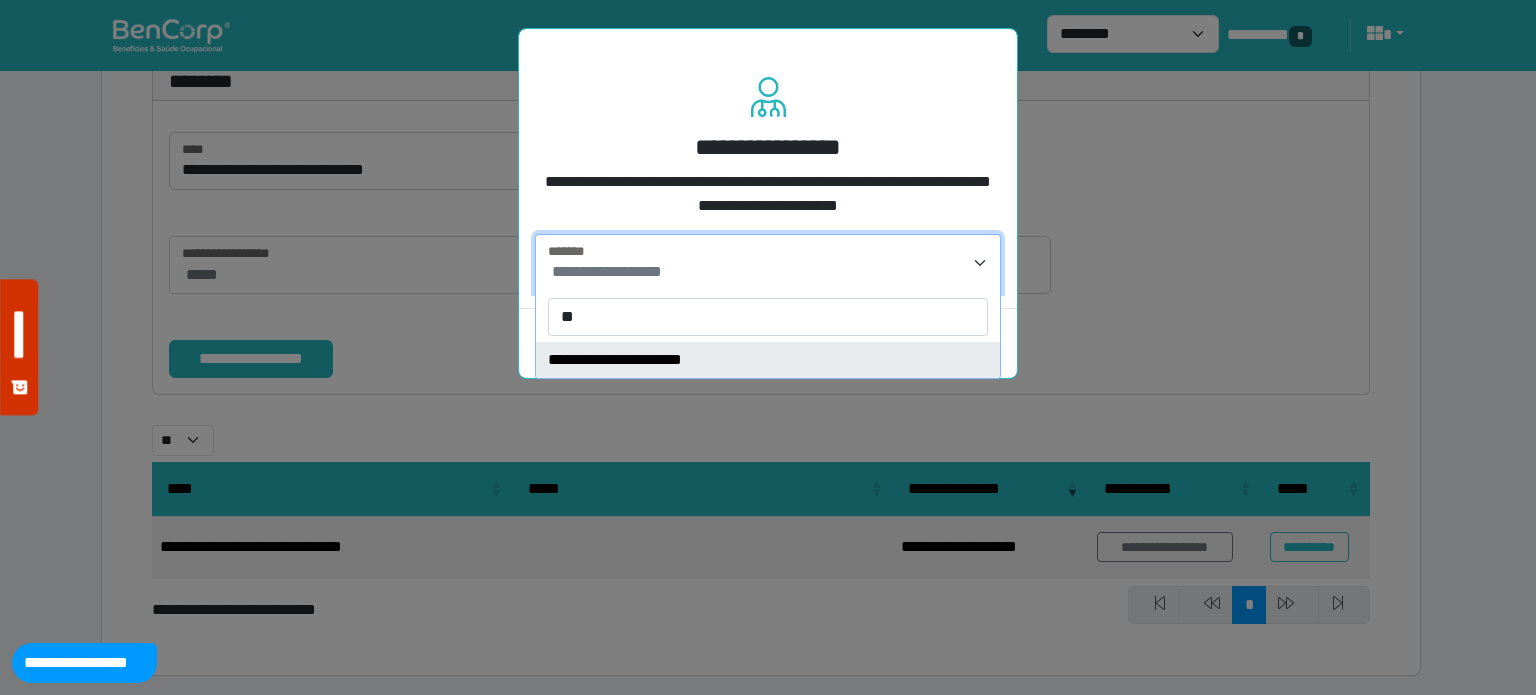 type on "**" 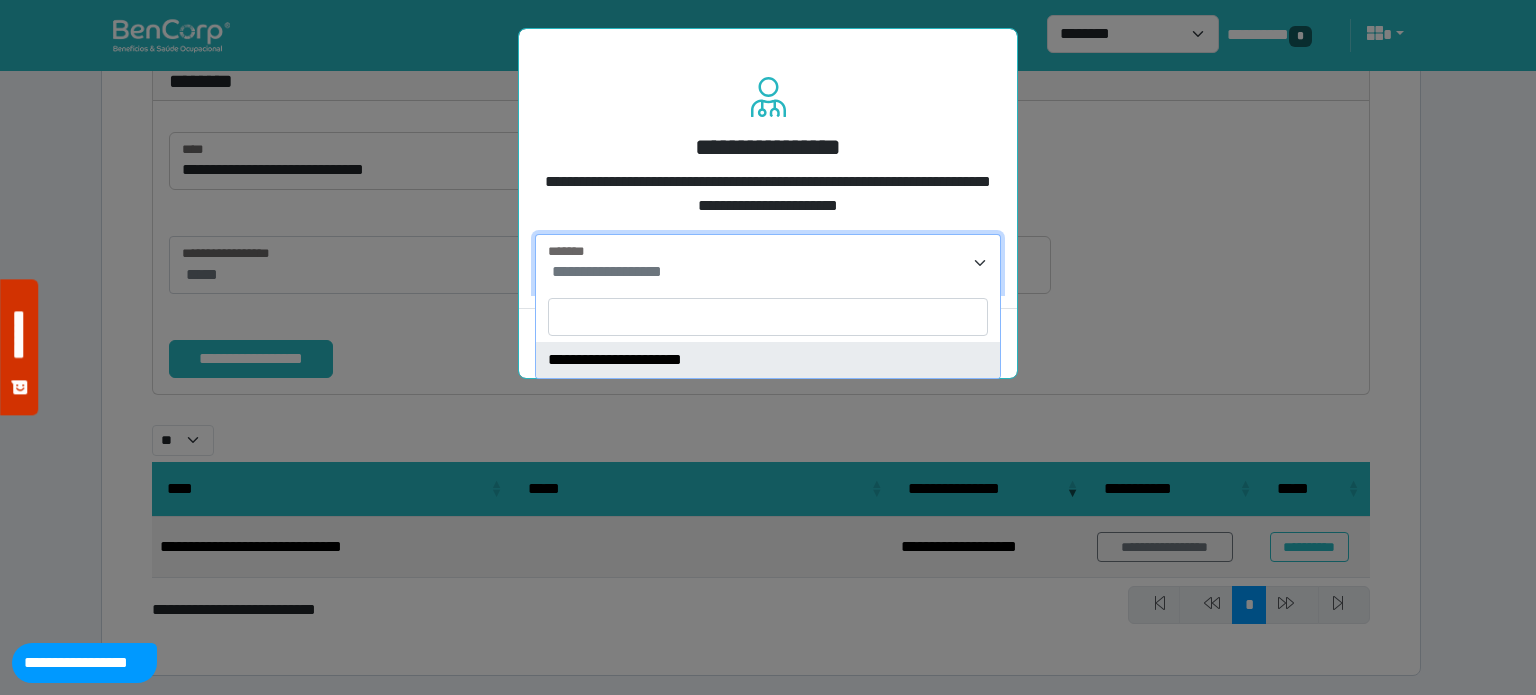 select on "****" 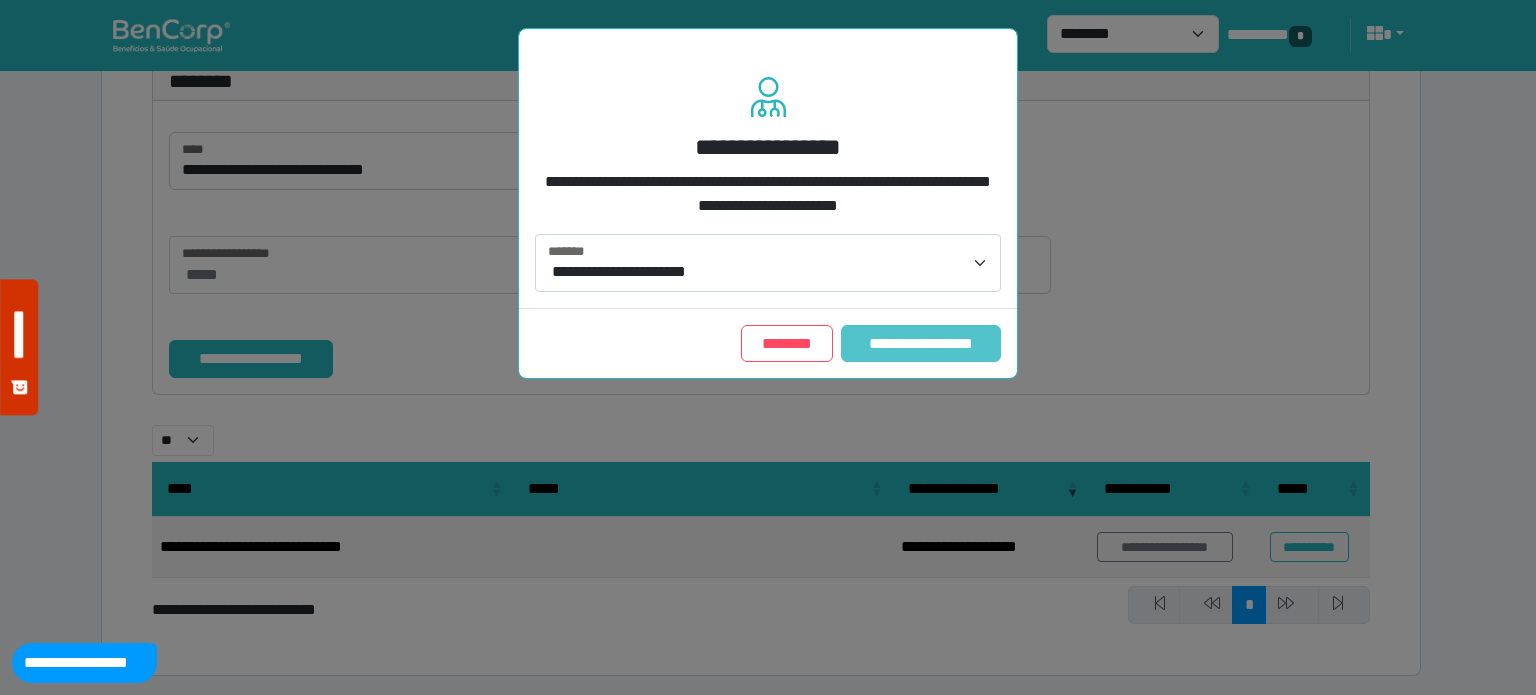click on "**********" at bounding box center (921, 344) 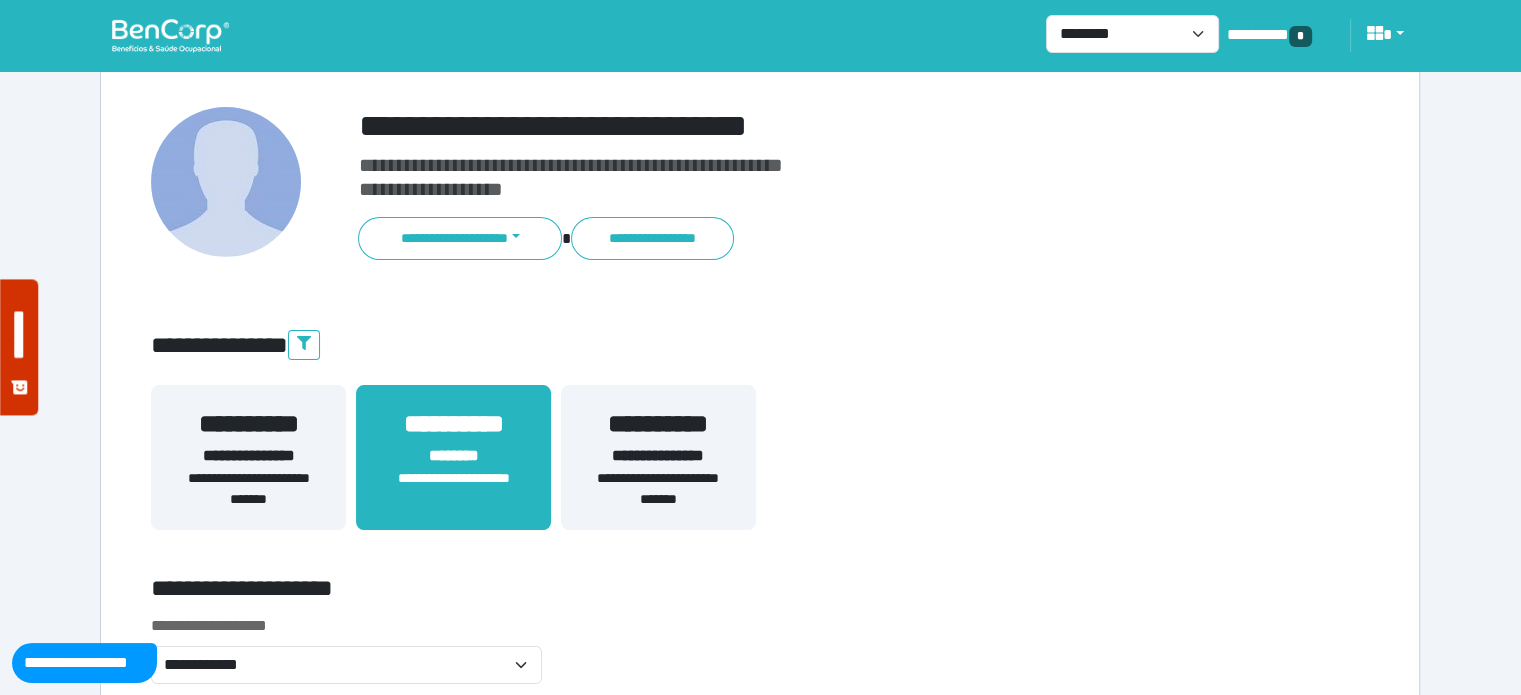 scroll, scrollTop: 300, scrollLeft: 0, axis: vertical 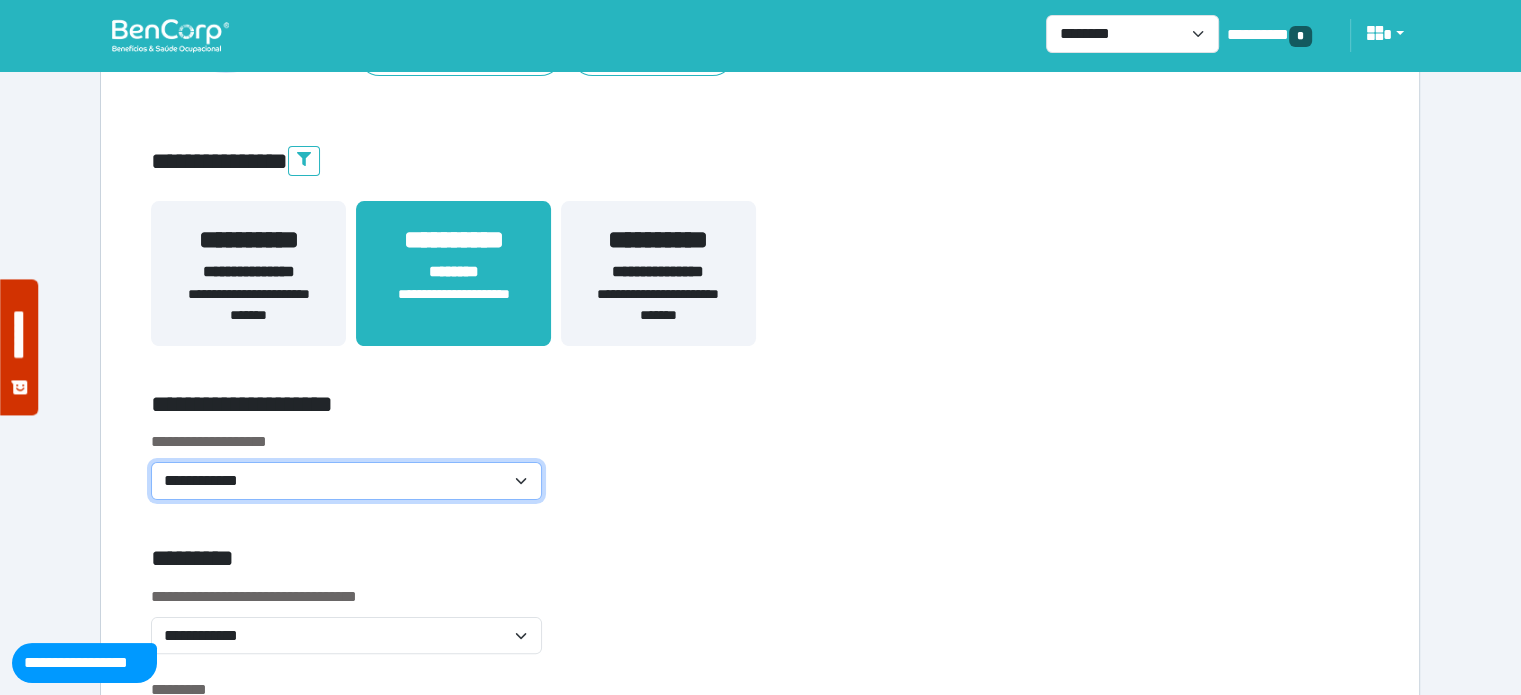 click on "**********" at bounding box center [346, 481] 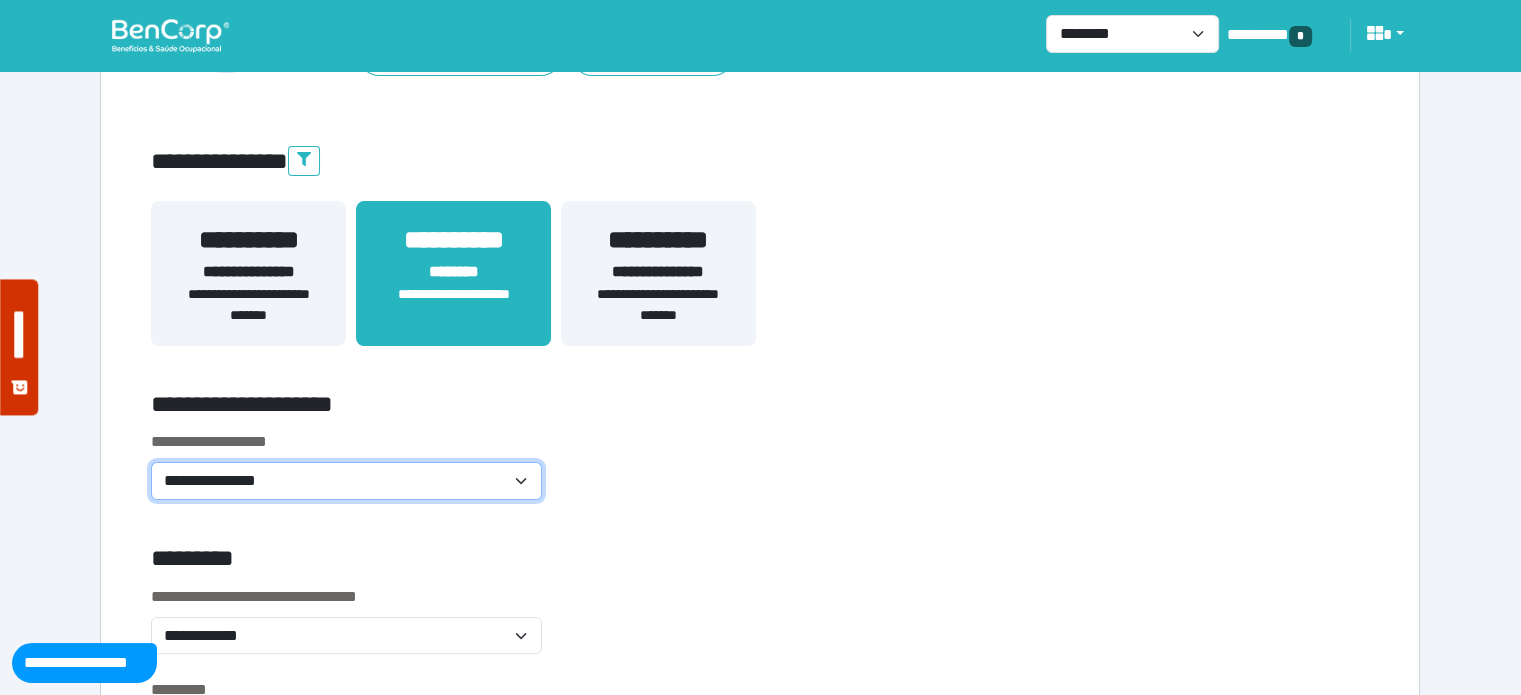 click on "**********" at bounding box center [346, 481] 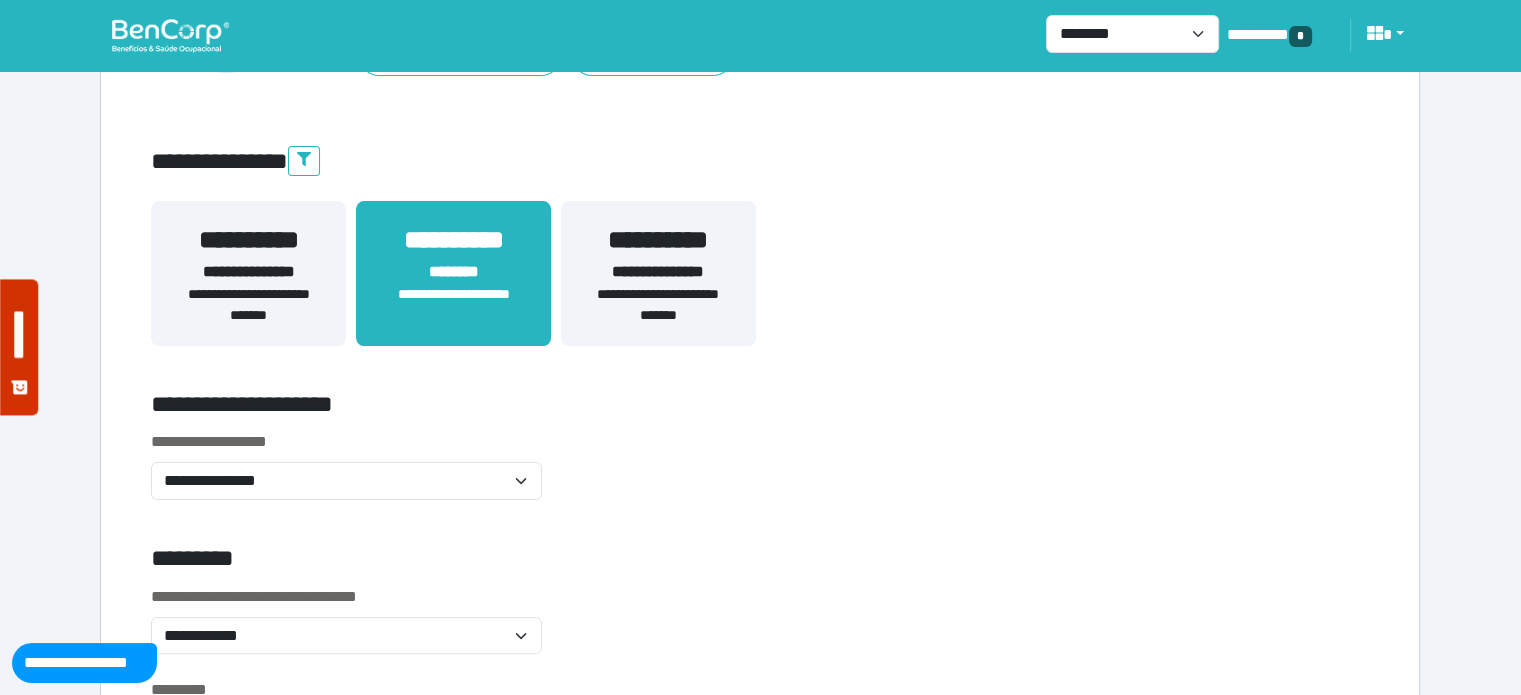 click on "**********" at bounding box center [553, 408] 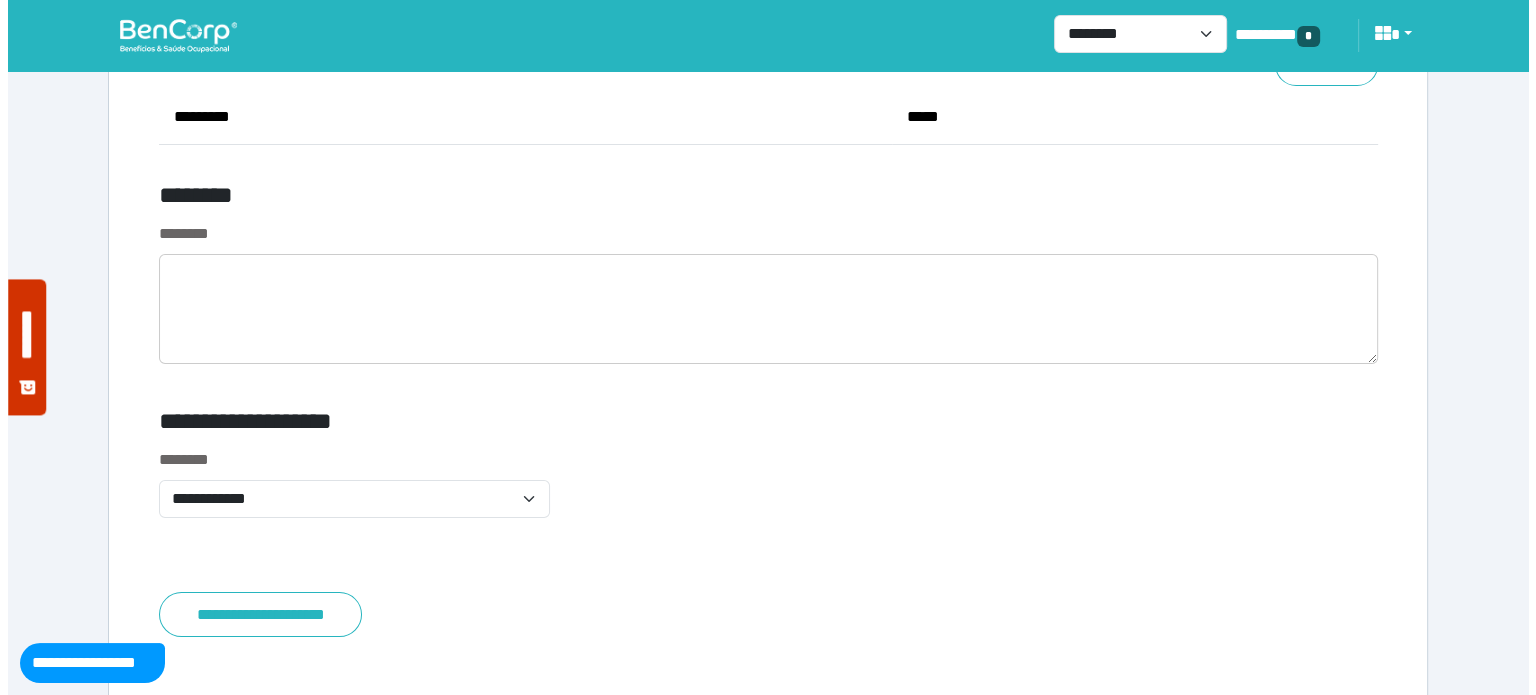 scroll, scrollTop: 7600, scrollLeft: 0, axis: vertical 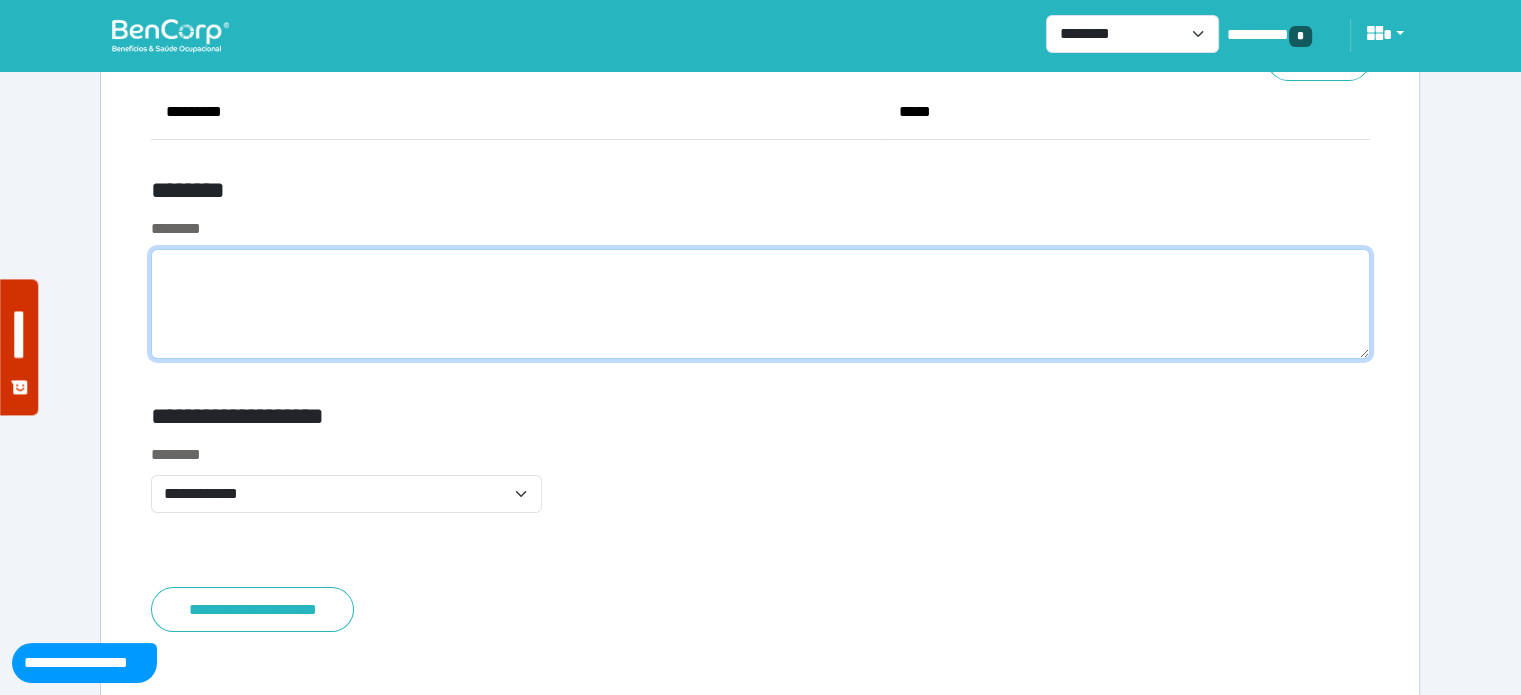 click at bounding box center [760, 304] 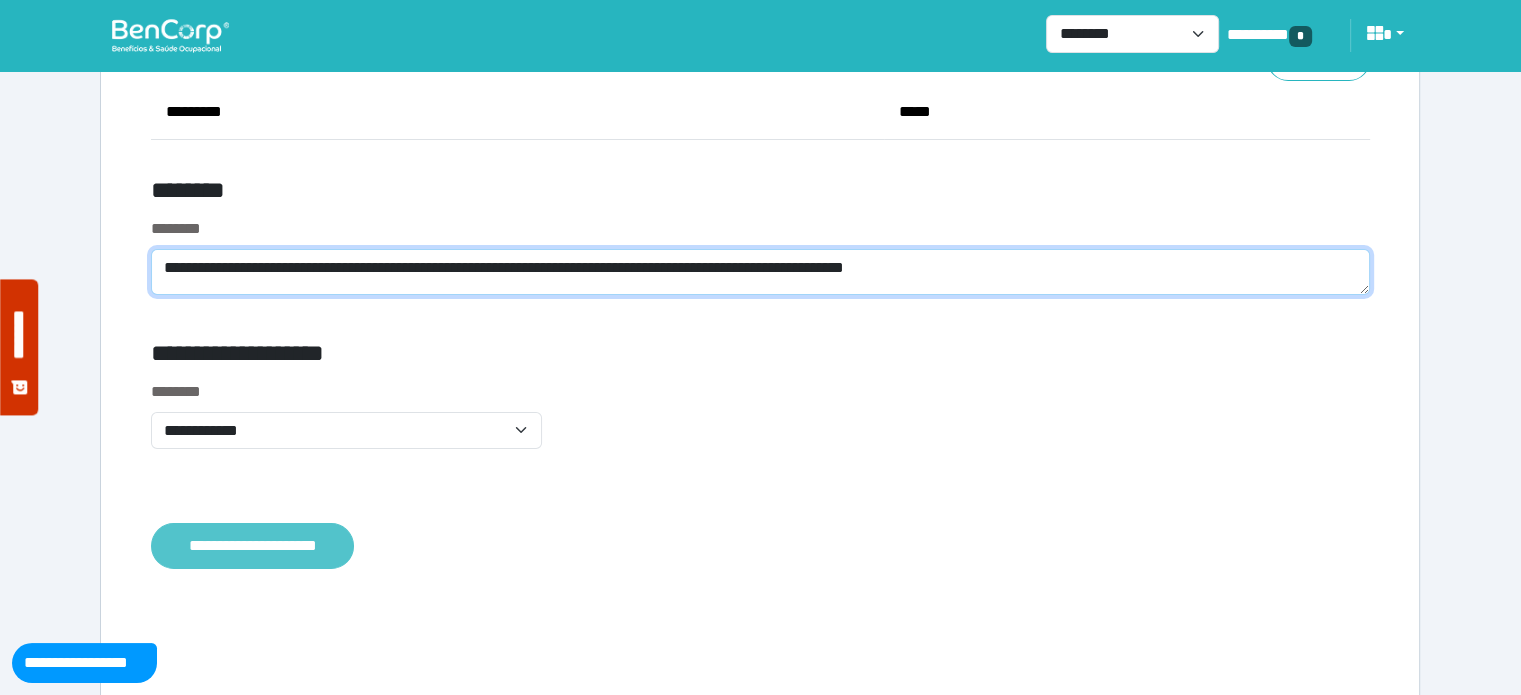 type on "**********" 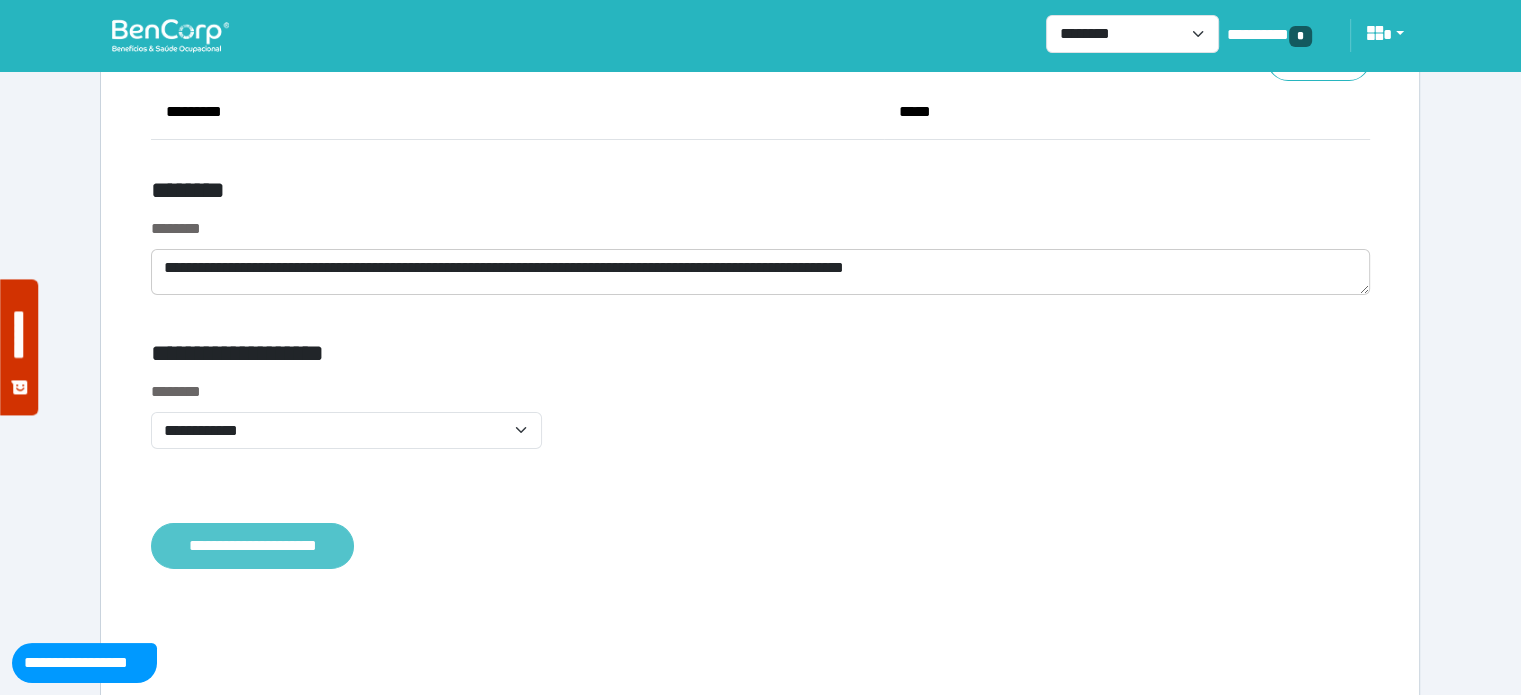 click on "**********" at bounding box center (252, 546) 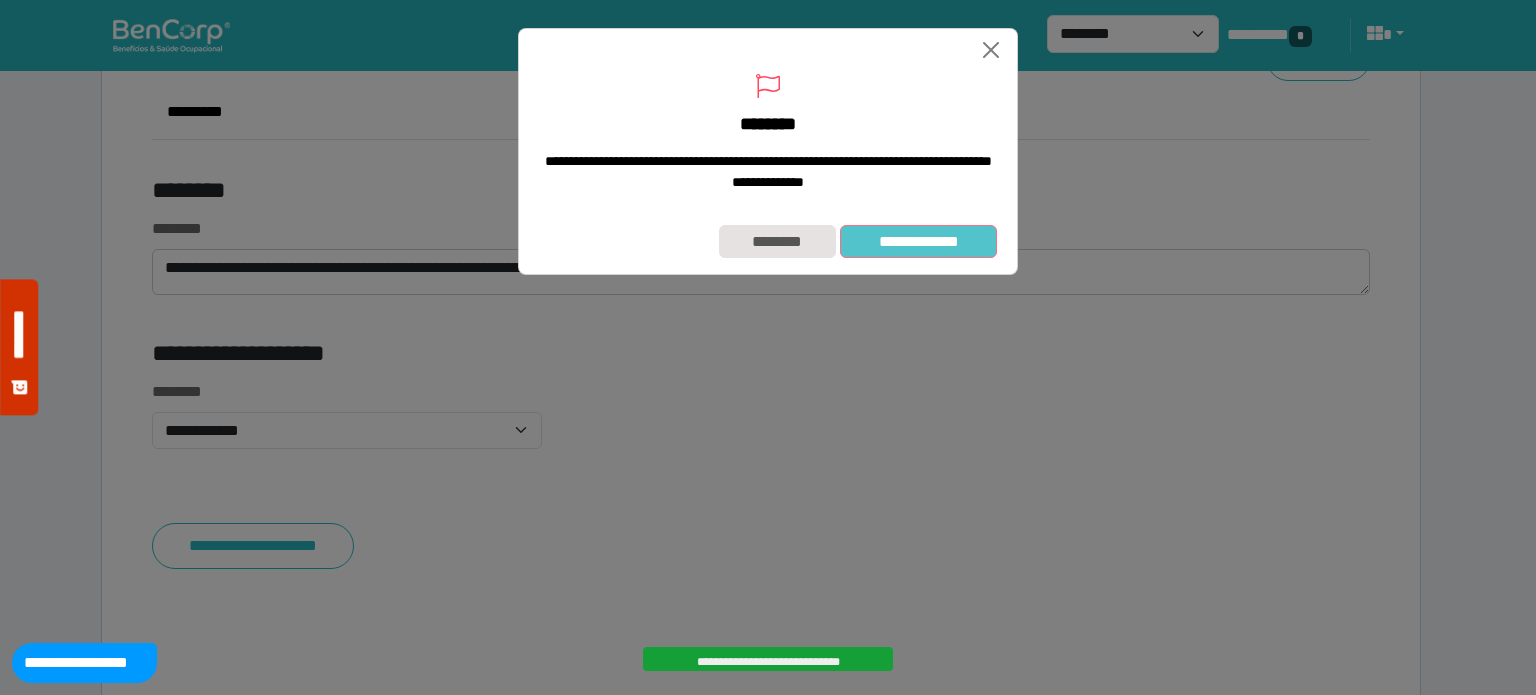 click on "**********" at bounding box center (918, 242) 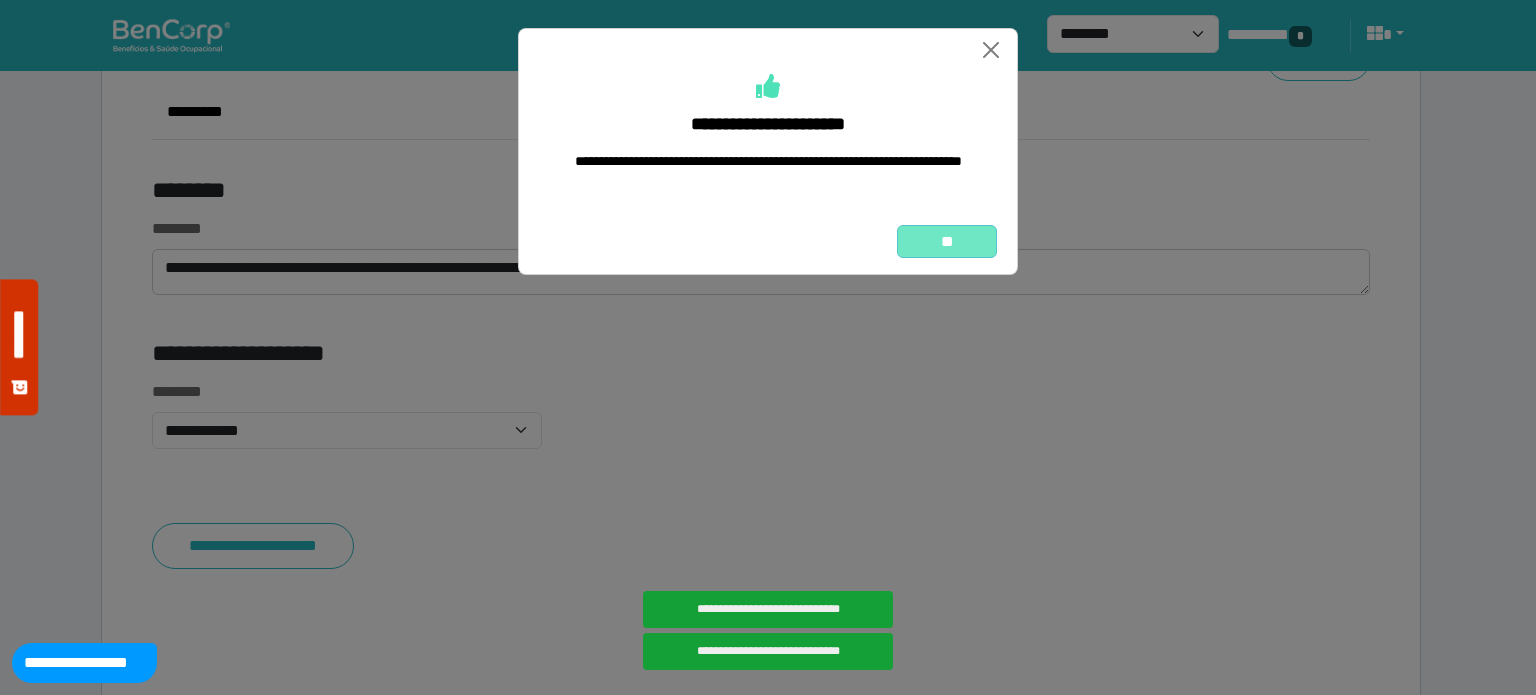 click on "**" at bounding box center [947, 242] 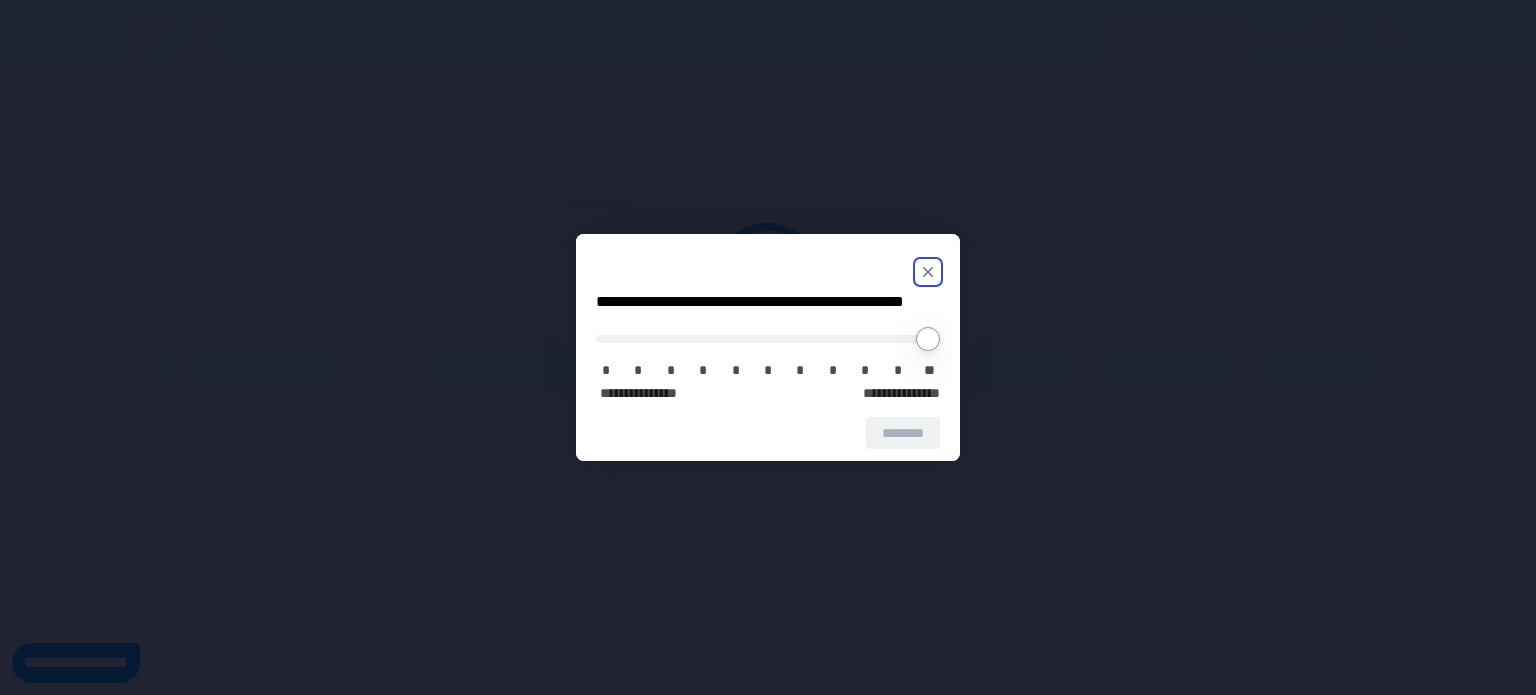scroll, scrollTop: 0, scrollLeft: 0, axis: both 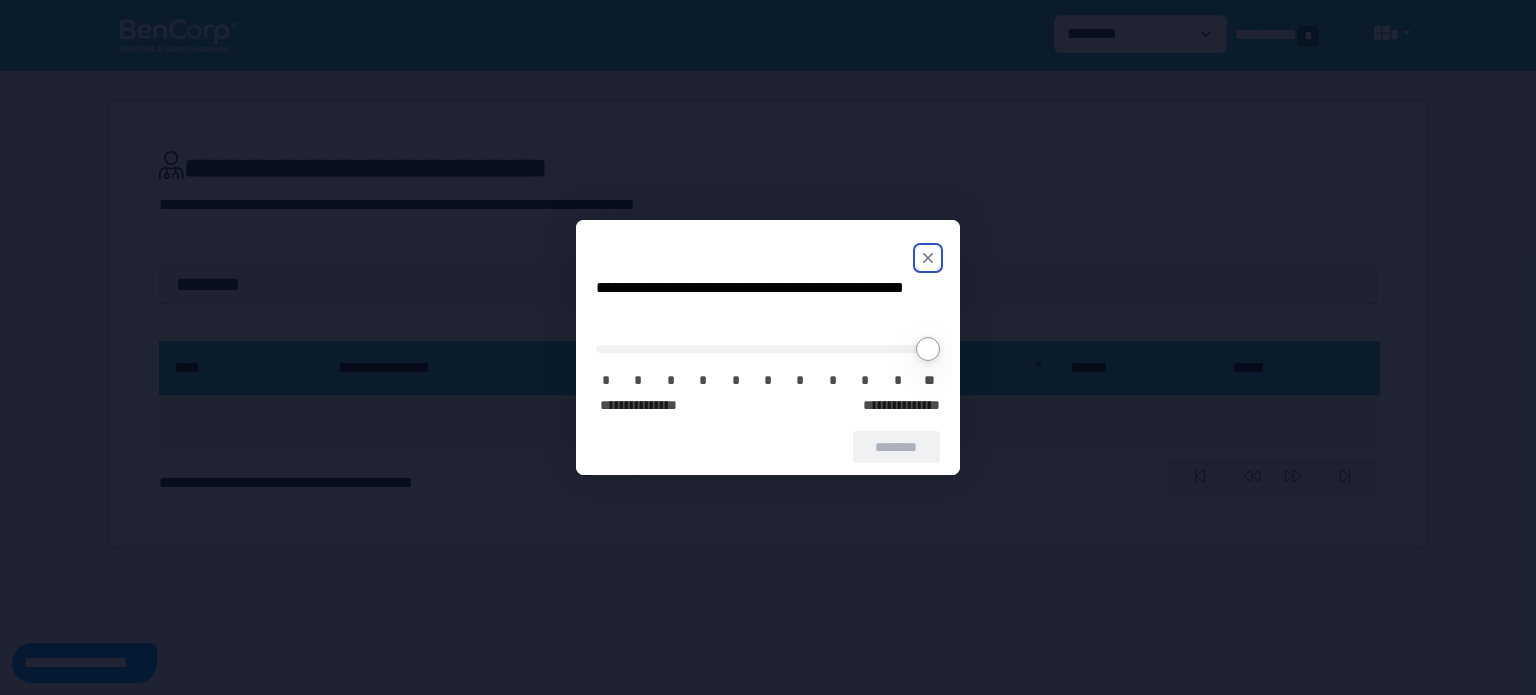 click 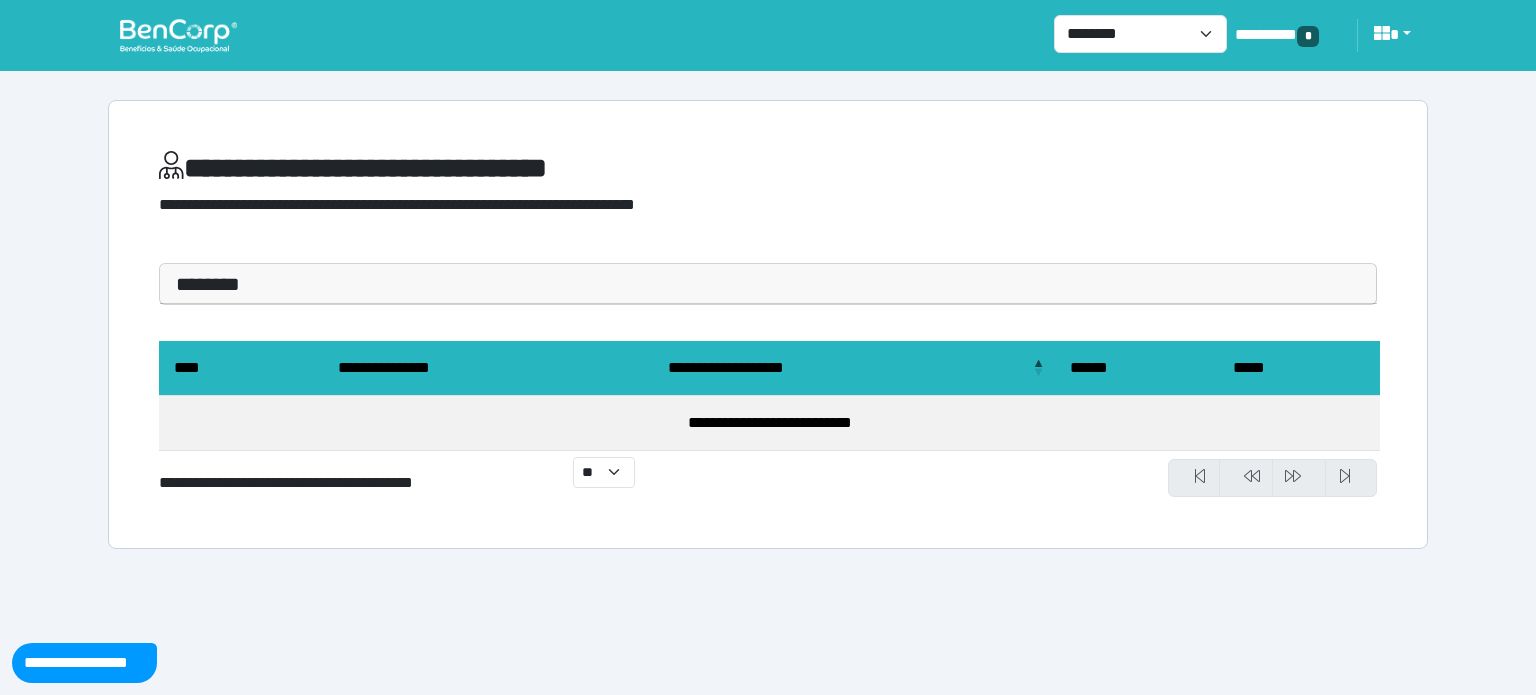 click at bounding box center [178, 35] 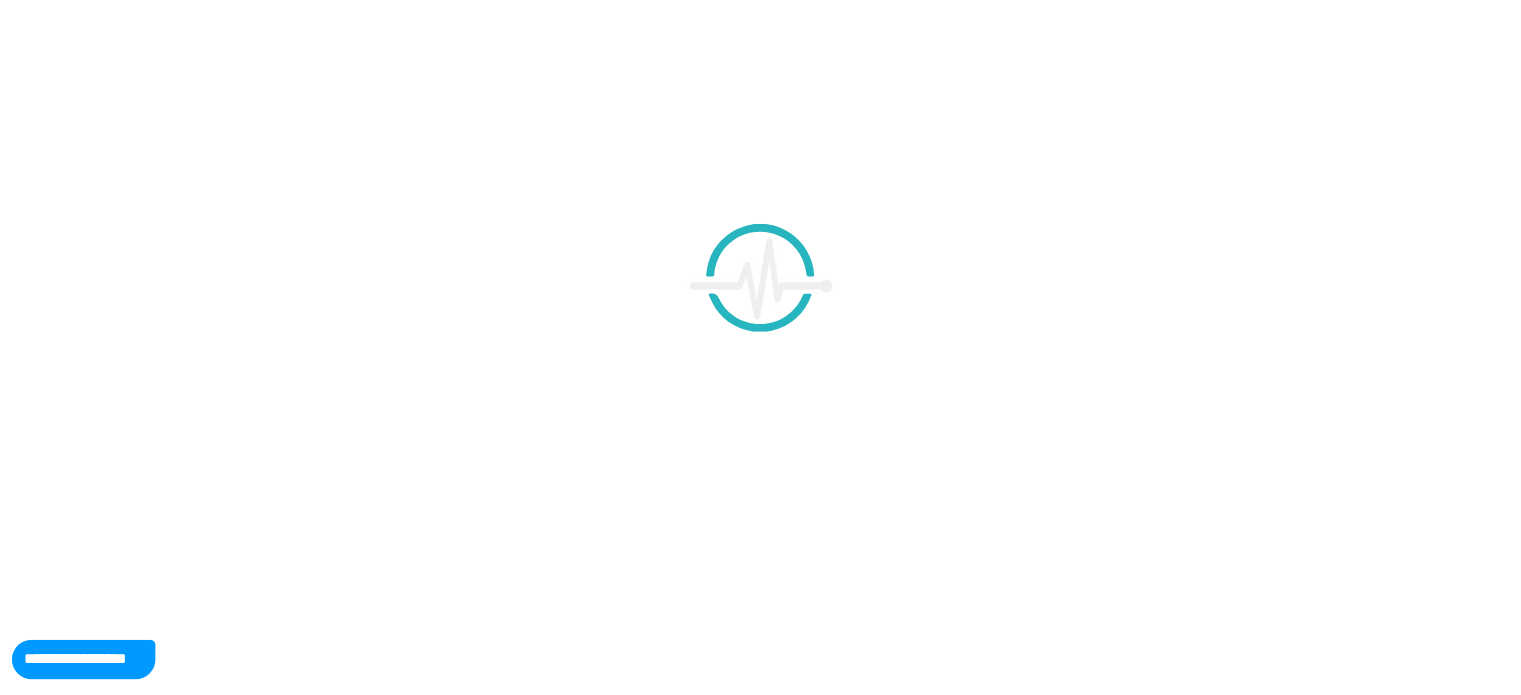 scroll, scrollTop: 0, scrollLeft: 0, axis: both 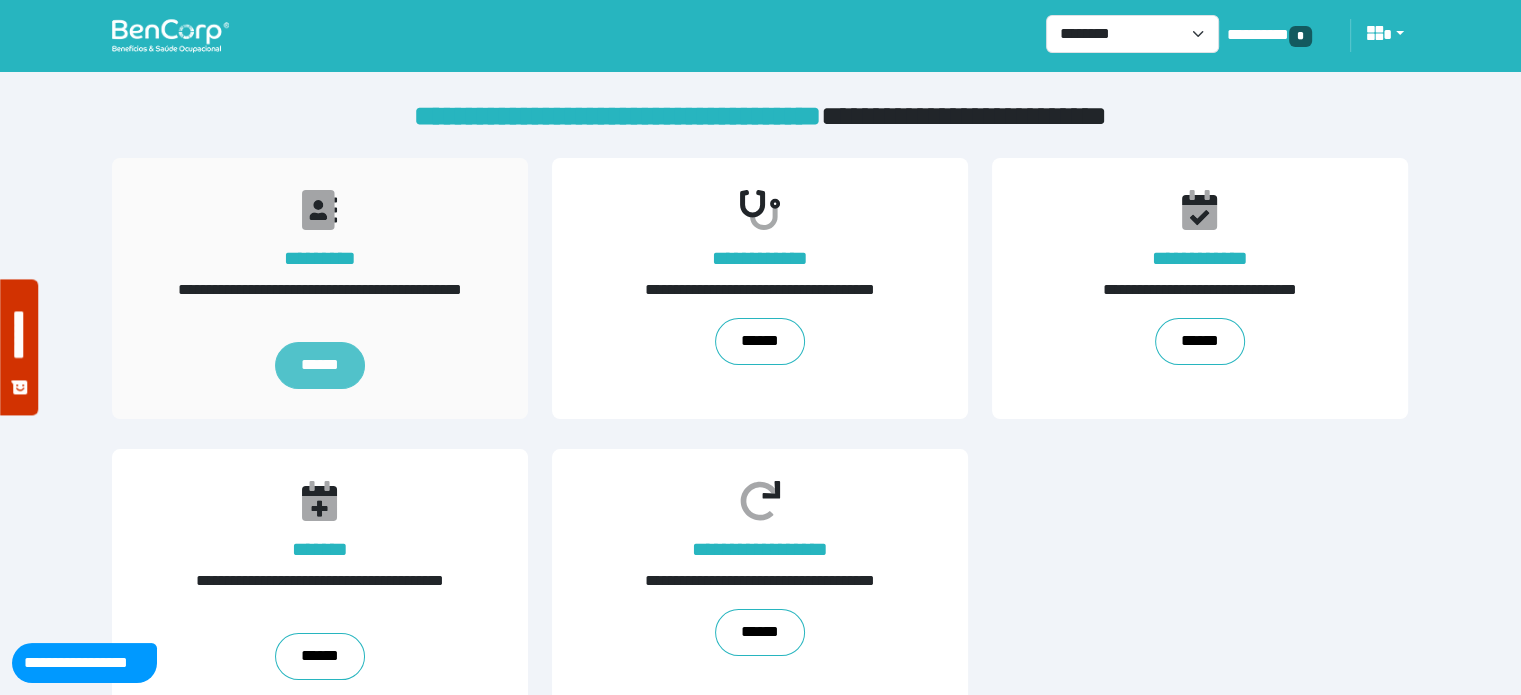 click on "******" at bounding box center (320, 365) 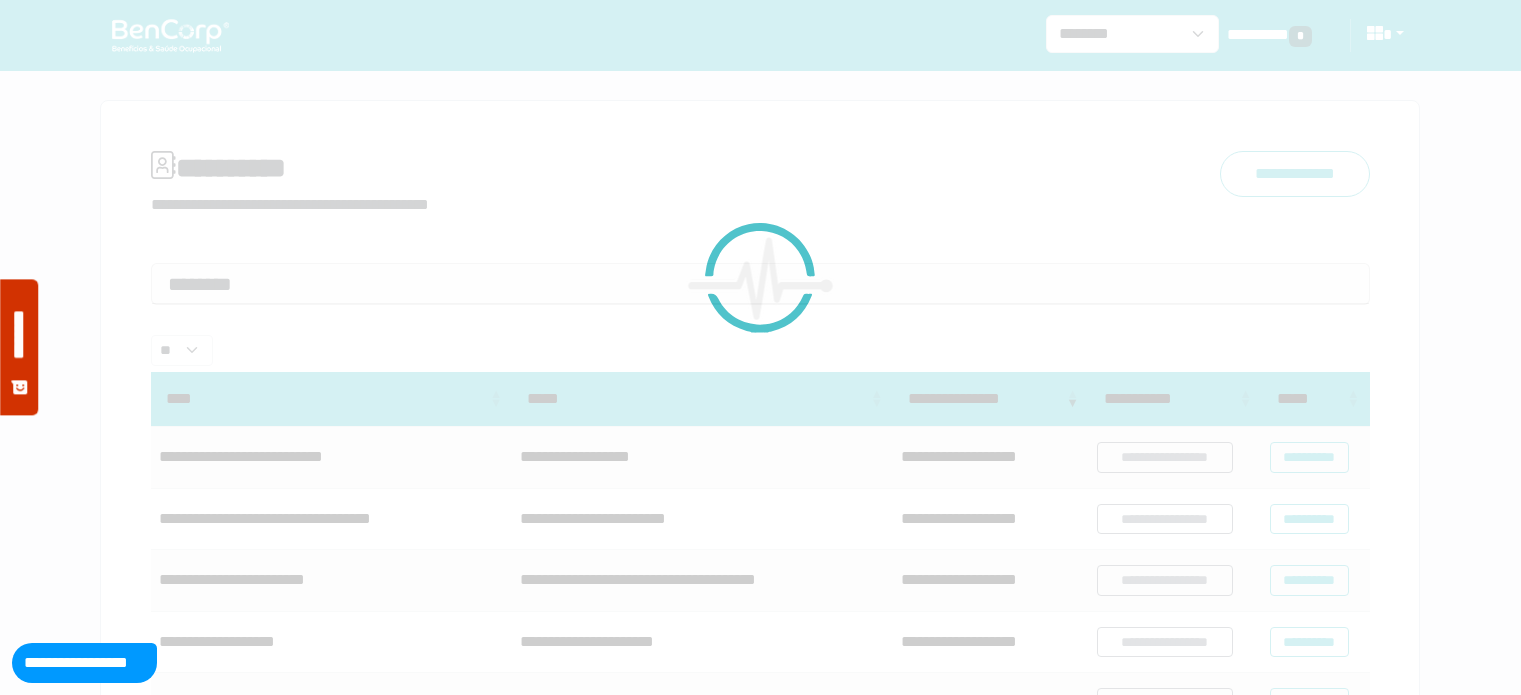 scroll, scrollTop: 0, scrollLeft: 0, axis: both 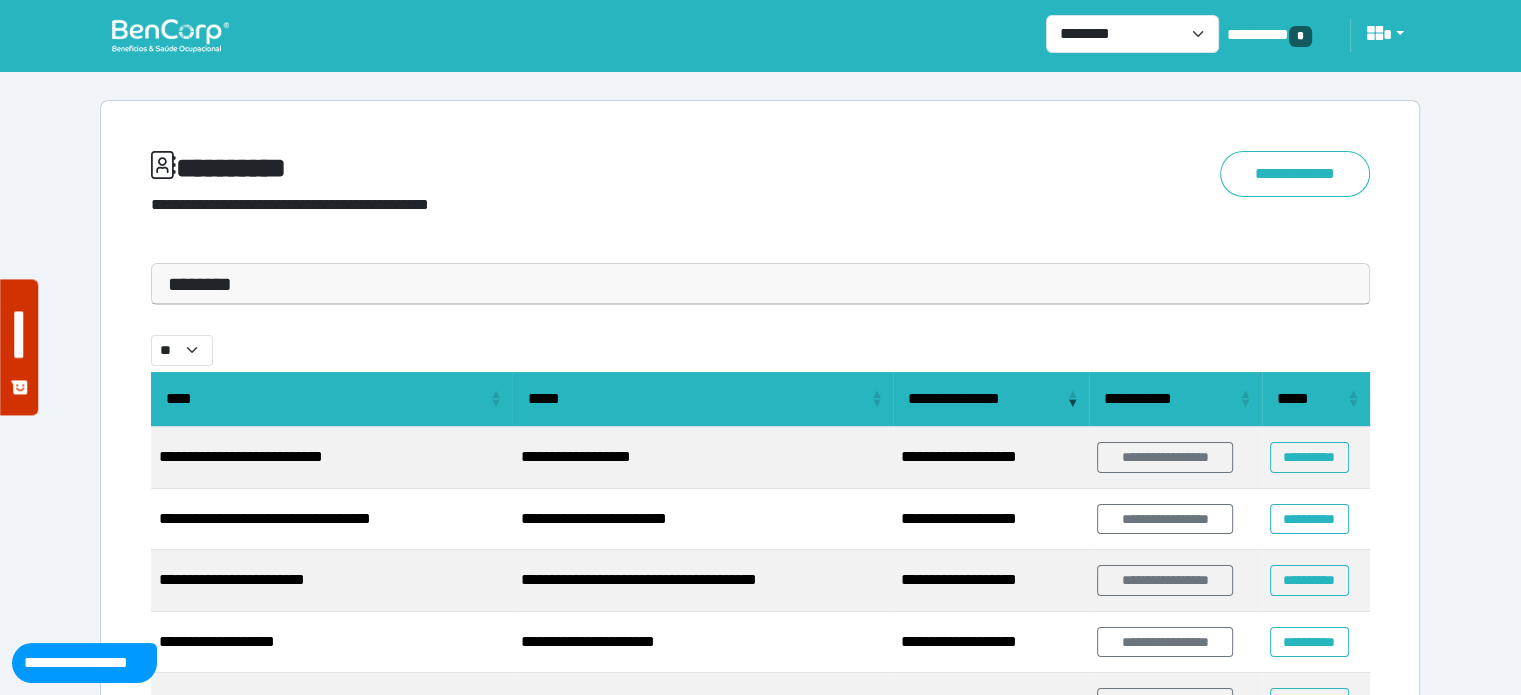 click on "********" at bounding box center [760, 284] 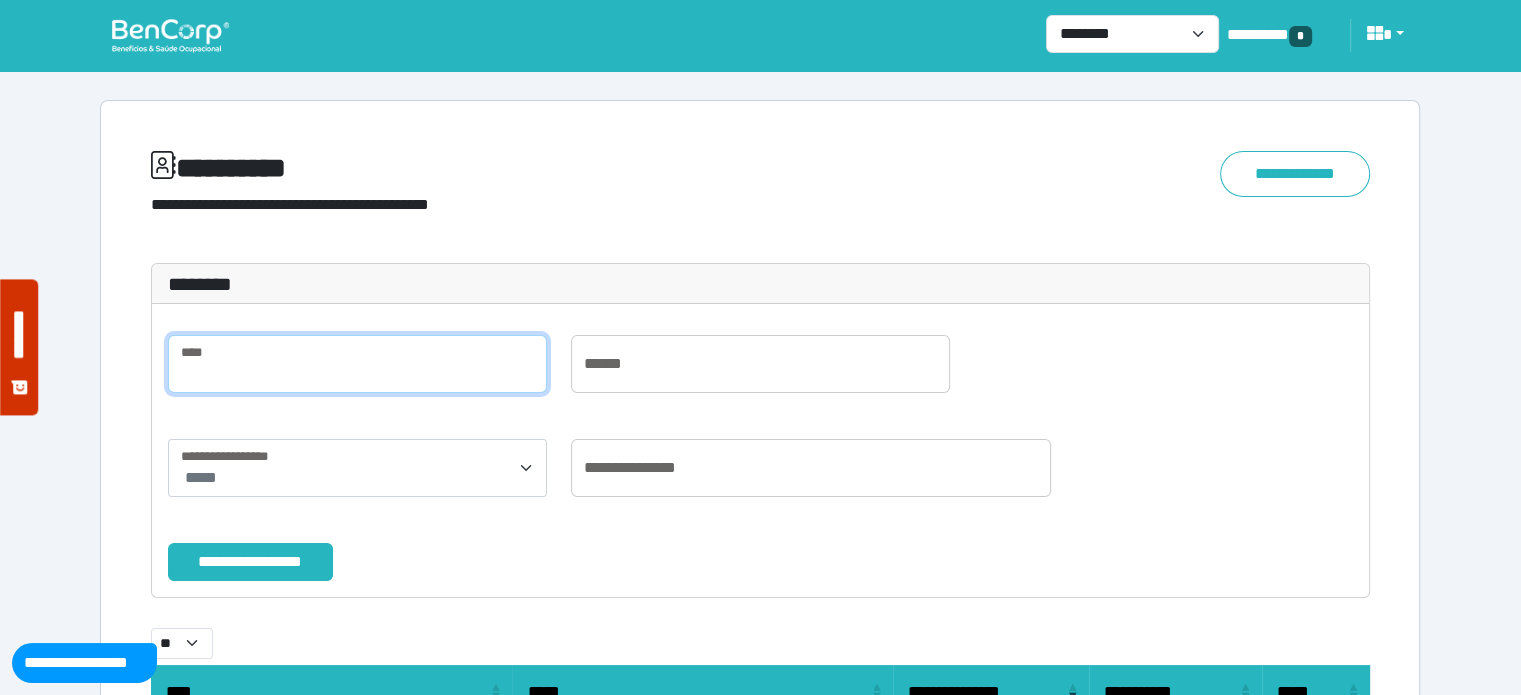 click at bounding box center [357, 364] 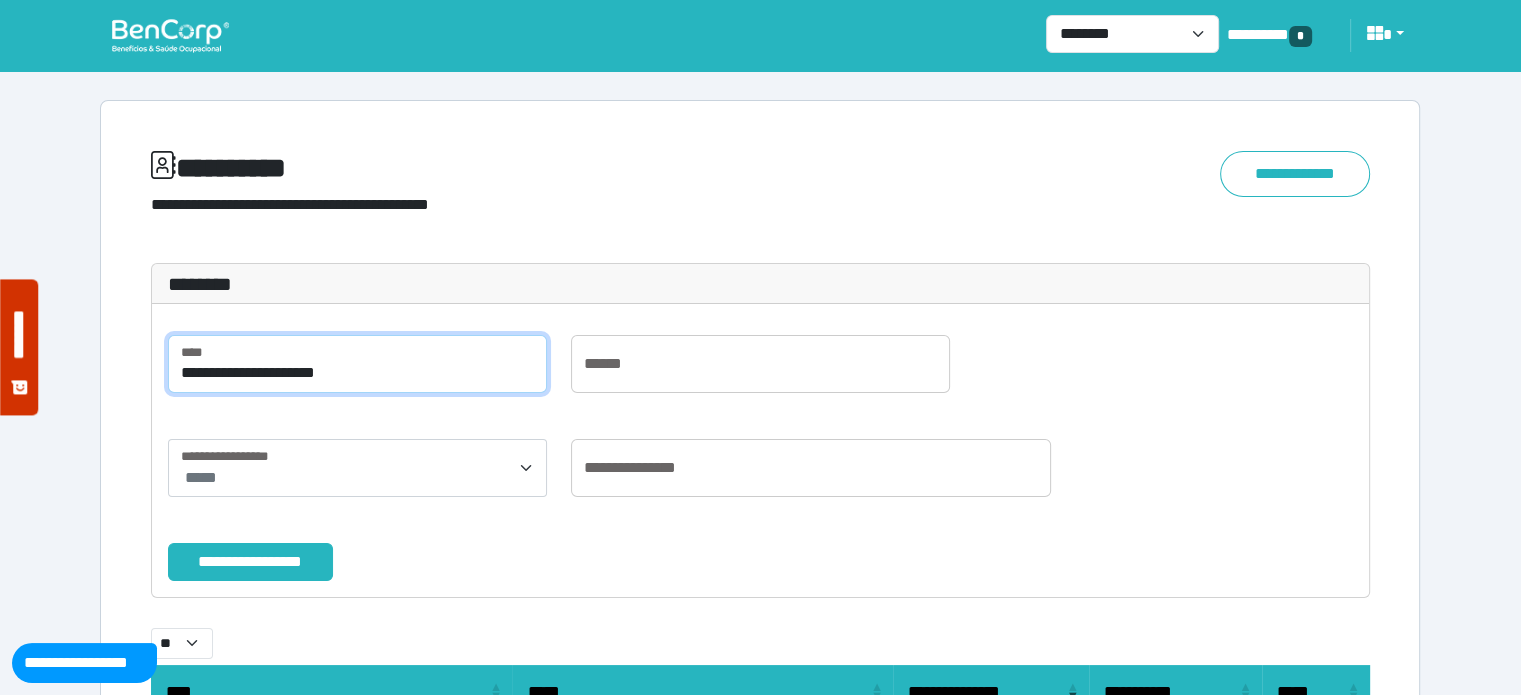 click on "**********" at bounding box center [357, 364] 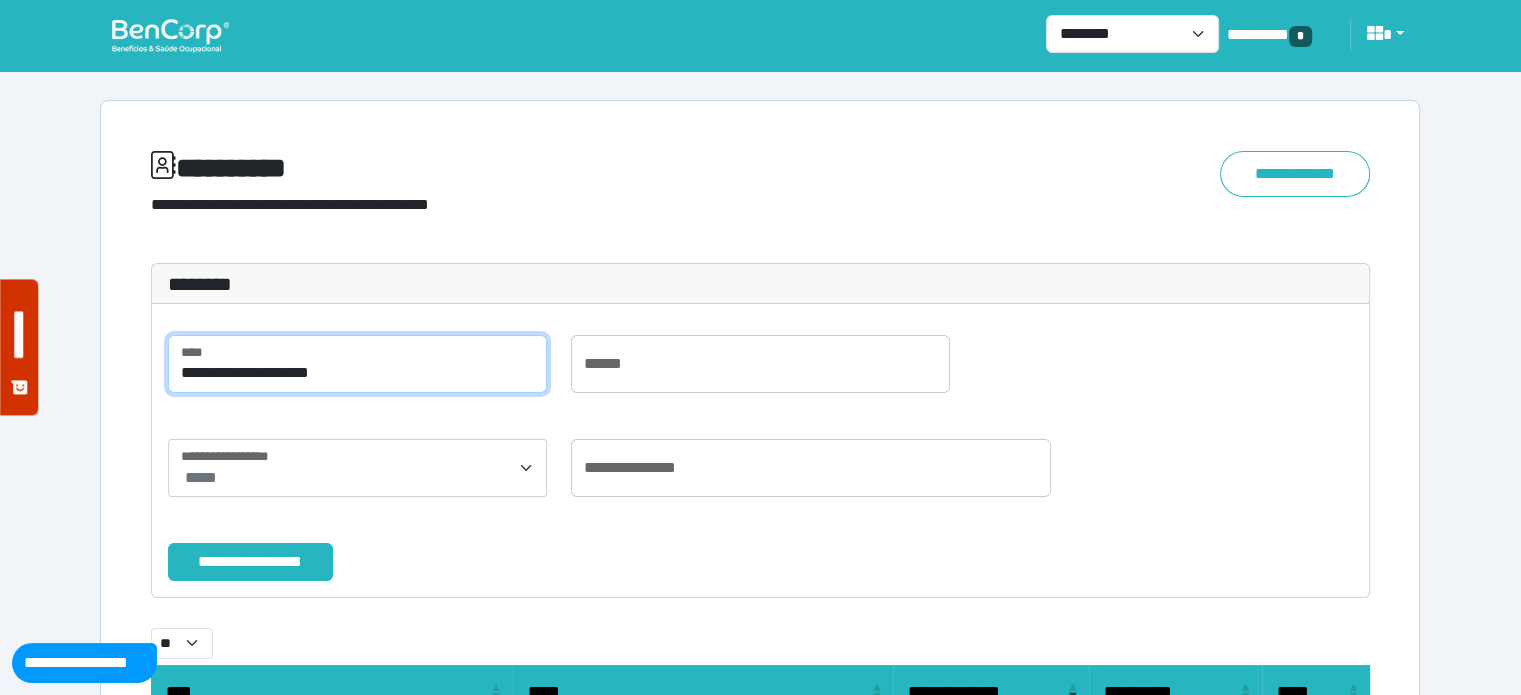 type on "**********" 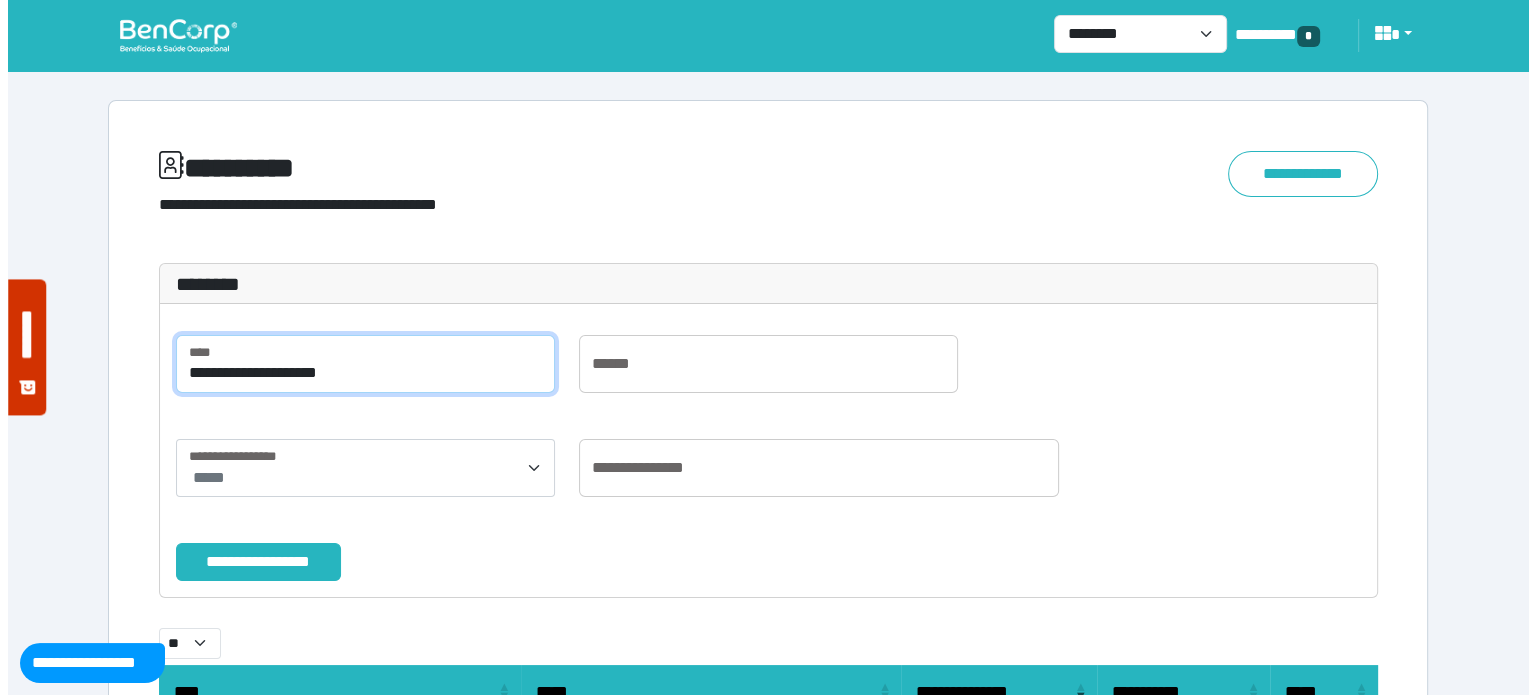 scroll, scrollTop: 203, scrollLeft: 0, axis: vertical 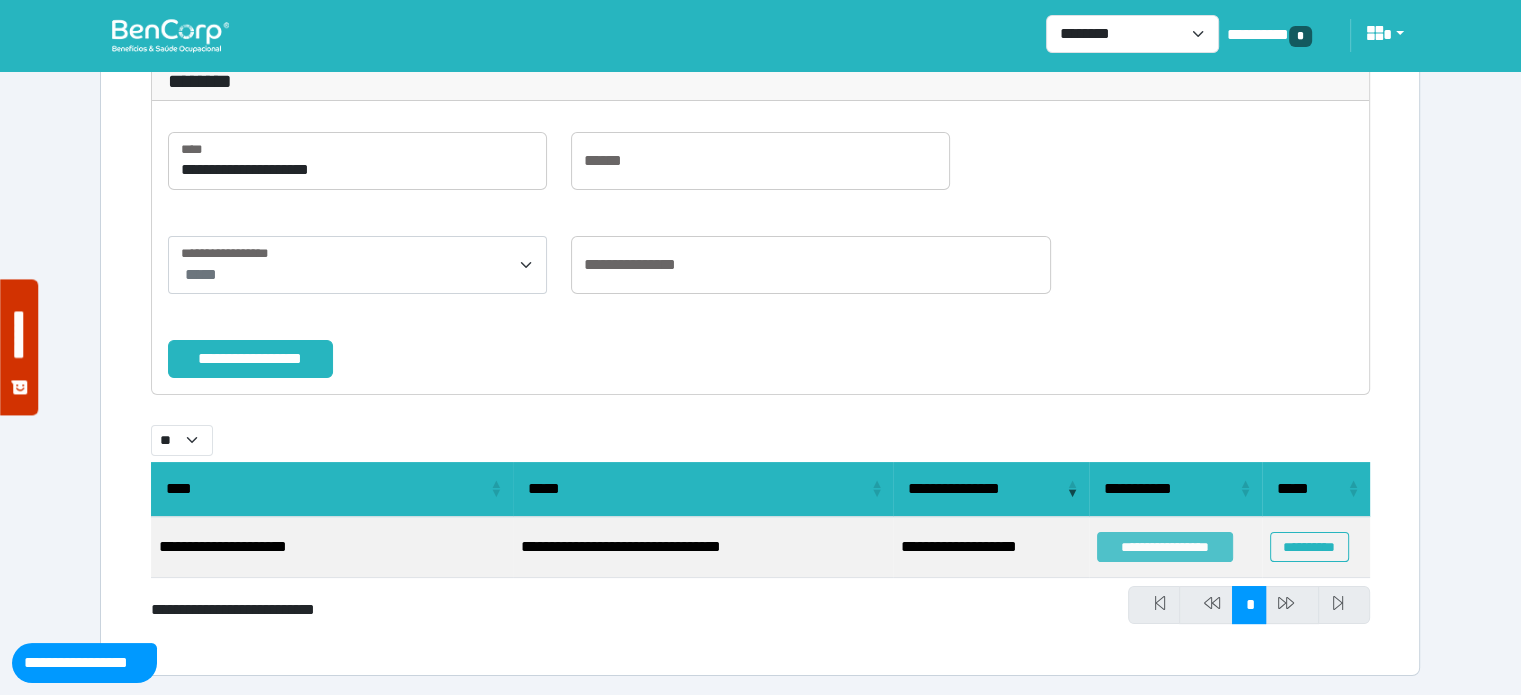 click on "**********" at bounding box center (1165, 547) 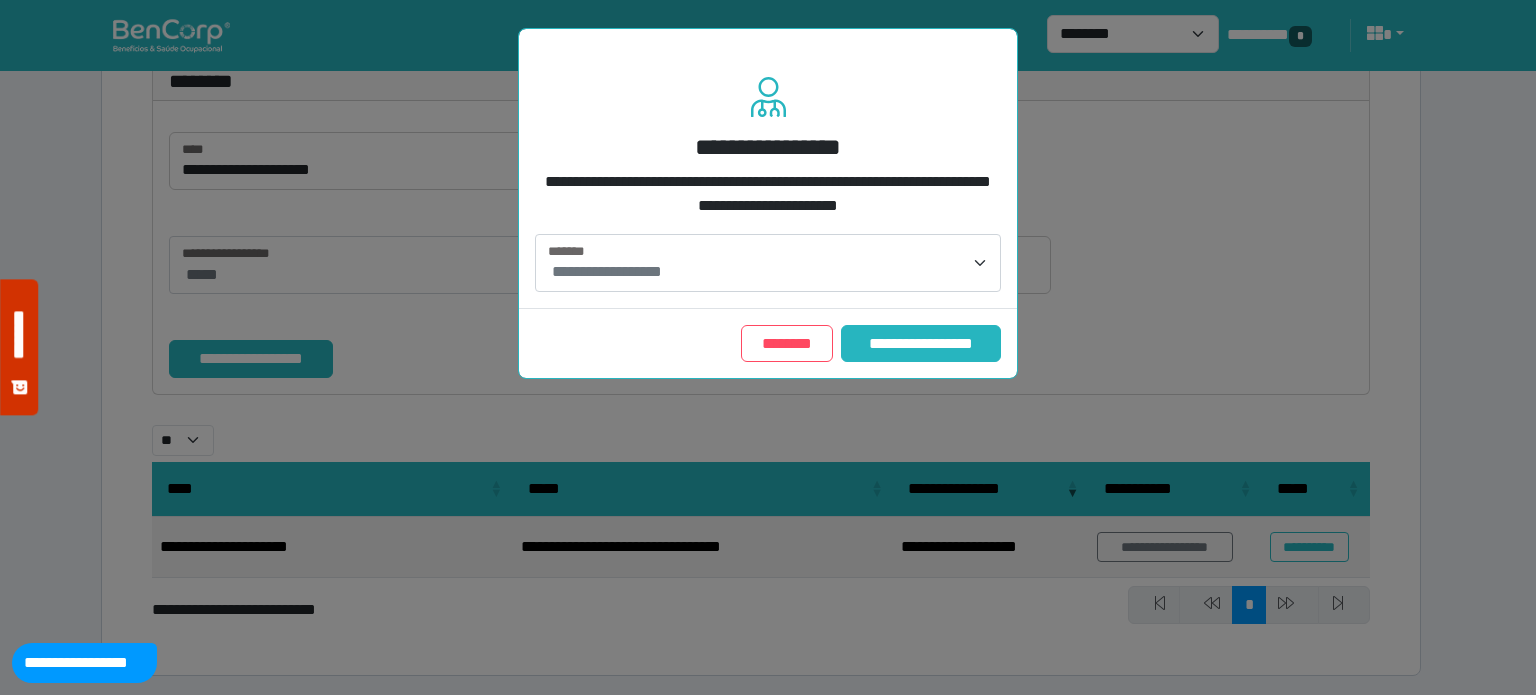 click on "**********" at bounding box center [768, 263] 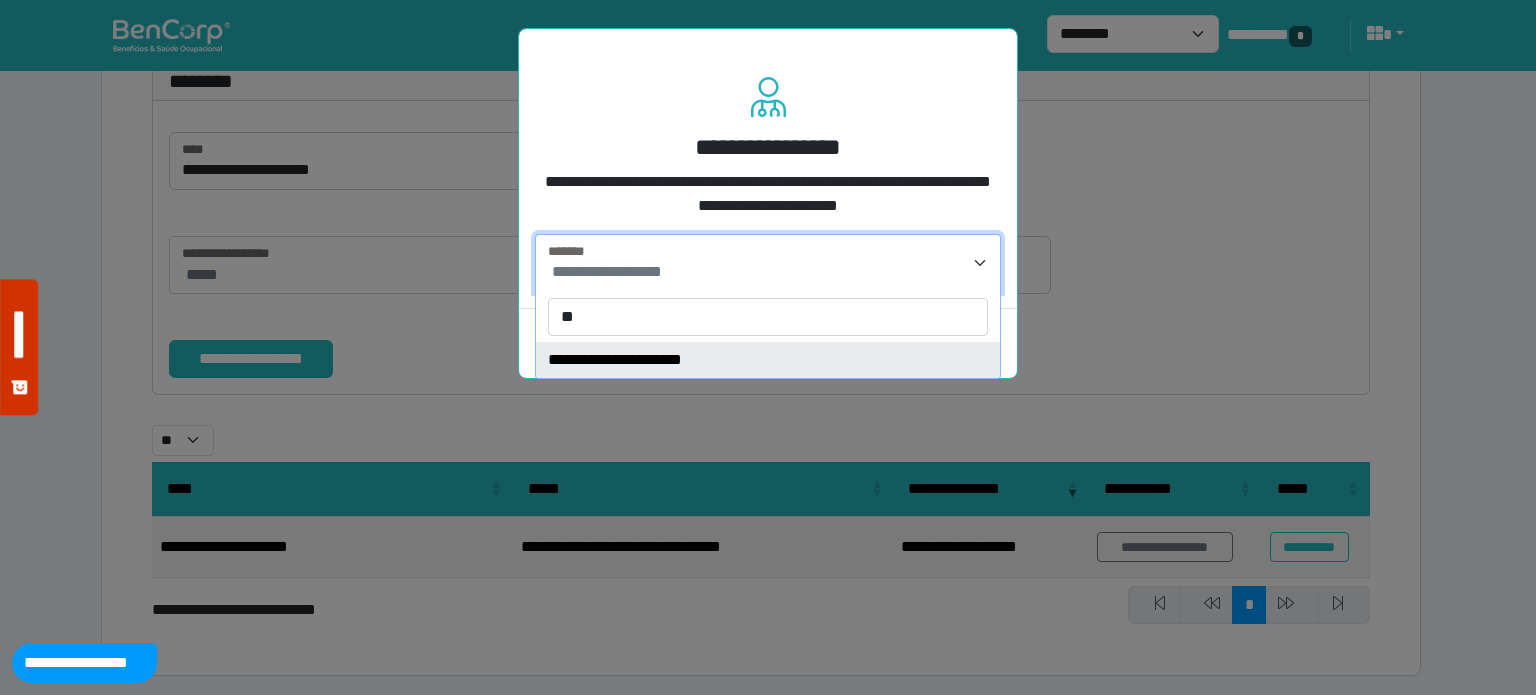 type on "**" 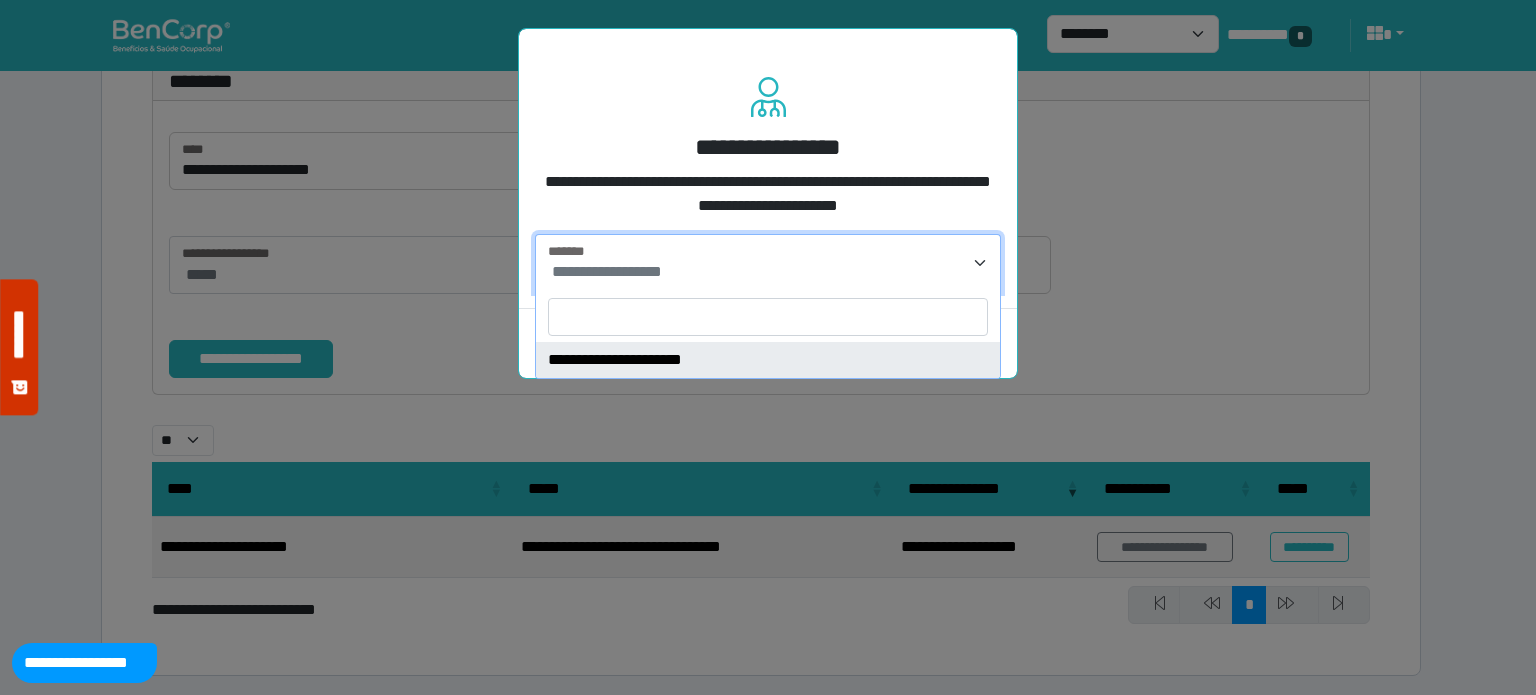 select on "****" 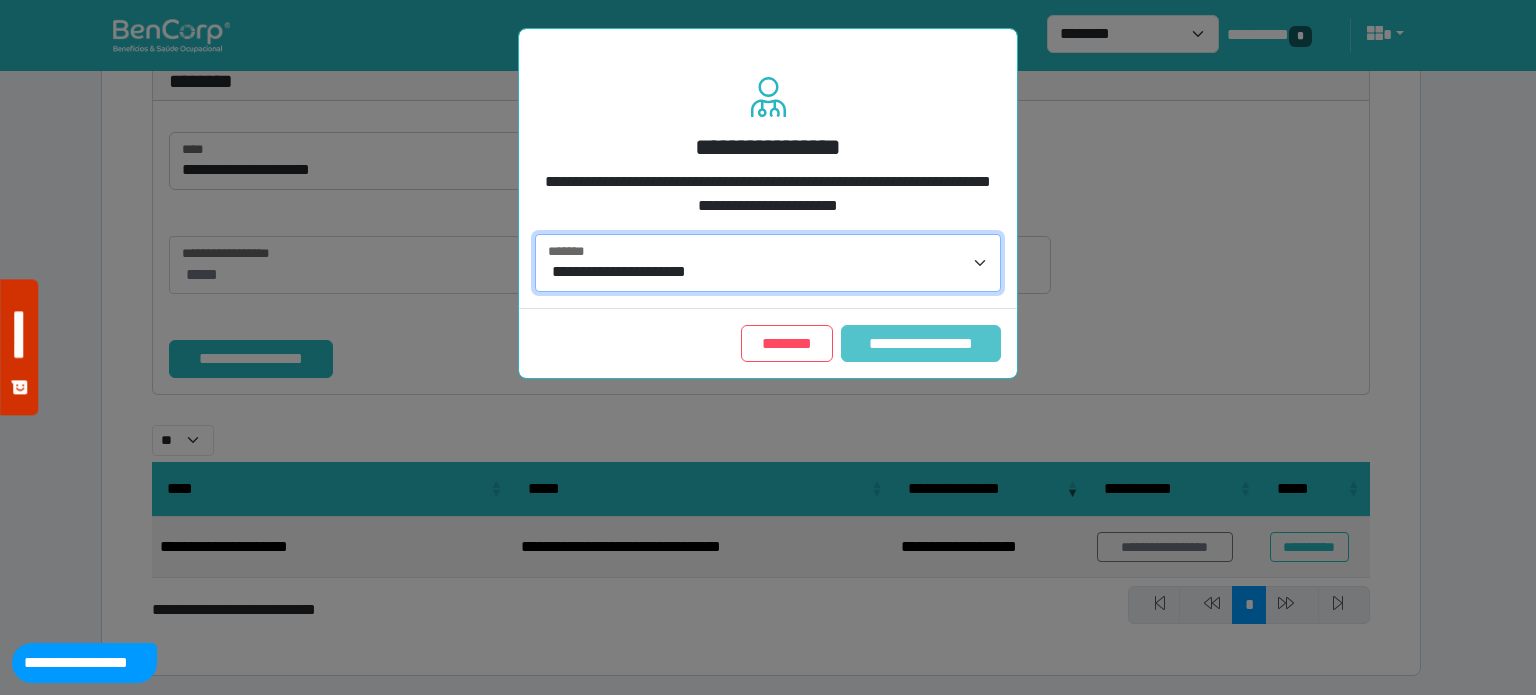 click on "**********" at bounding box center (921, 344) 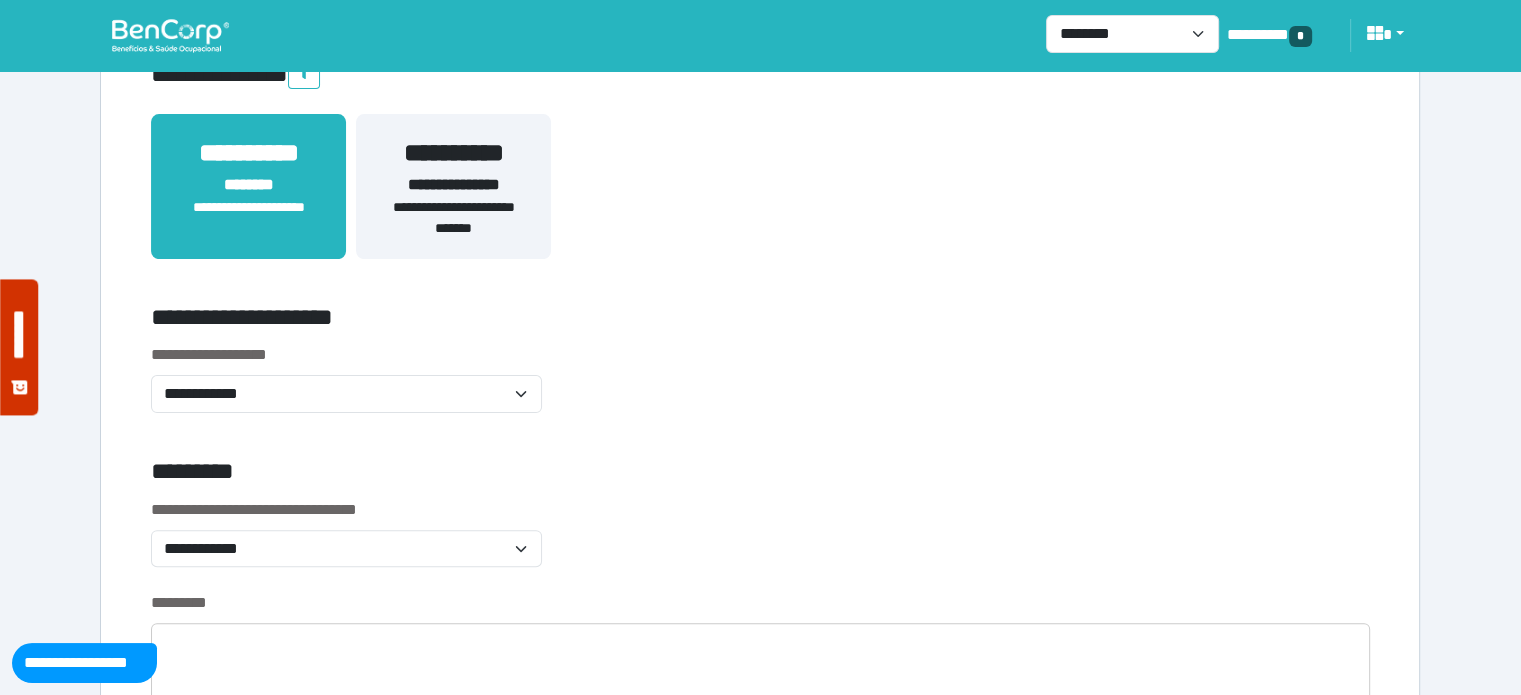 scroll, scrollTop: 500, scrollLeft: 0, axis: vertical 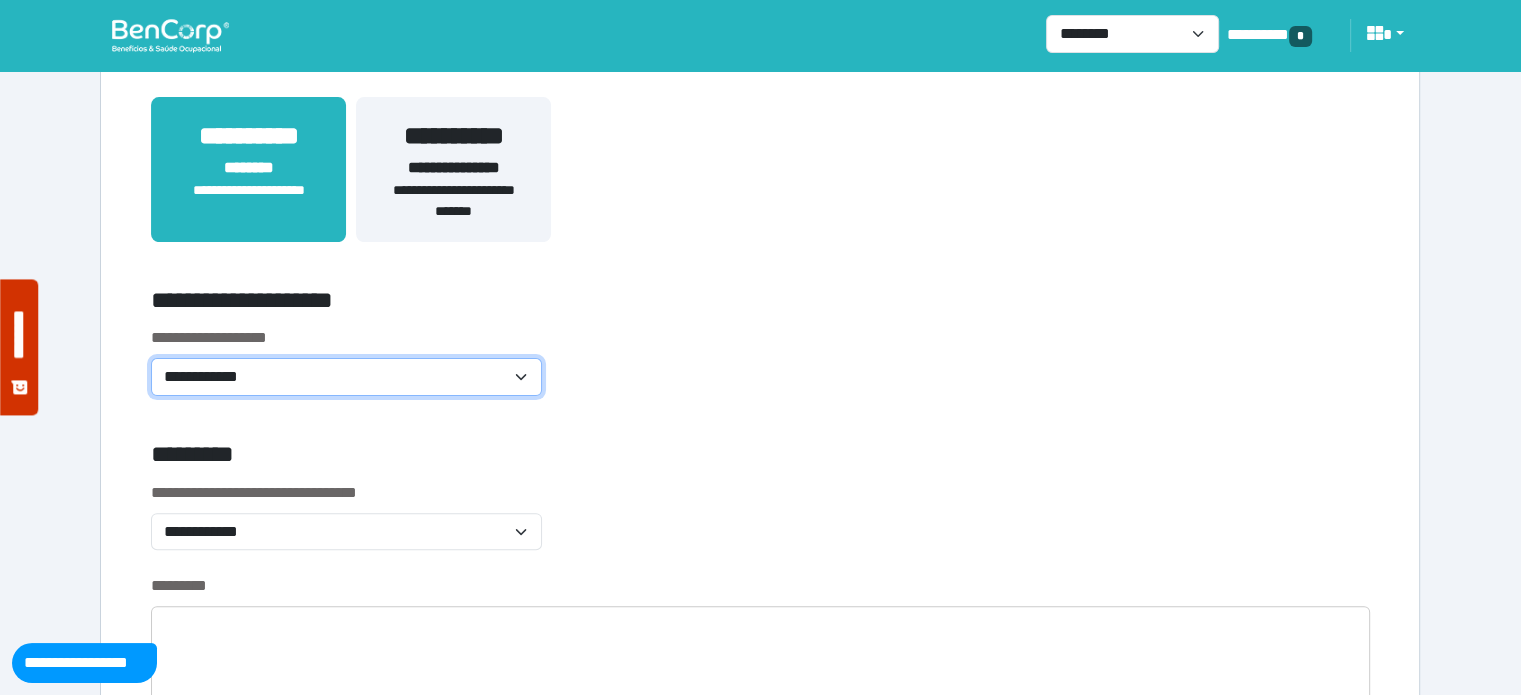 click on "**********" at bounding box center [346, 377] 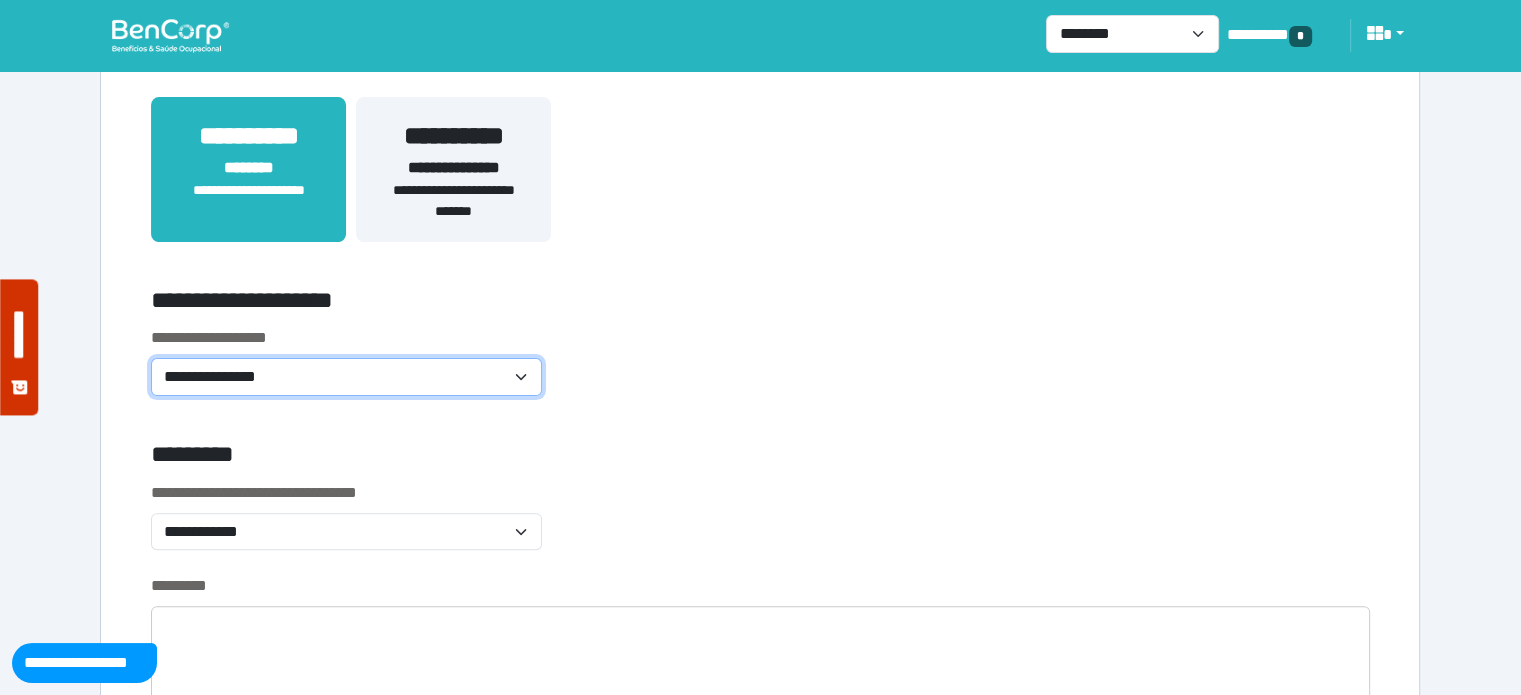 click on "**********" at bounding box center (346, 377) 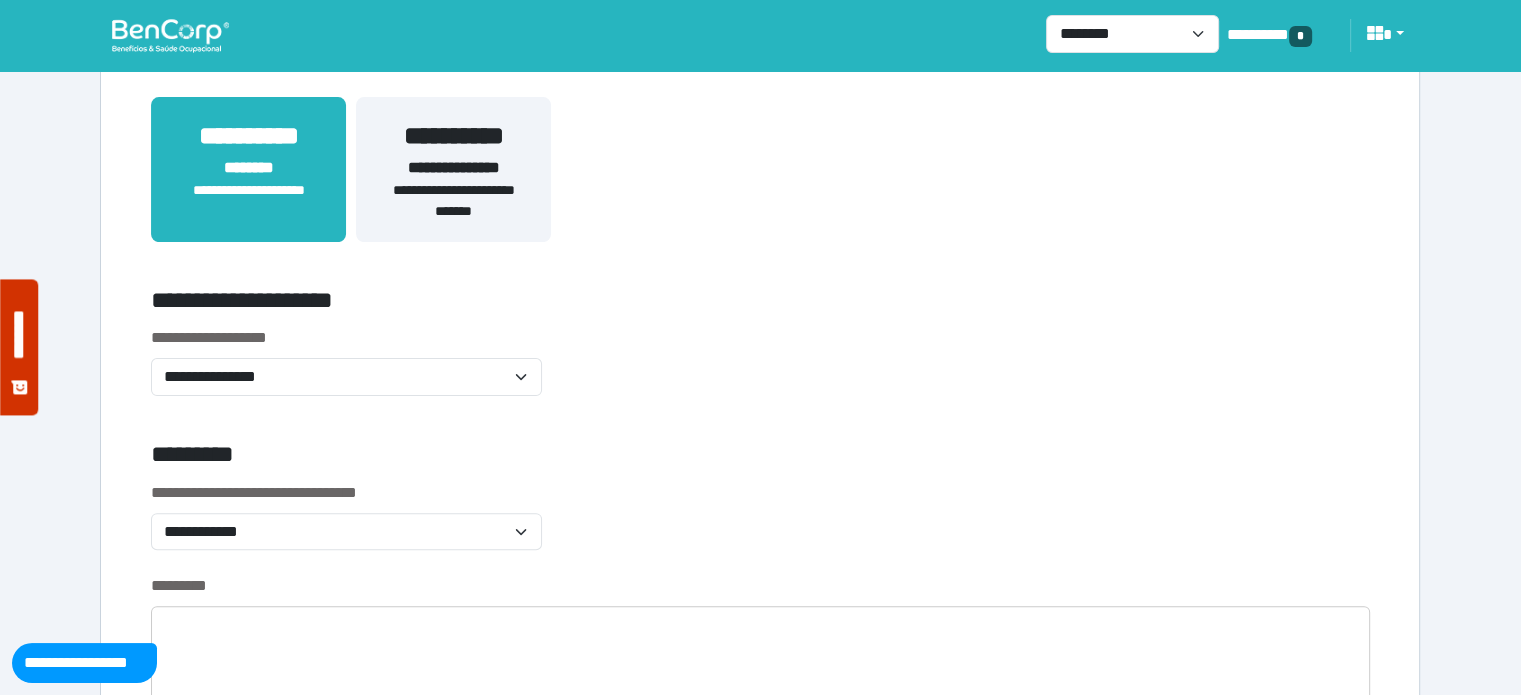 click on "**********" at bounding box center [760, 4057] 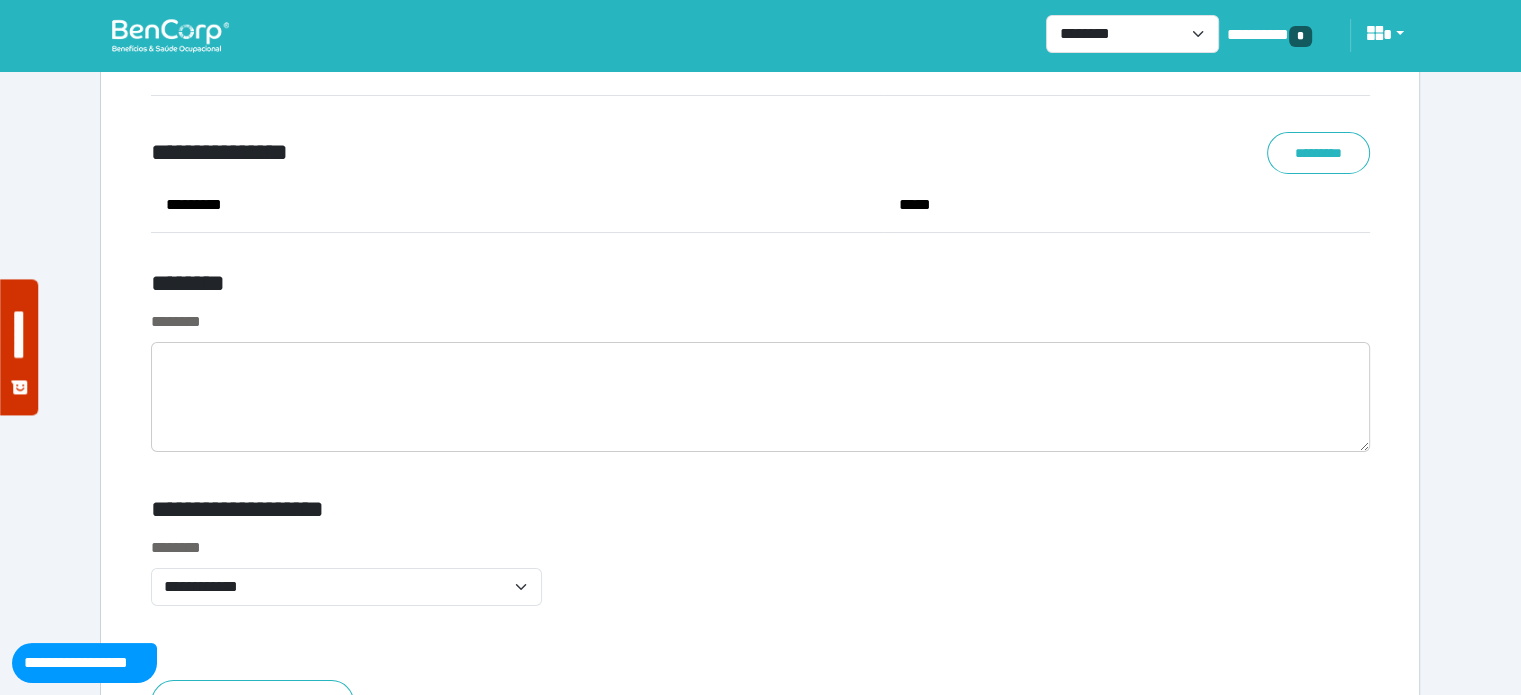 scroll, scrollTop: 7700, scrollLeft: 0, axis: vertical 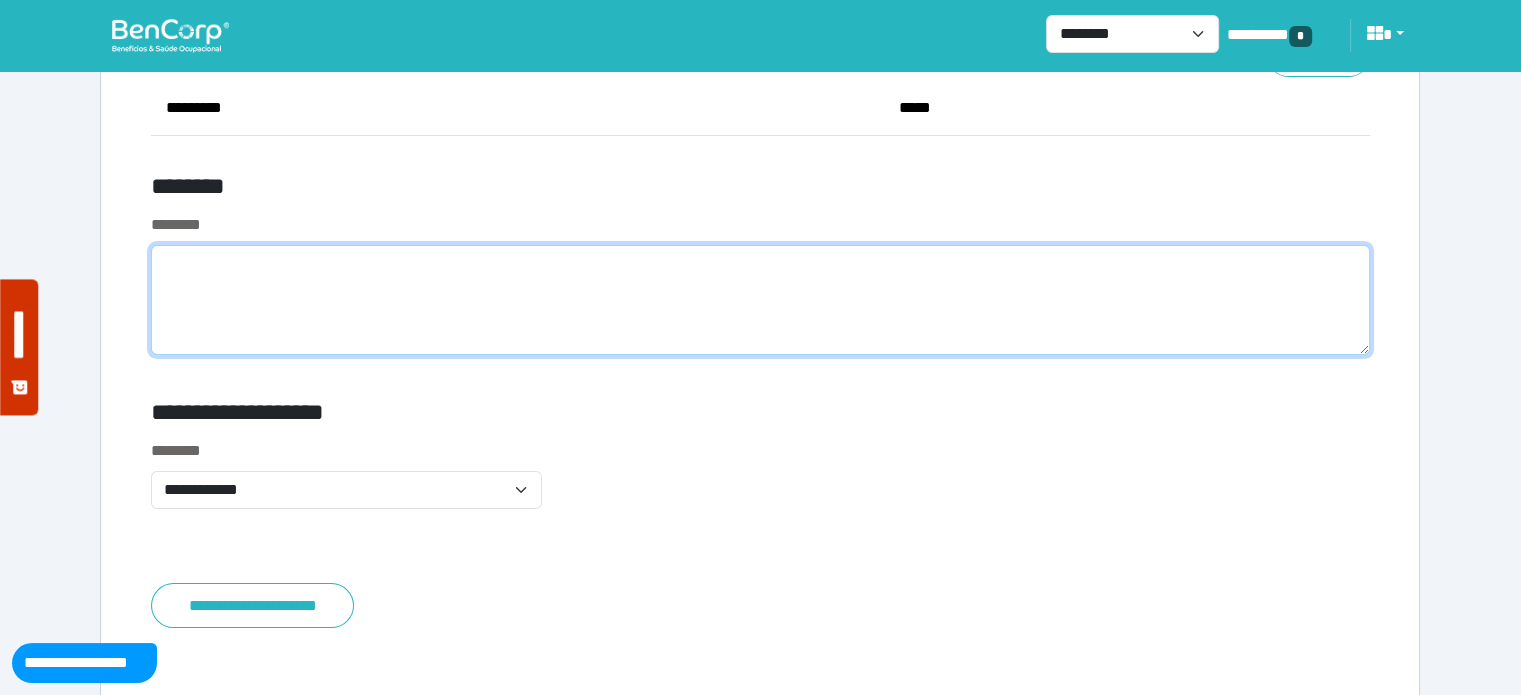 click at bounding box center (760, 300) 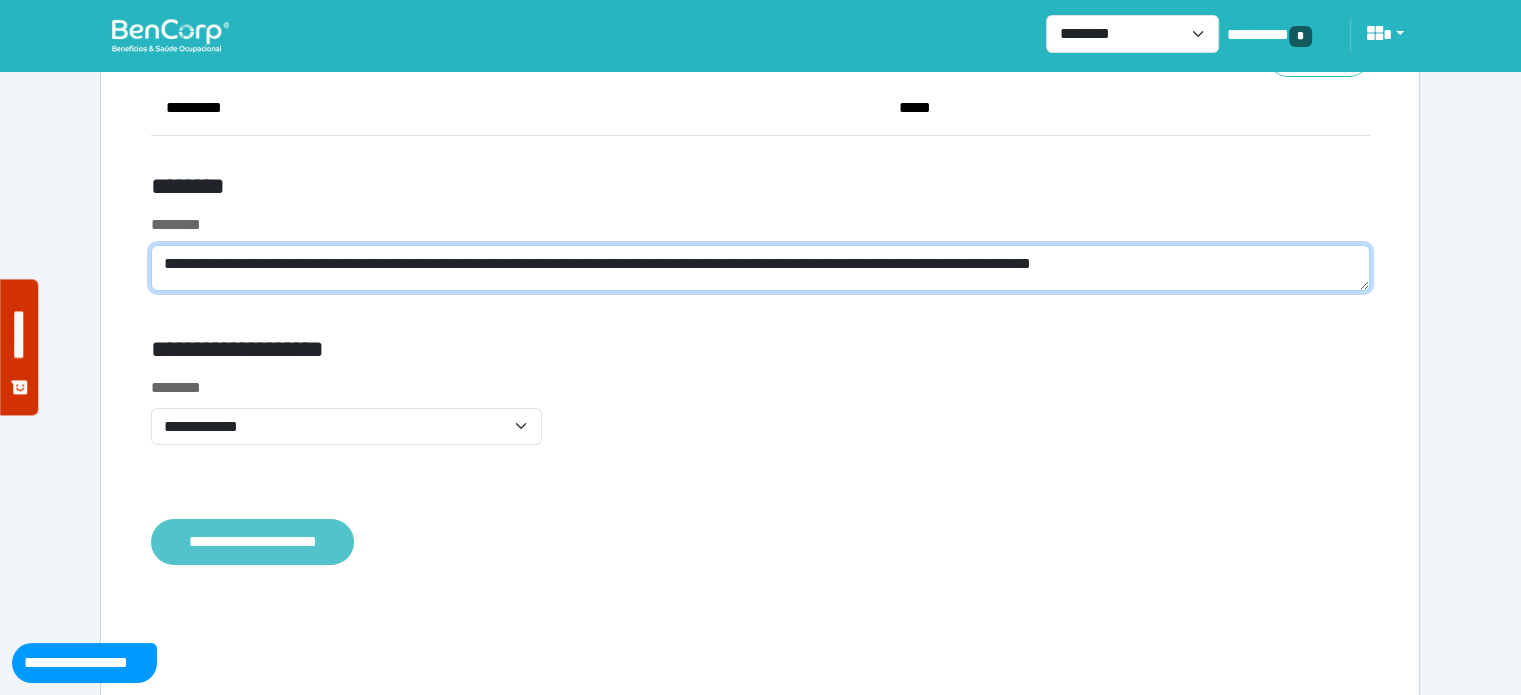 type on "**********" 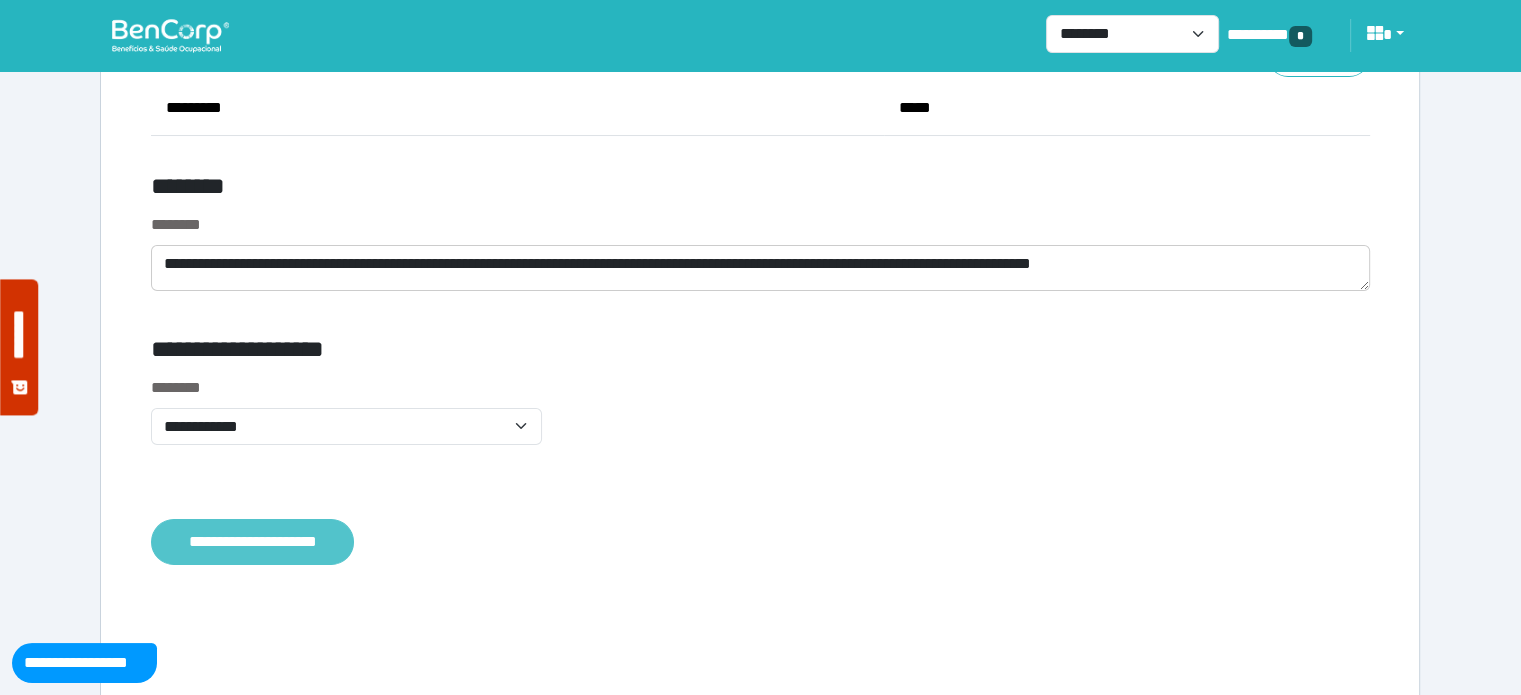 click on "**********" at bounding box center (252, 542) 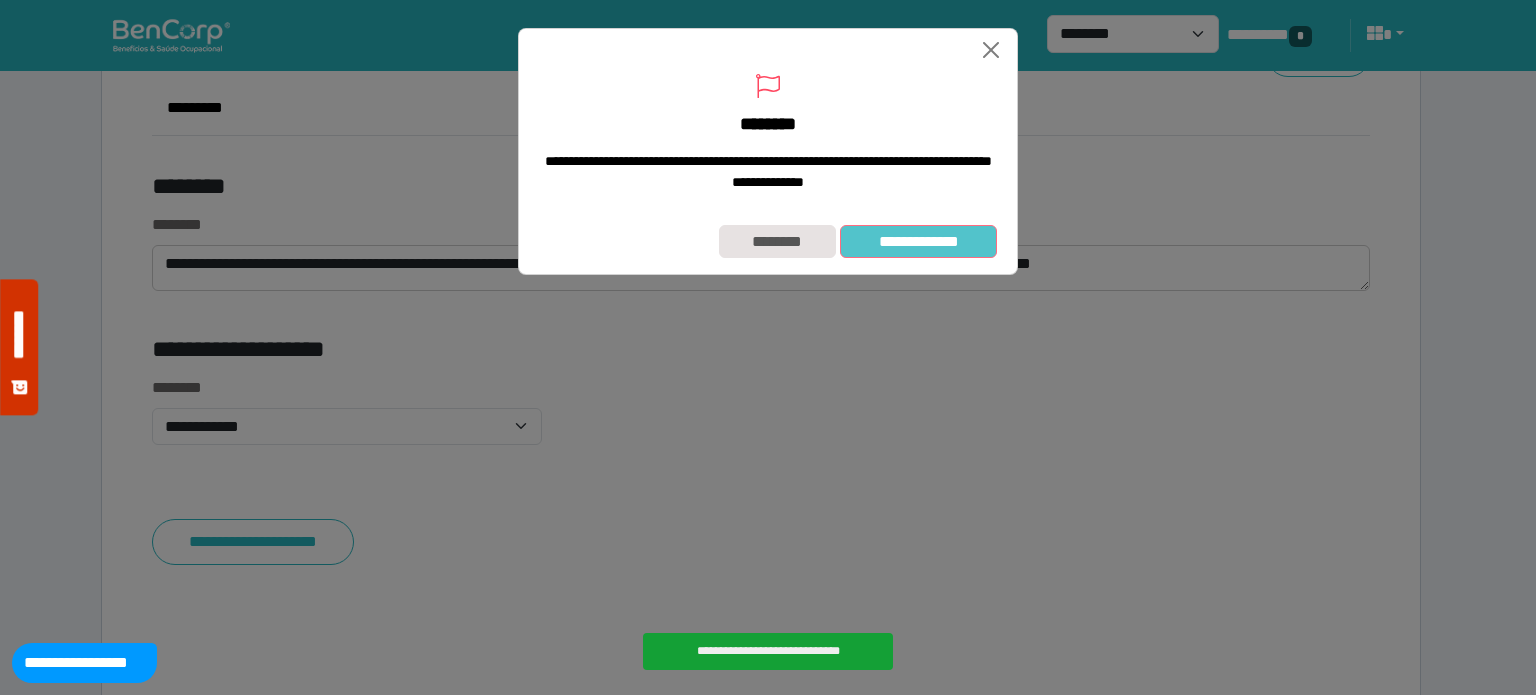 click on "**********" at bounding box center (918, 242) 